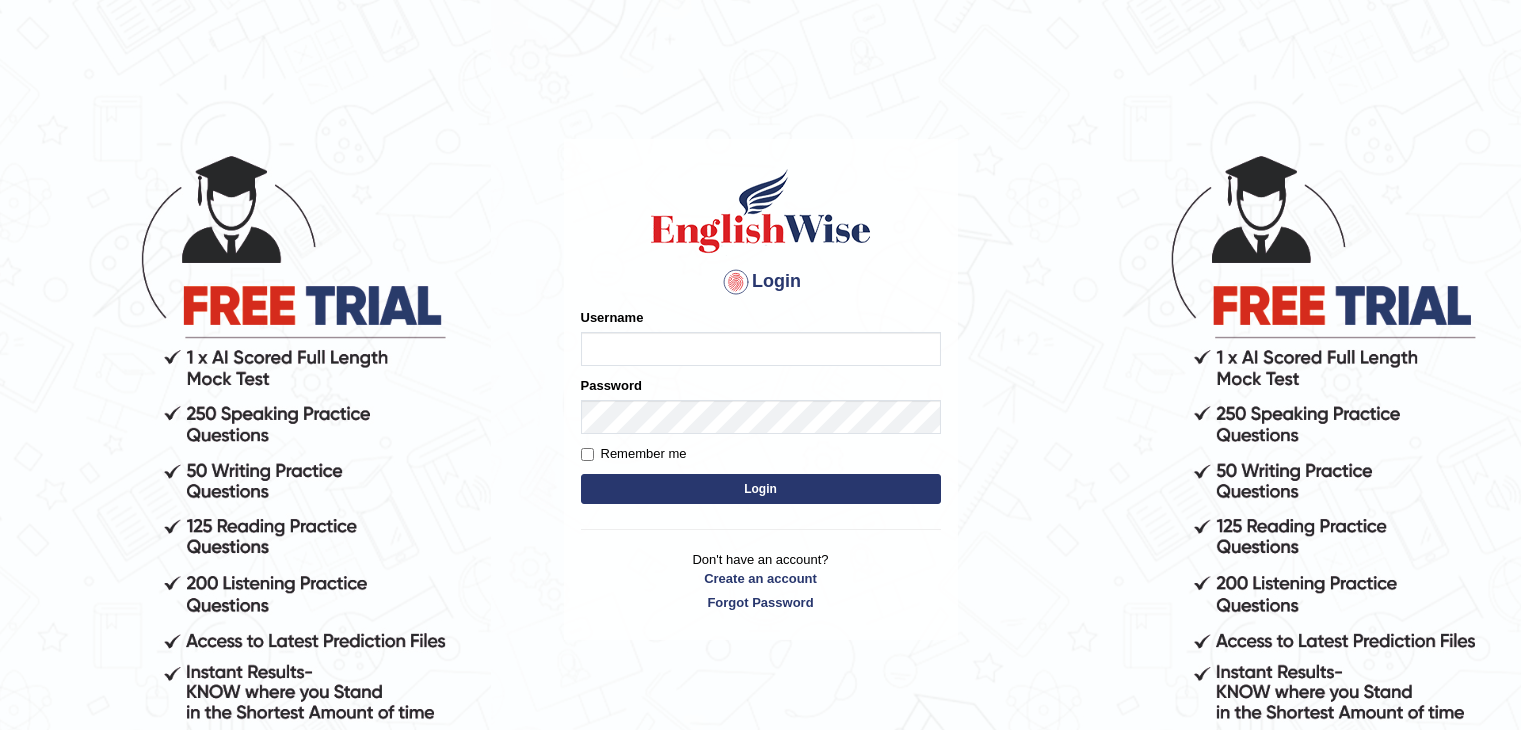 scroll, scrollTop: 0, scrollLeft: 0, axis: both 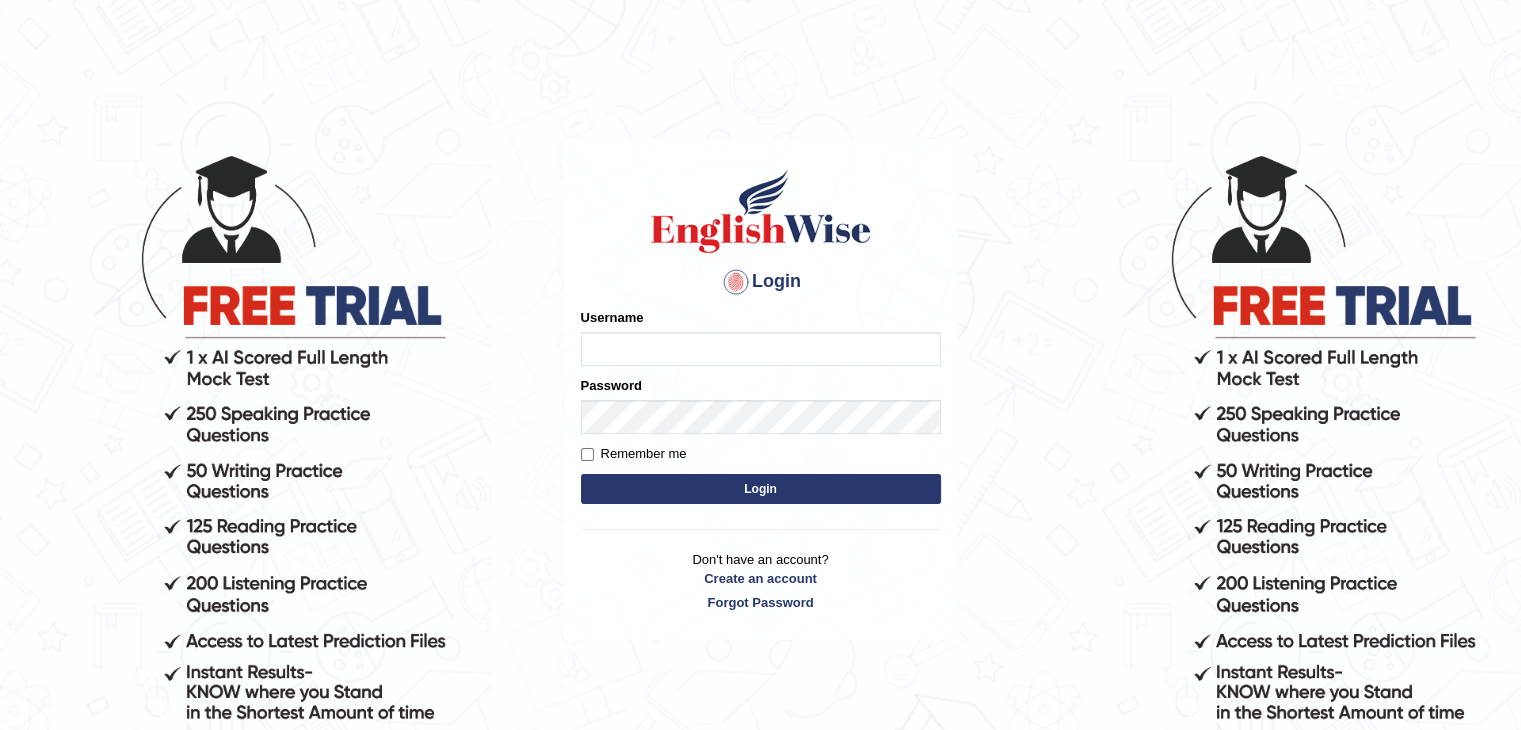 type on "Riyadh" 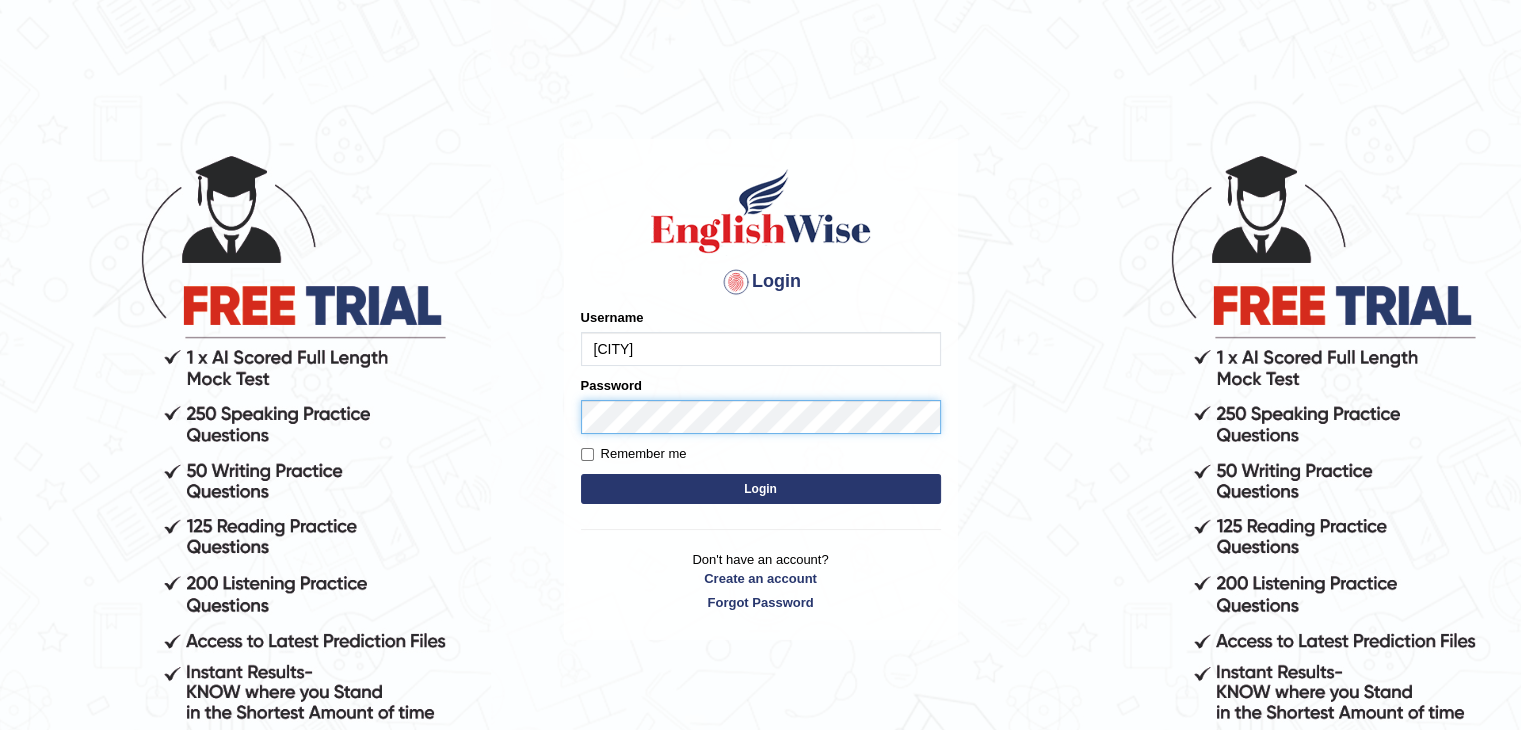click on "Login" at bounding box center [761, 489] 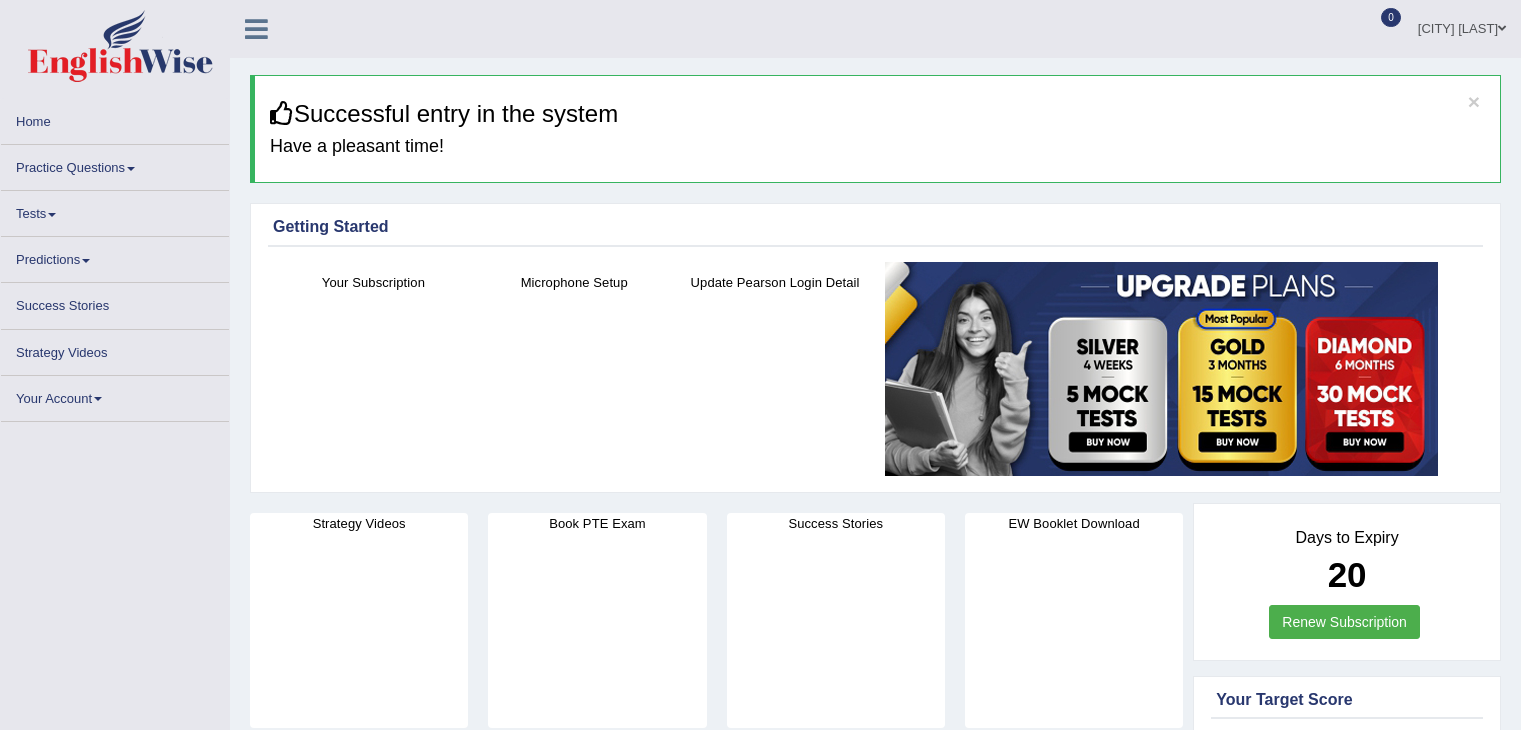 scroll, scrollTop: 0, scrollLeft: 0, axis: both 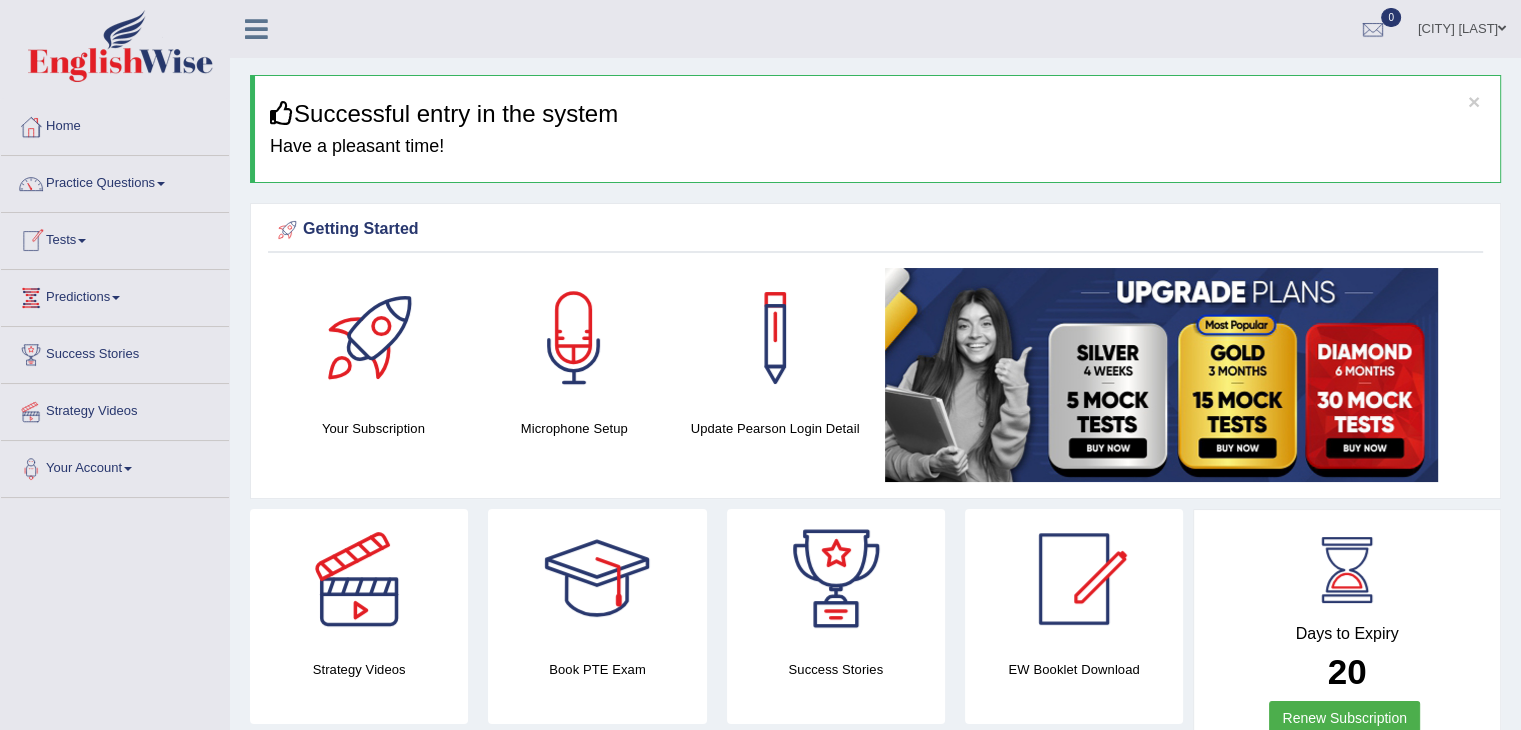 click on "Tests" at bounding box center [115, 238] 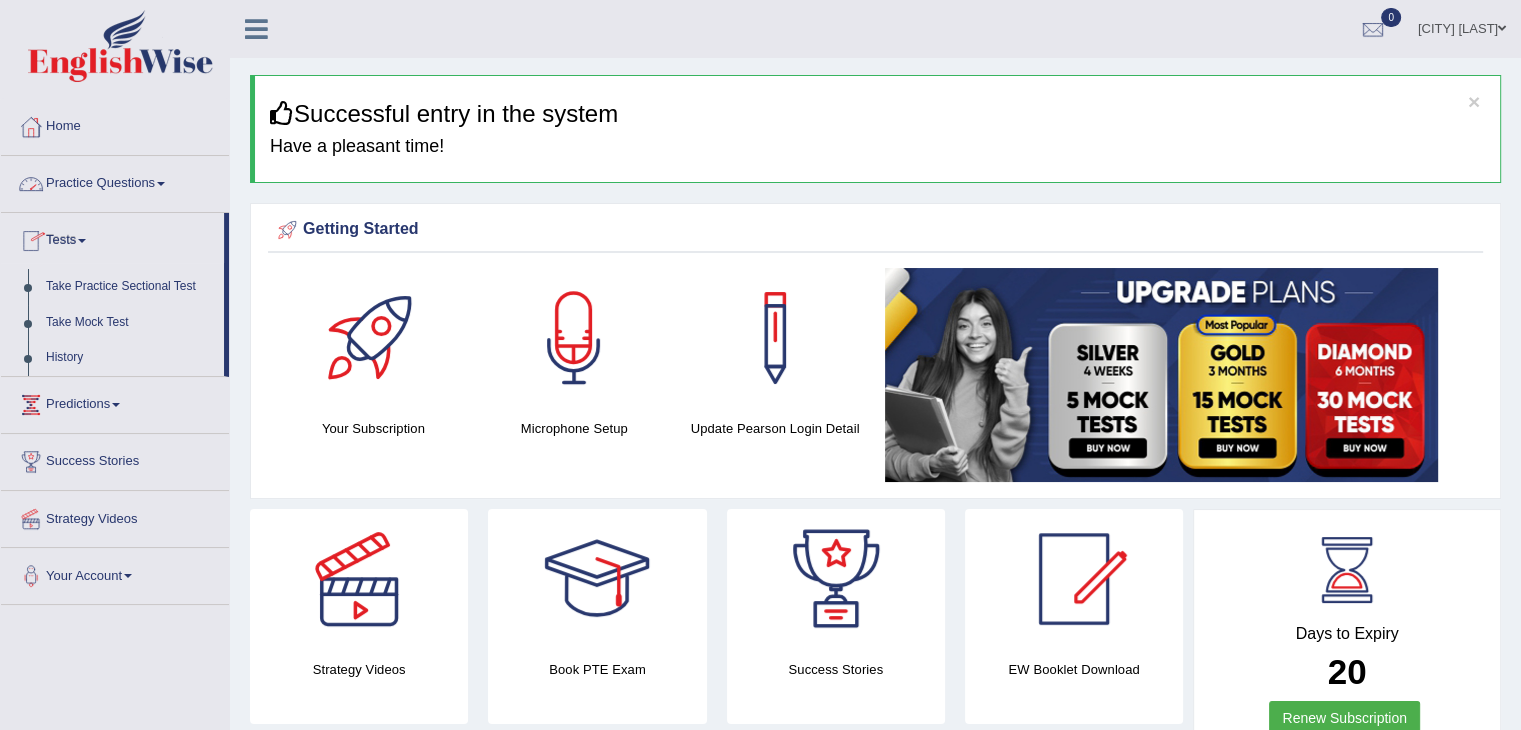 click on "Practice Questions" at bounding box center (115, 181) 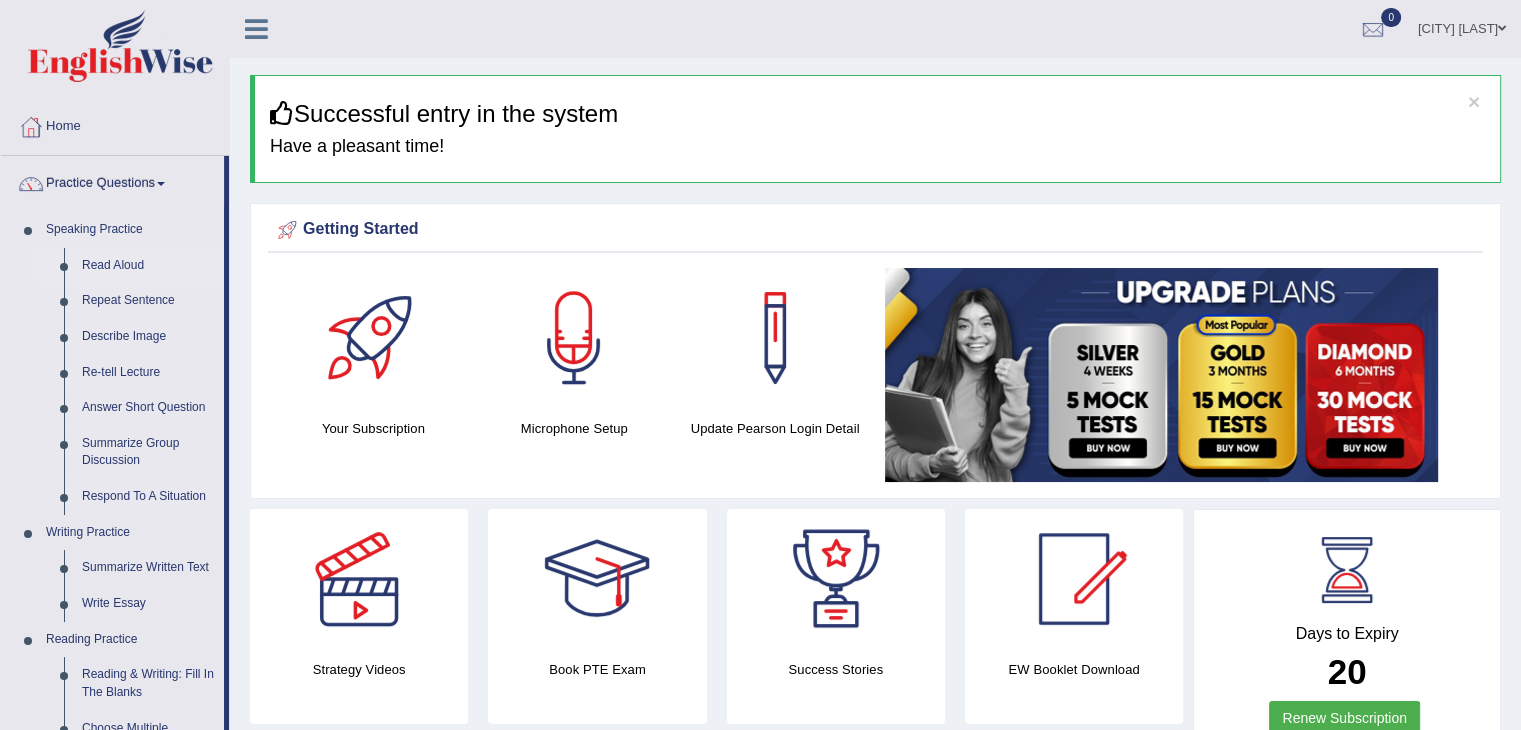 click on "Read Aloud" at bounding box center [148, 266] 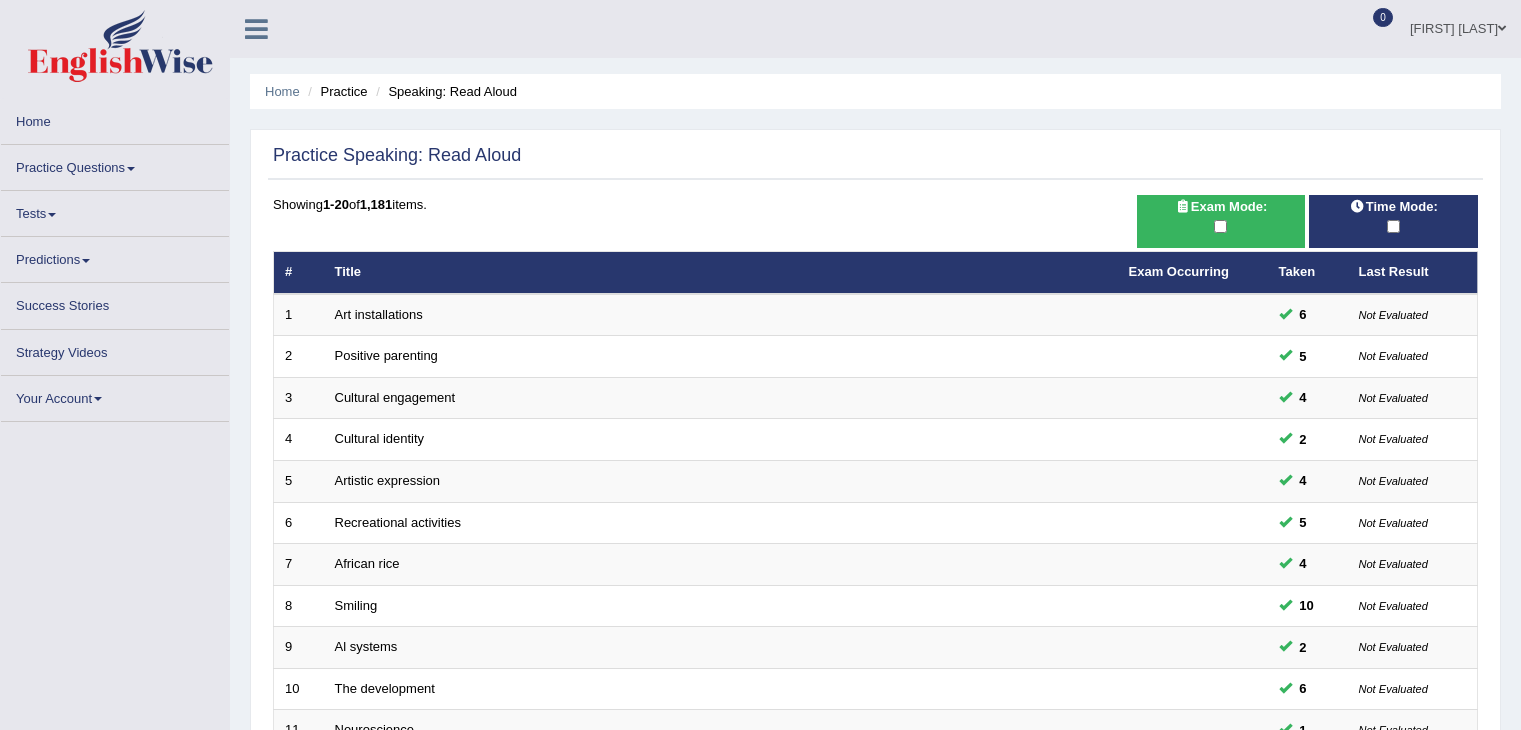 scroll, scrollTop: 0, scrollLeft: 0, axis: both 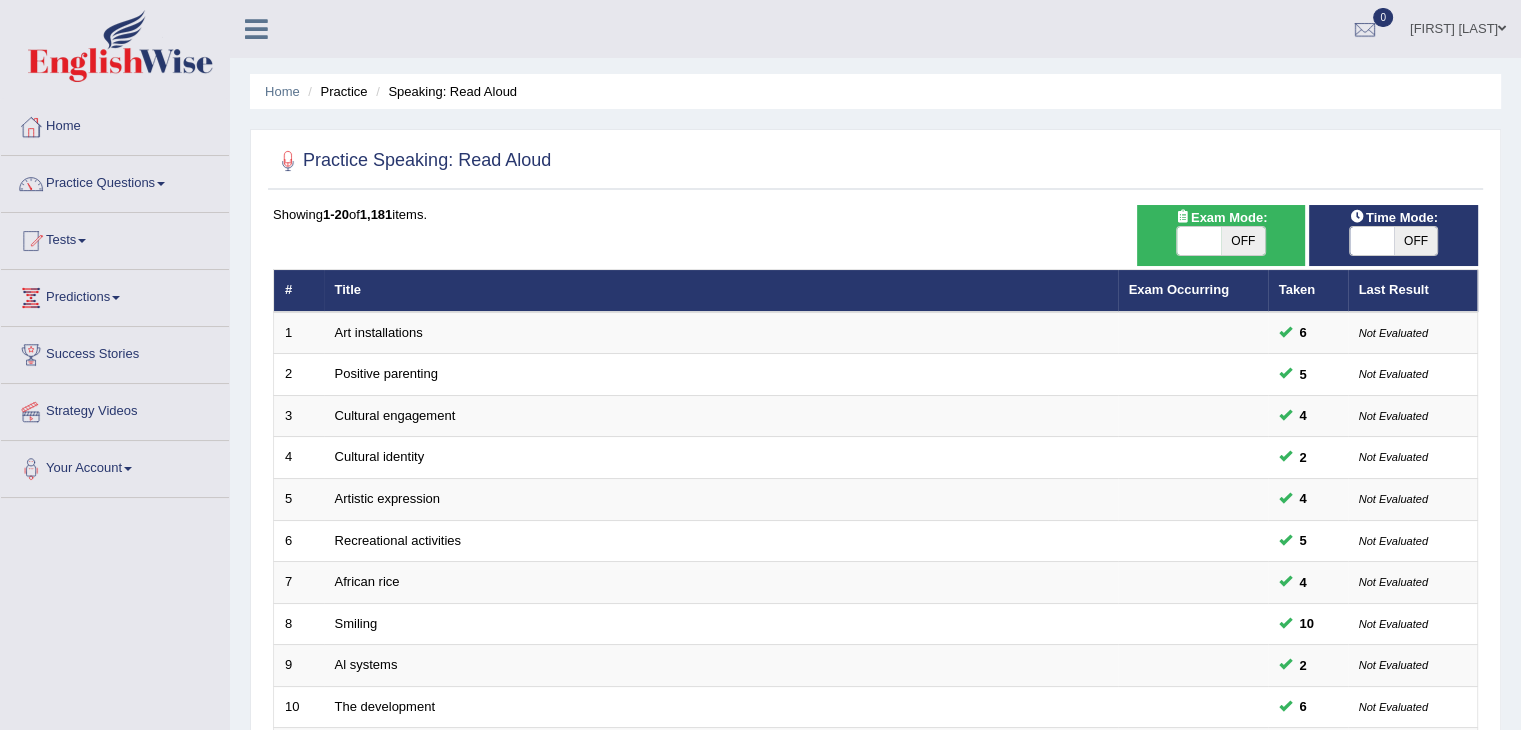 click at bounding box center [1372, 241] 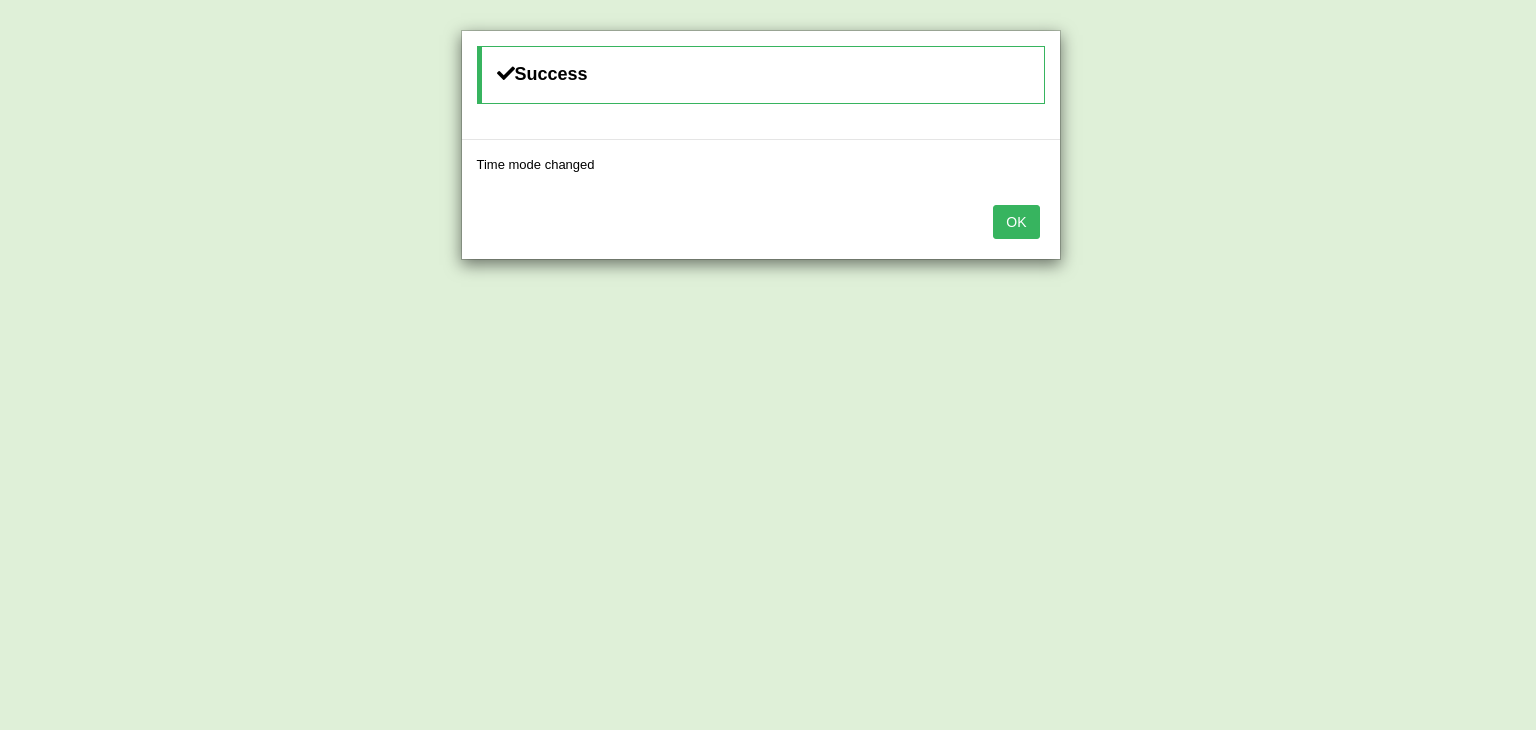 click on "OK" at bounding box center (1016, 222) 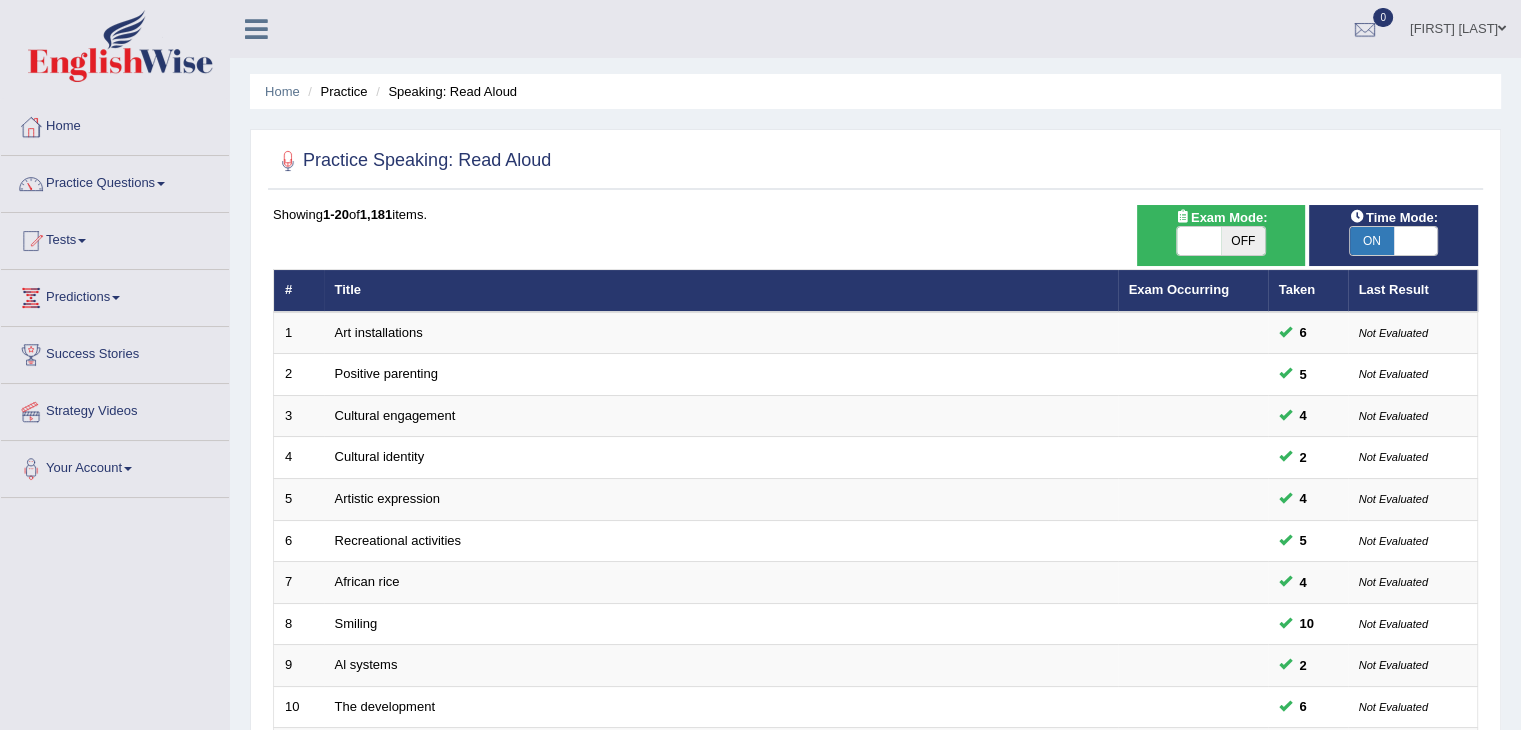 click at bounding box center (1416, 241) 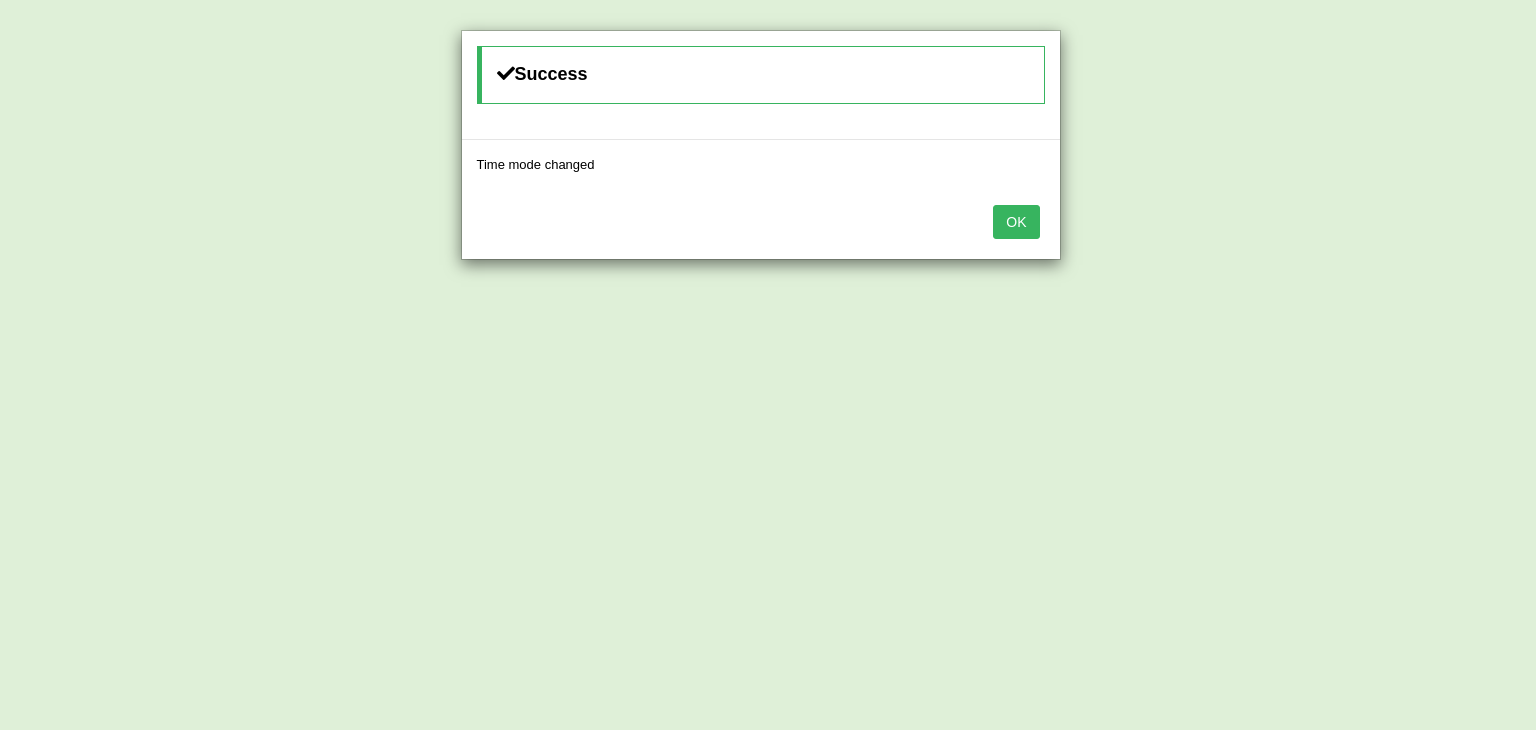 click on "OK" at bounding box center (1016, 222) 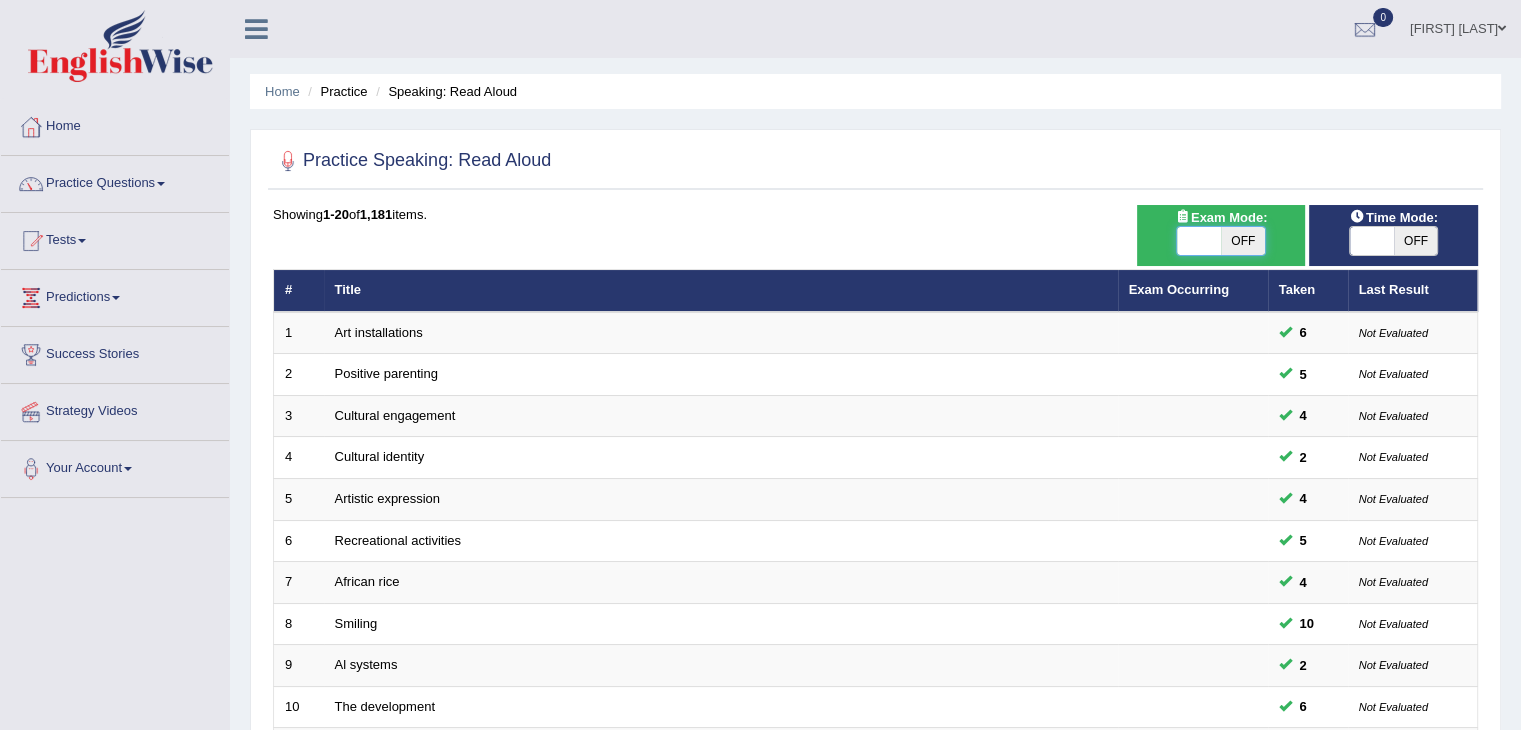 click at bounding box center (1199, 241) 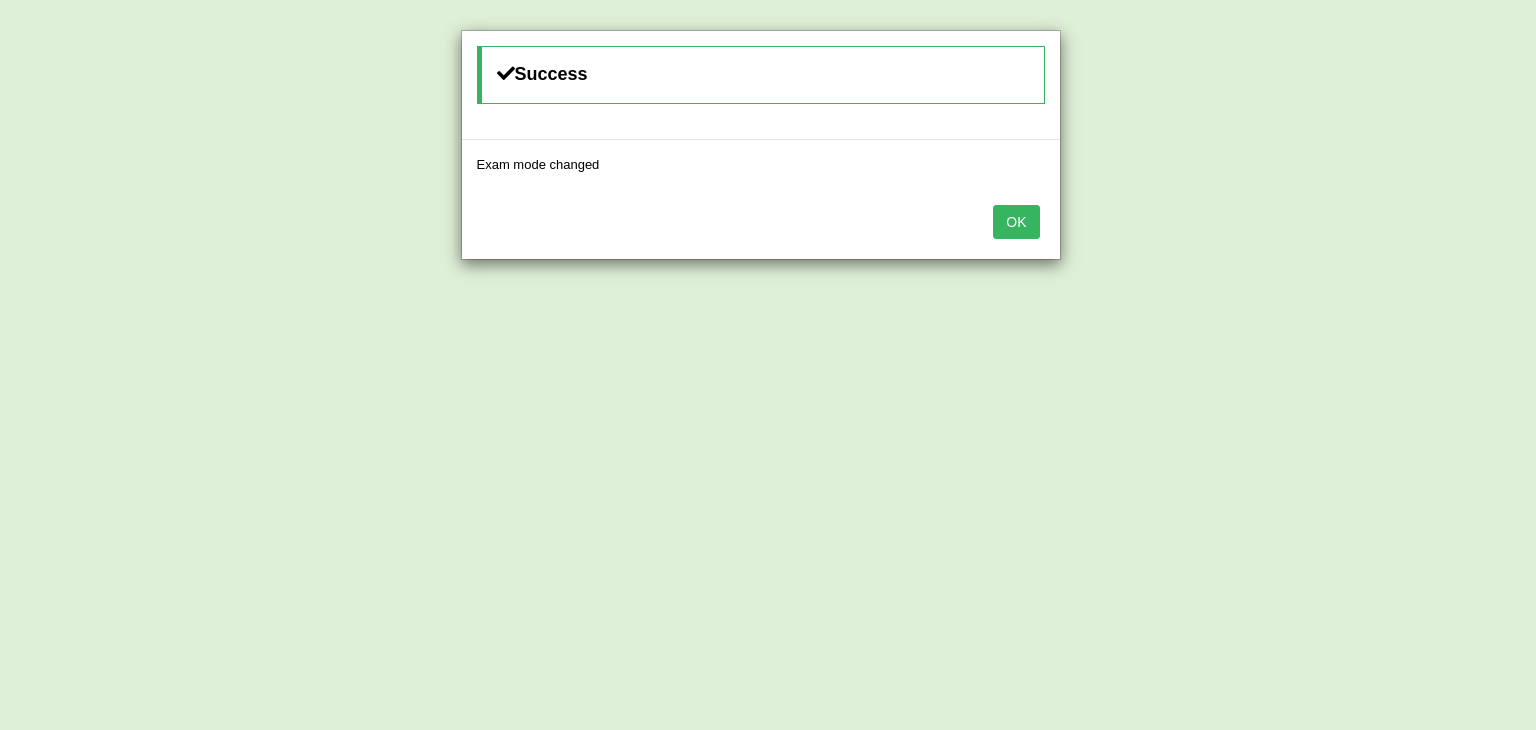 click on "OK" at bounding box center (1016, 222) 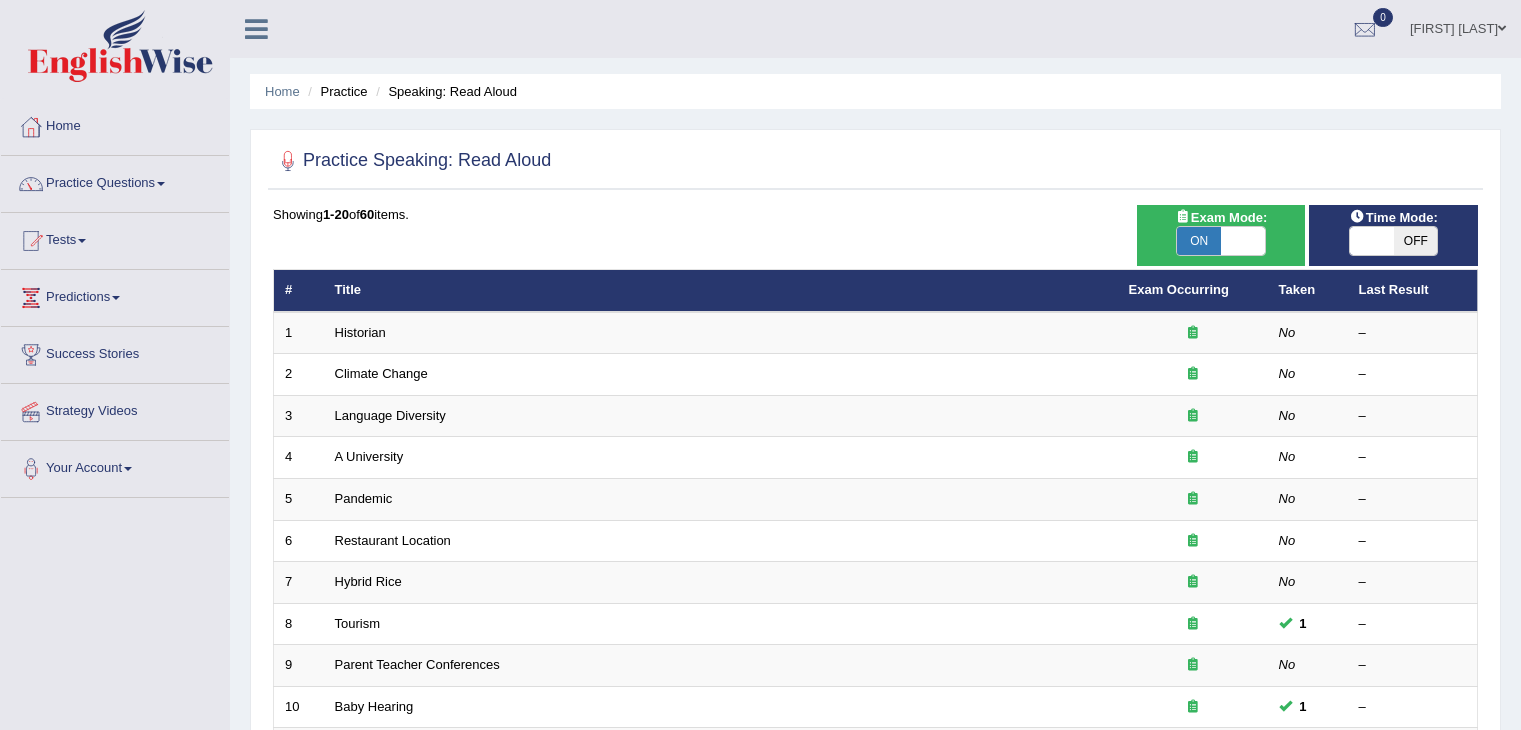 scroll, scrollTop: 0, scrollLeft: 0, axis: both 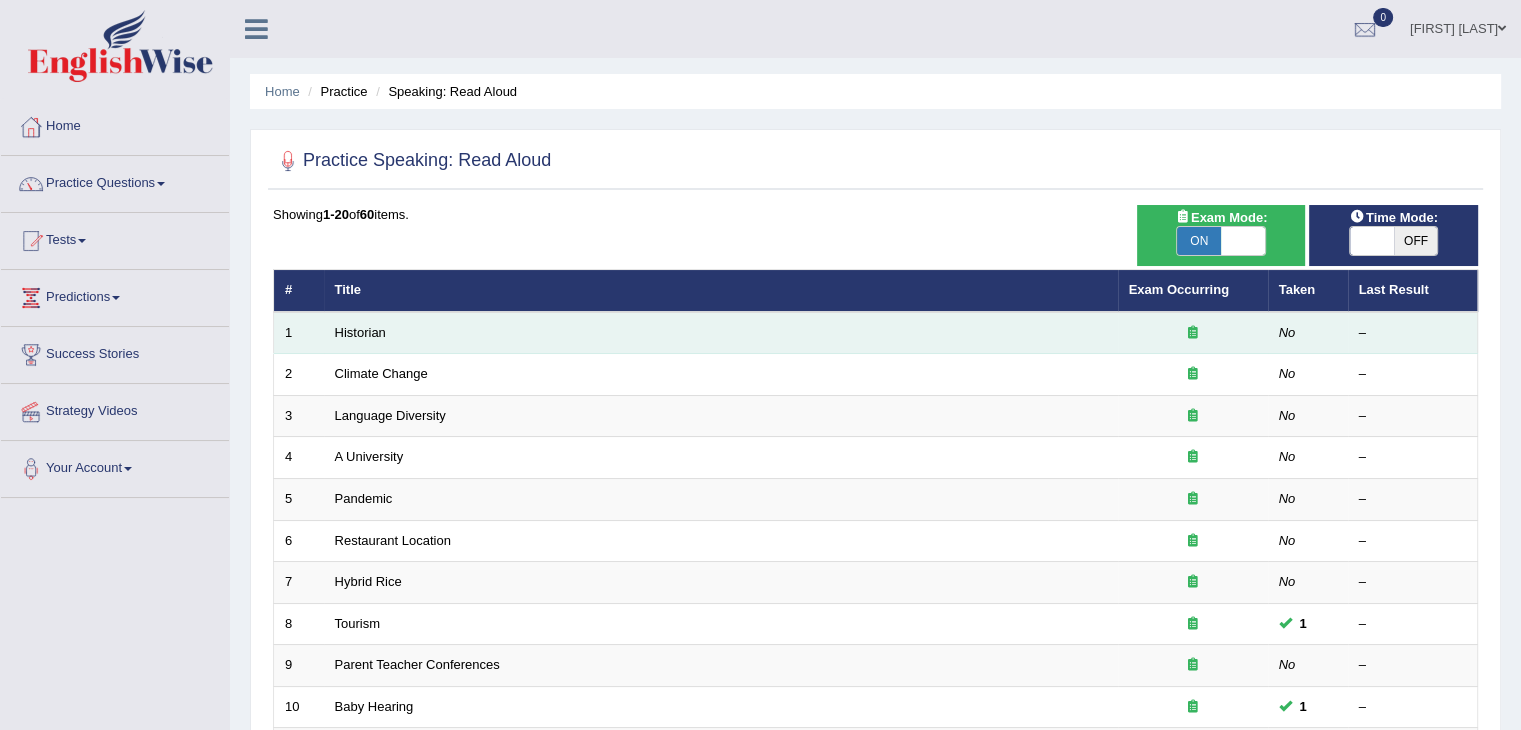 click at bounding box center (1193, 332) 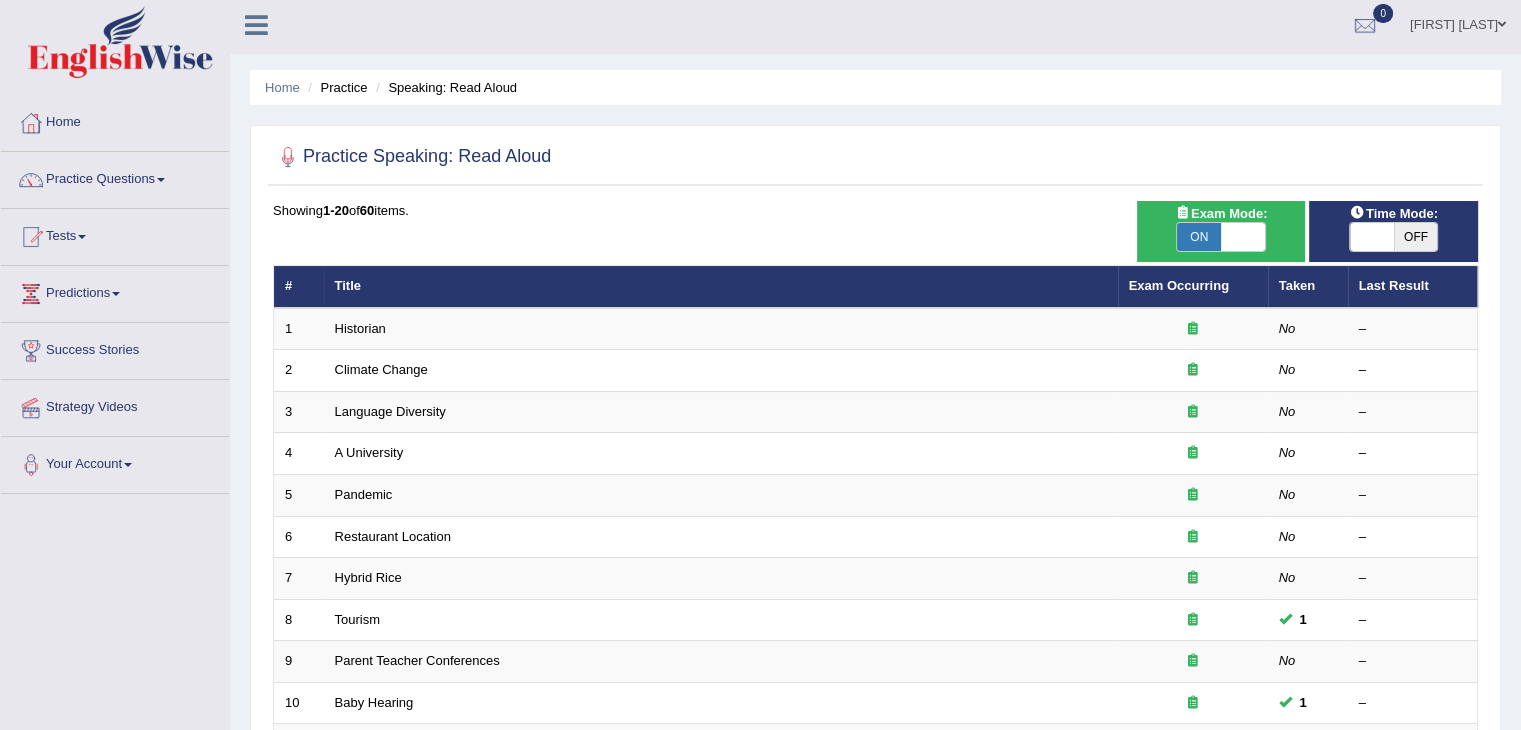 scroll, scrollTop: 0, scrollLeft: 0, axis: both 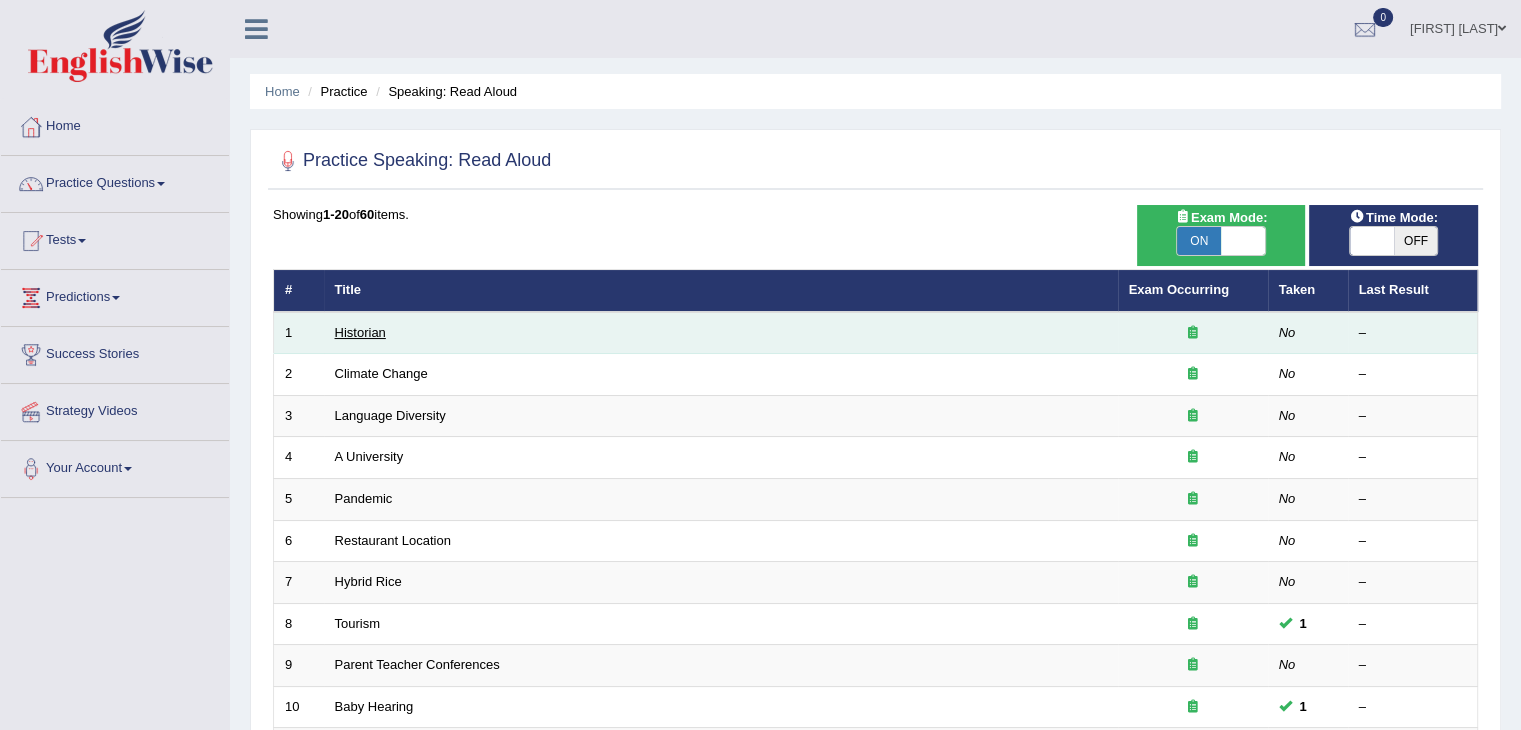 click on "Historian" at bounding box center (360, 332) 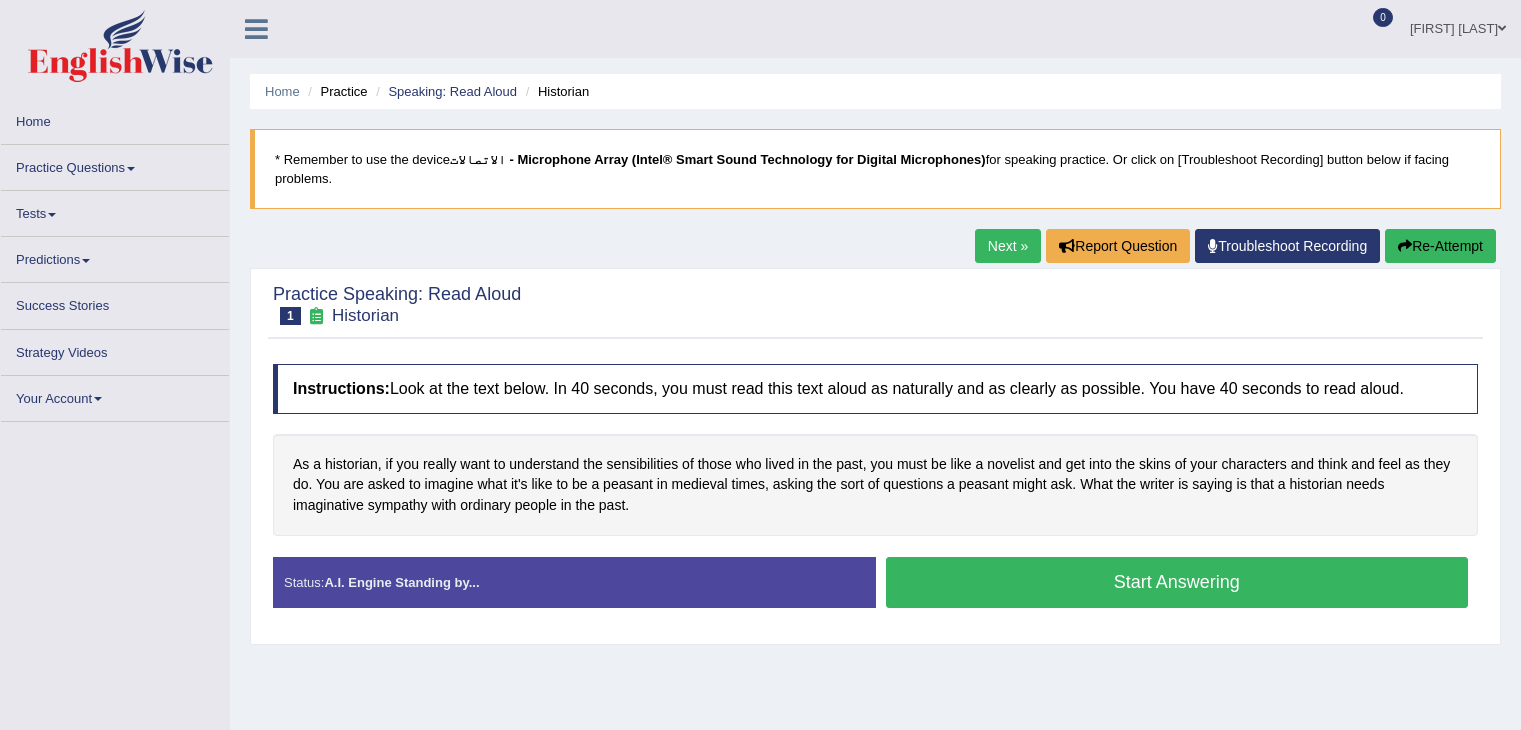 scroll, scrollTop: 0, scrollLeft: 0, axis: both 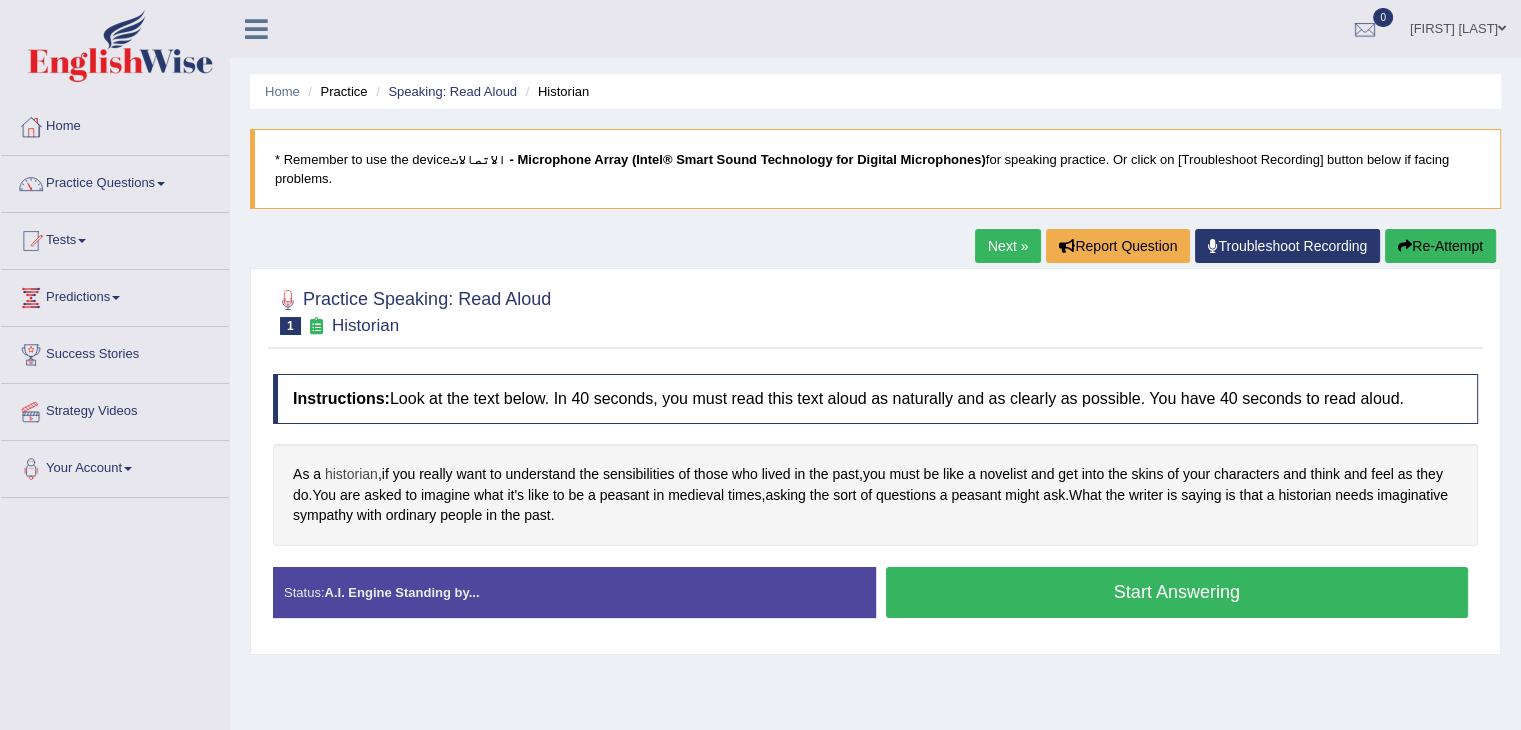 click on "historian" at bounding box center [351, 474] 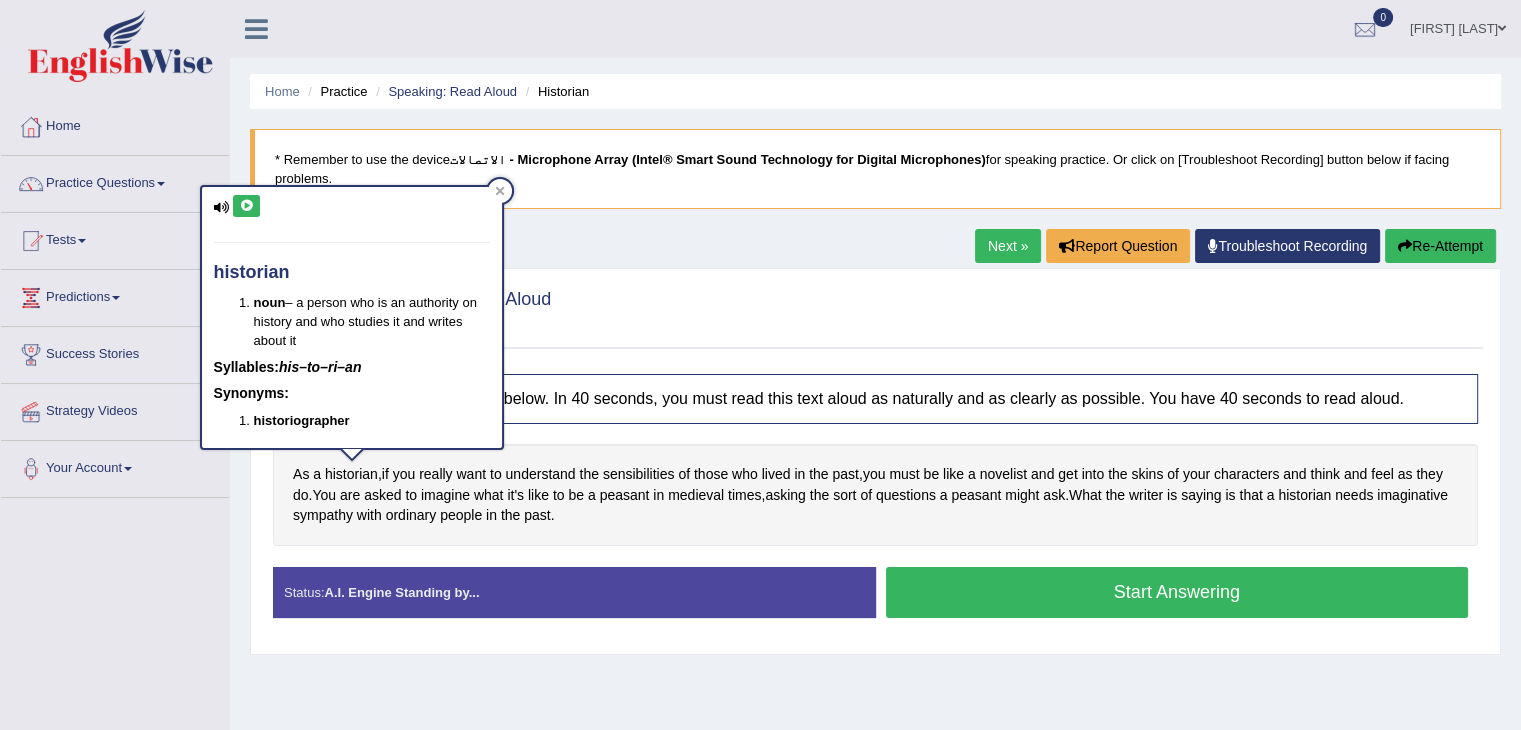 click at bounding box center [246, 206] 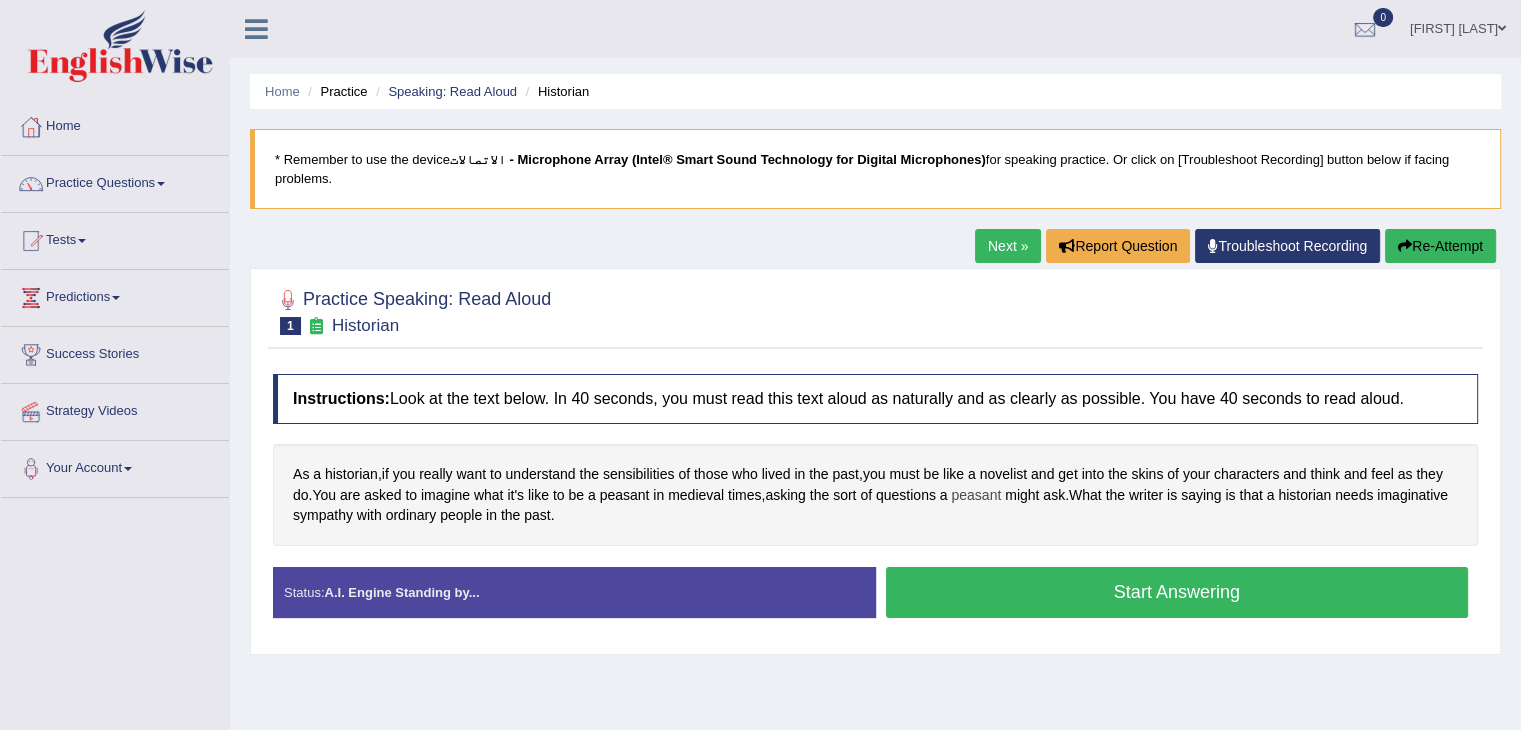 click on "peasant" at bounding box center [976, 495] 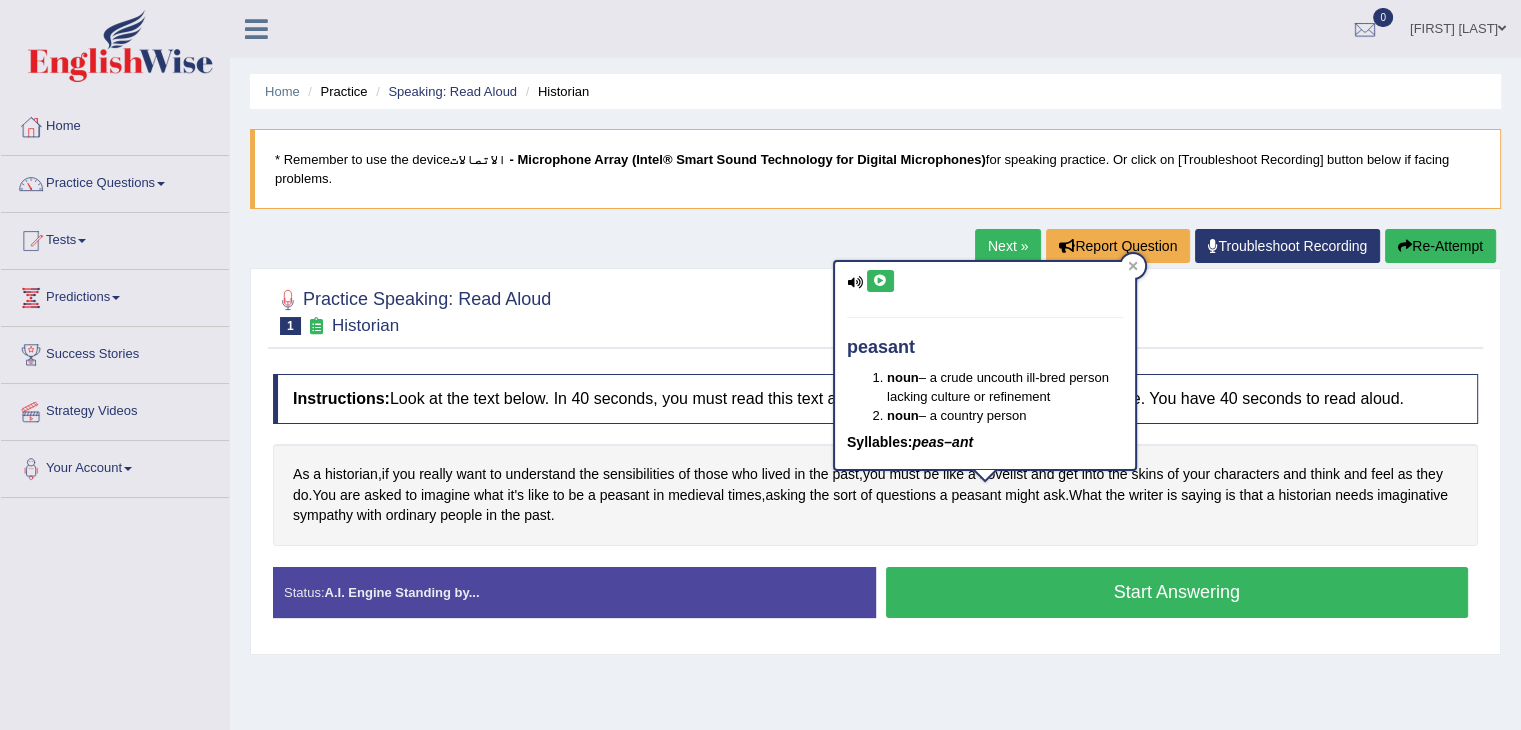 click at bounding box center (880, 281) 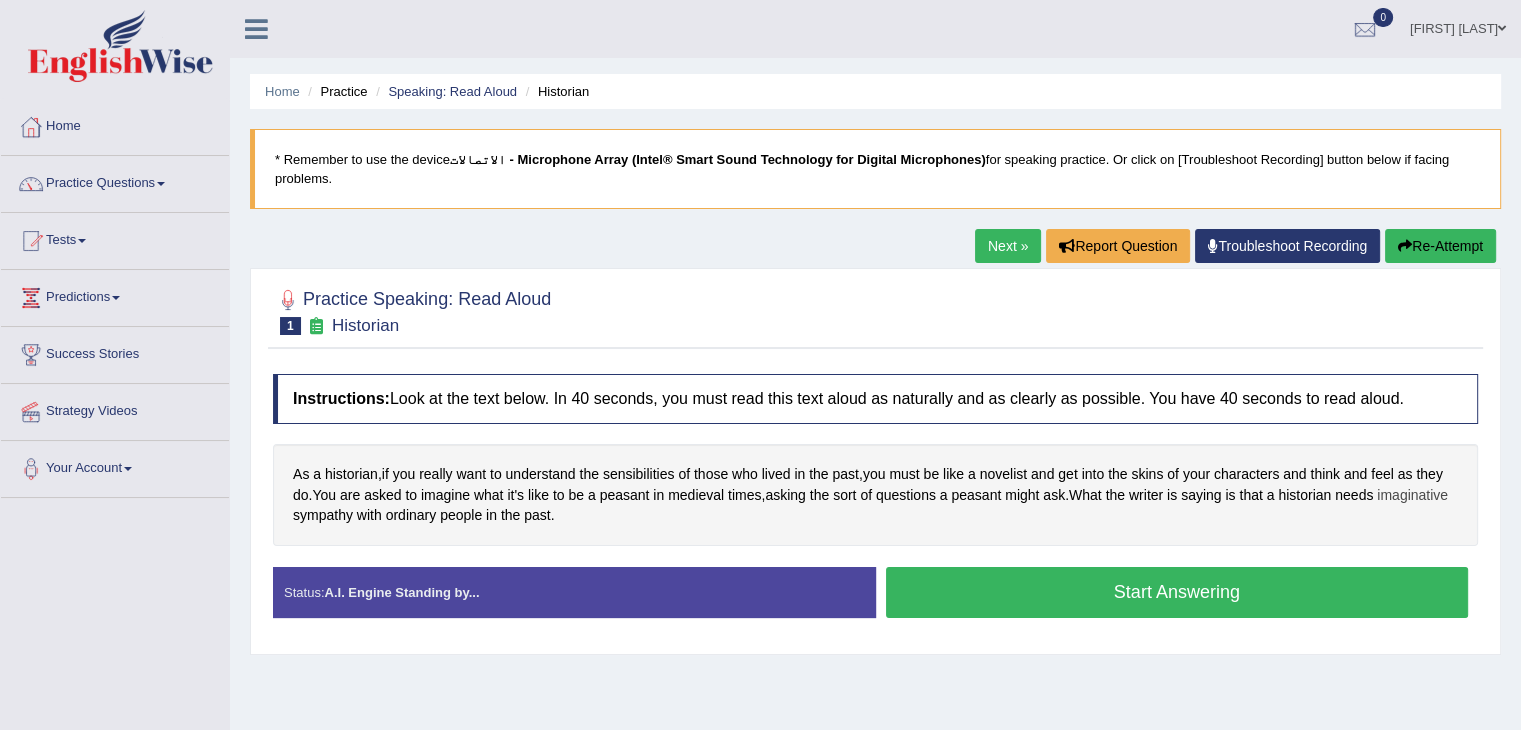 click on "imaginative" at bounding box center [1412, 495] 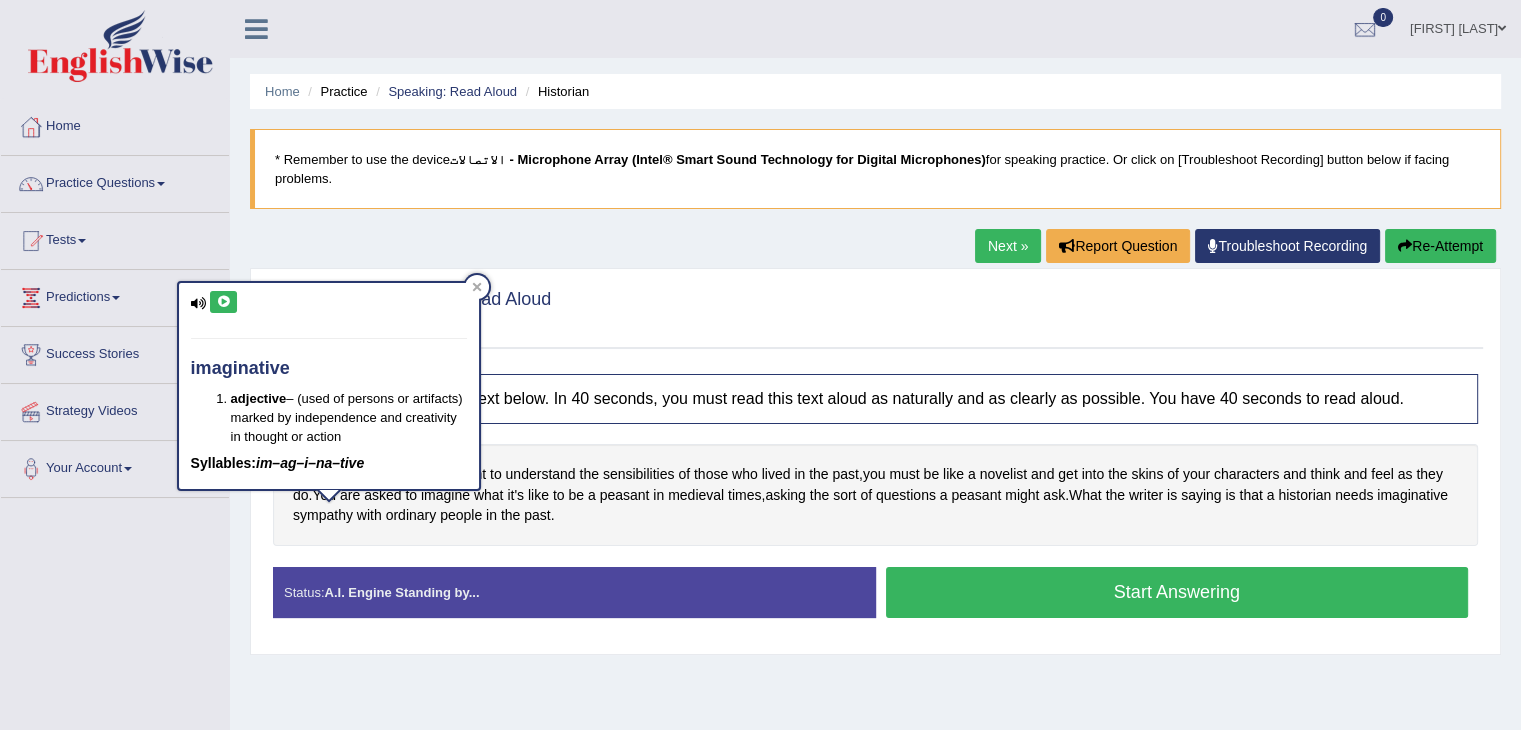 click at bounding box center [223, 302] 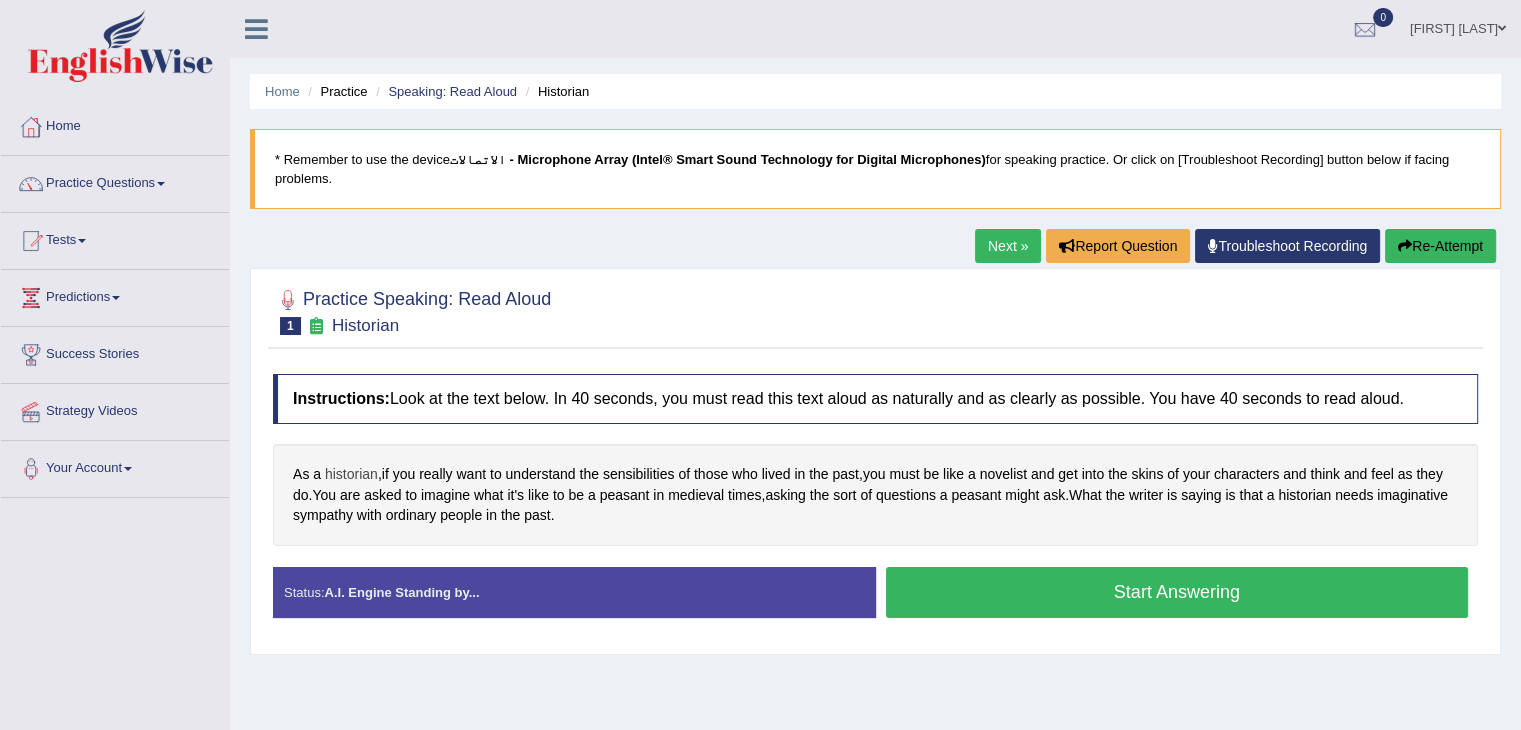click on "historian" at bounding box center (351, 474) 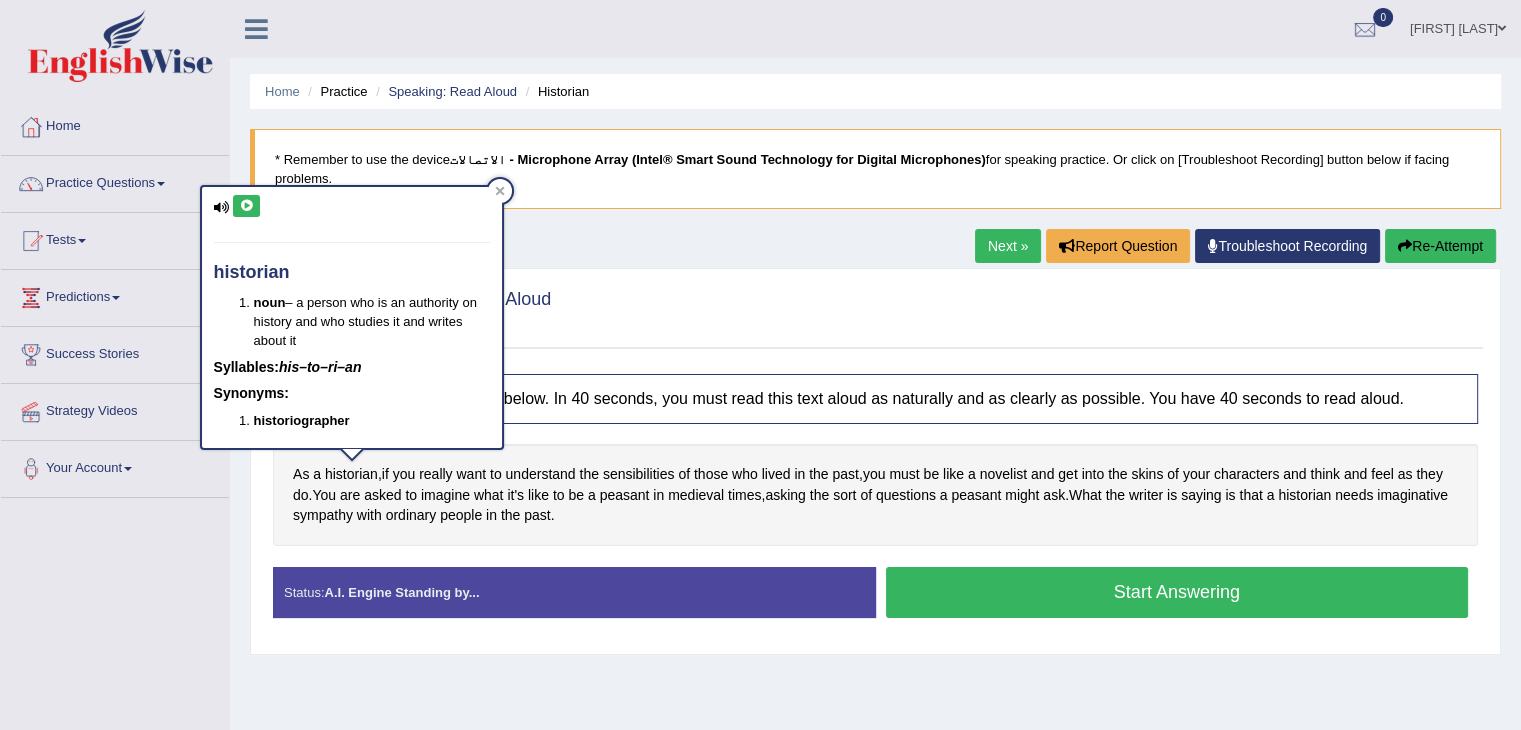 click at bounding box center [246, 206] 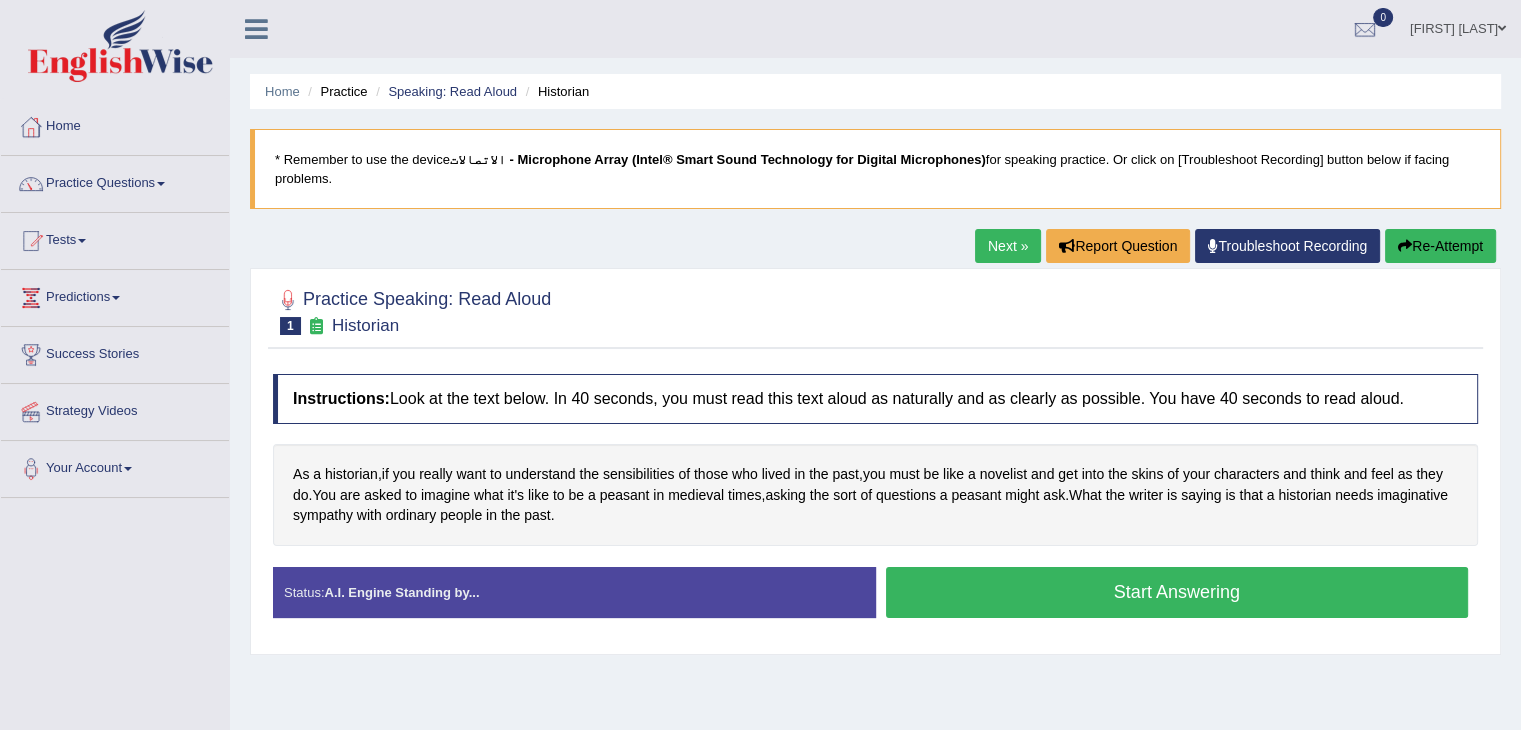 click on "Start Answering" at bounding box center (1177, 592) 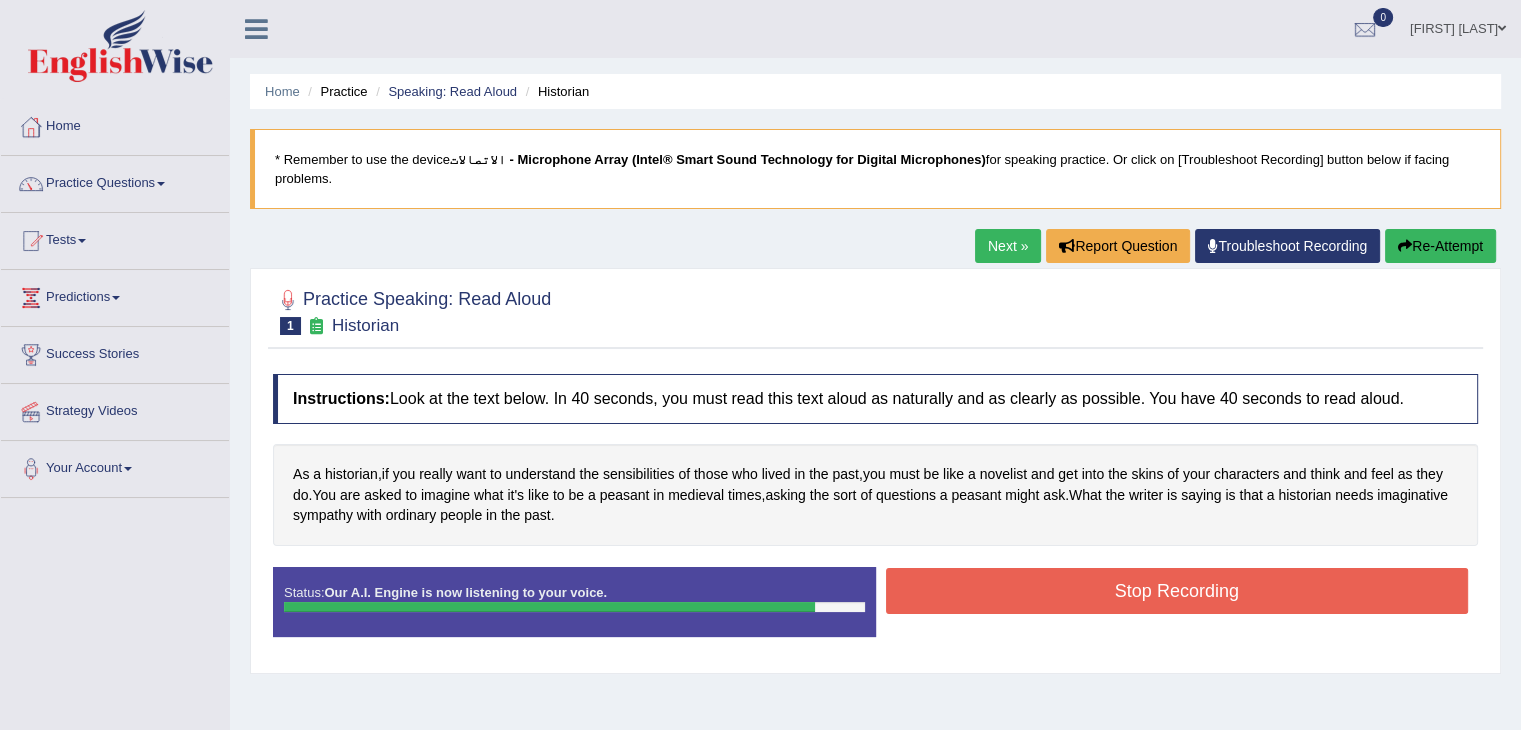 click on "Stop Recording" at bounding box center [1177, 591] 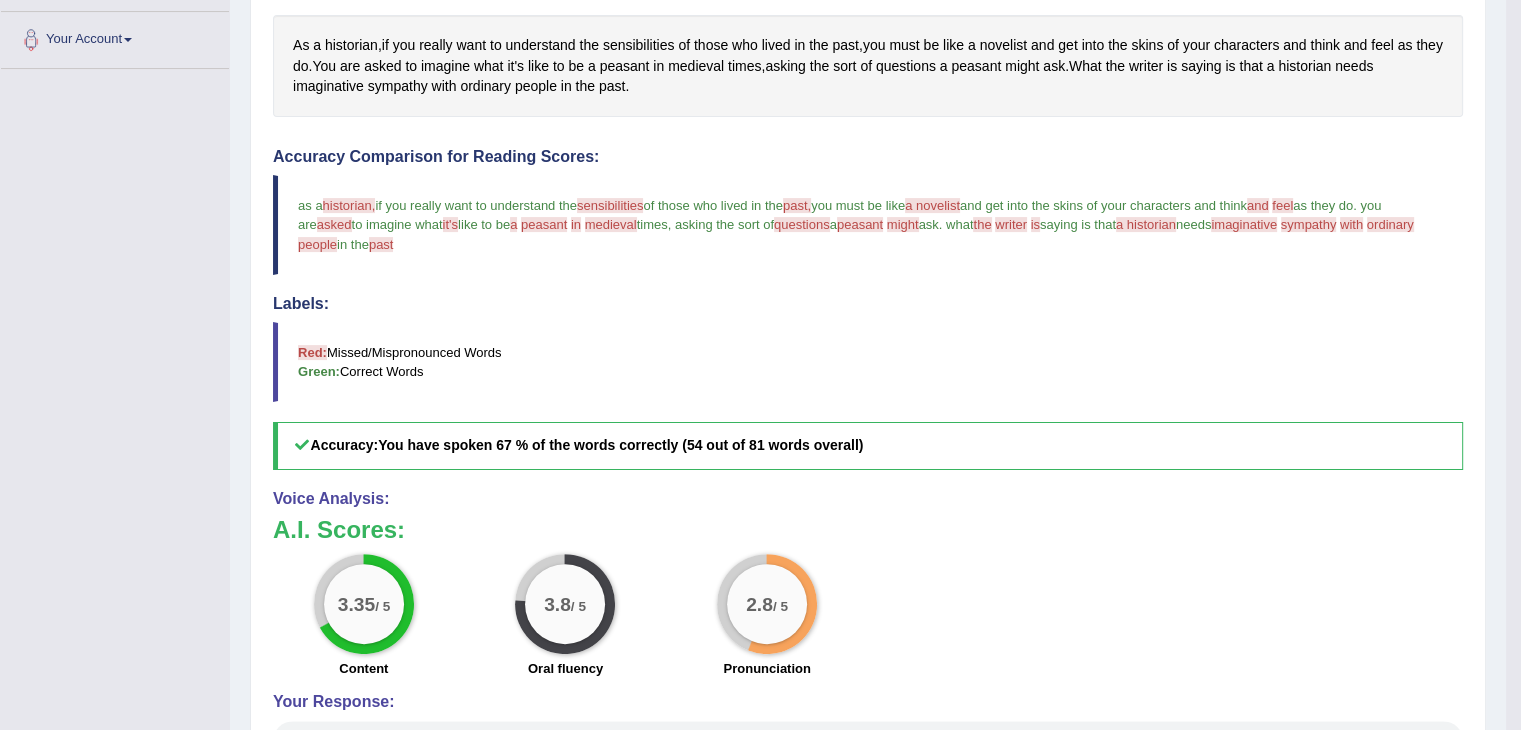 scroll, scrollTop: 431, scrollLeft: 0, axis: vertical 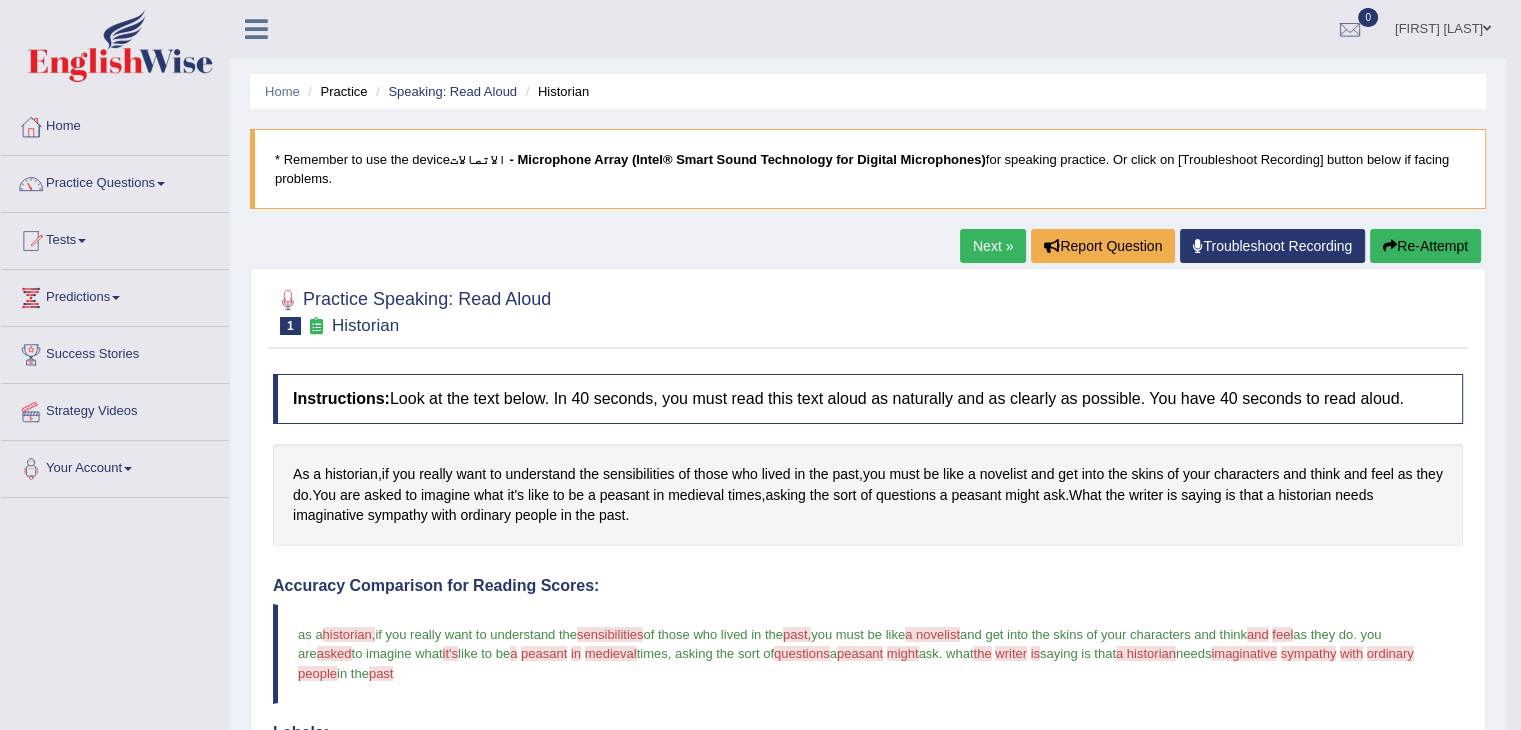 click on "Next »" at bounding box center [993, 246] 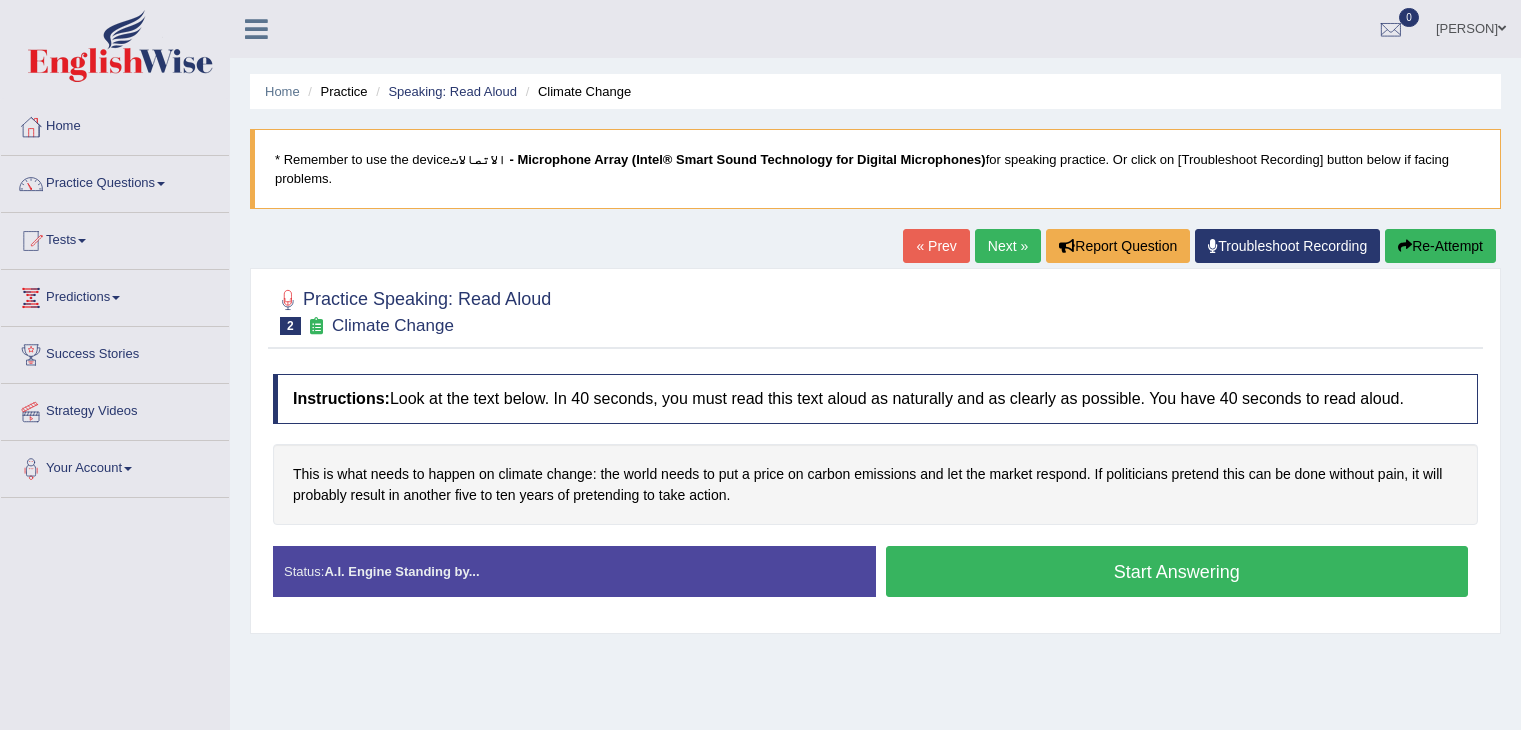 scroll, scrollTop: 0, scrollLeft: 0, axis: both 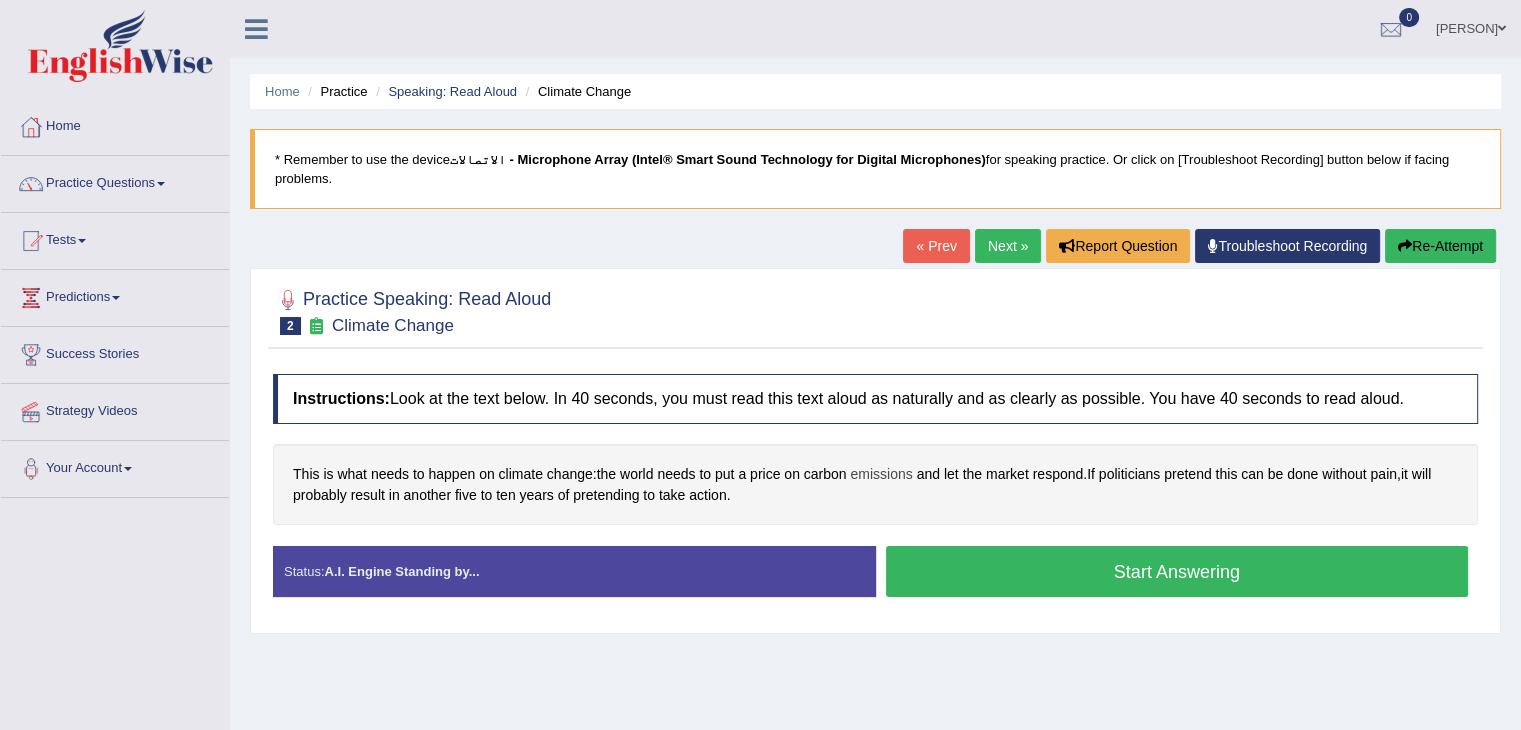 click on "emissions" at bounding box center [881, 474] 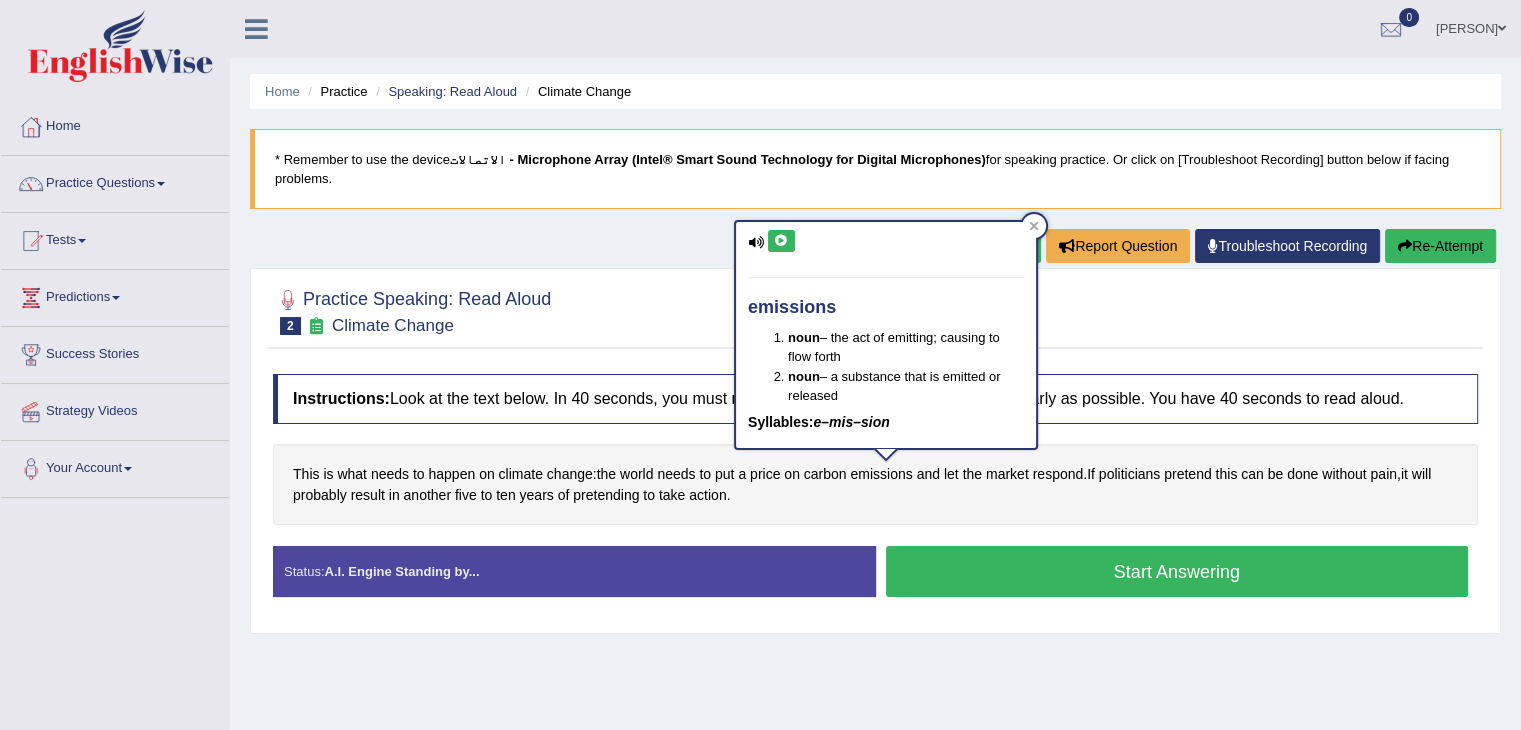click at bounding box center [781, 241] 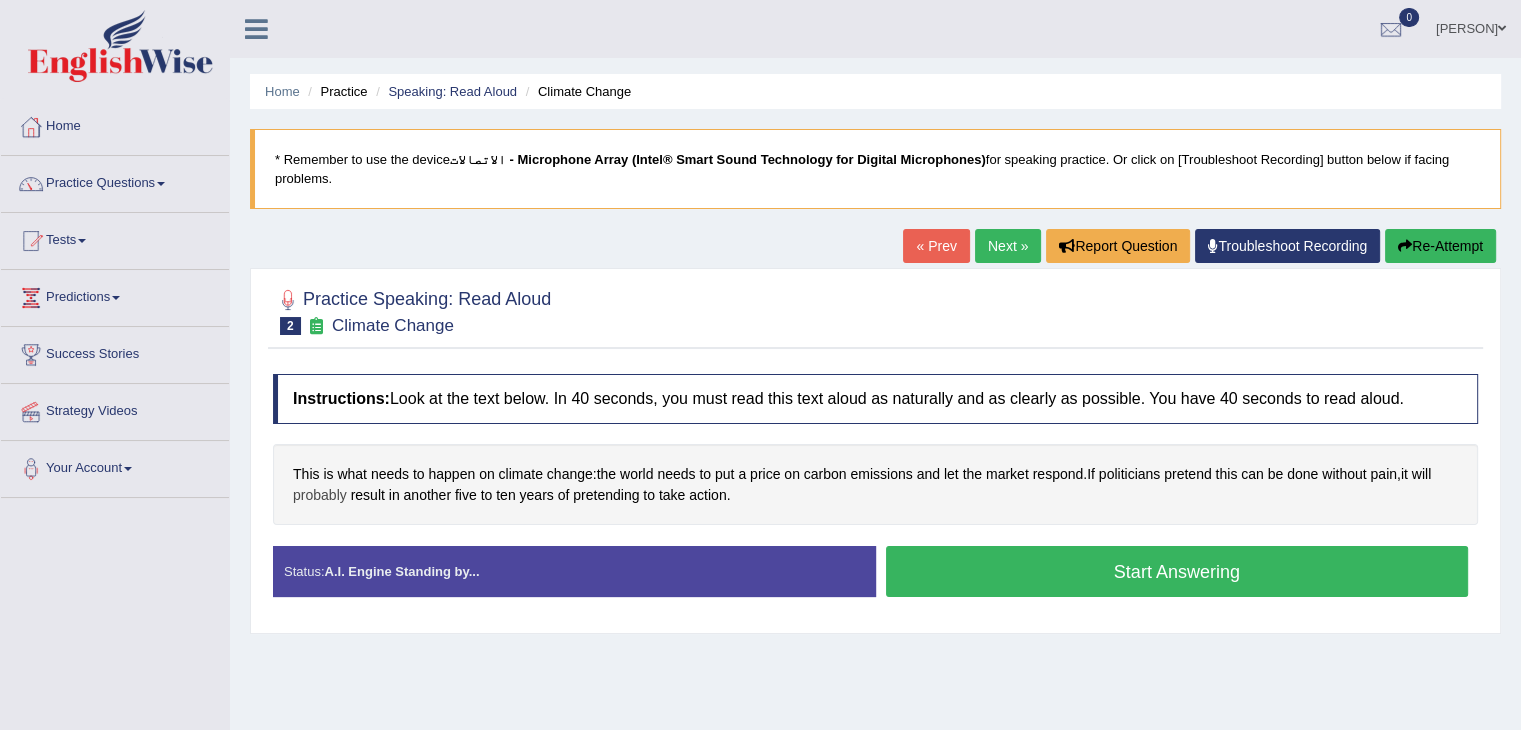 click on "probably" at bounding box center (320, 495) 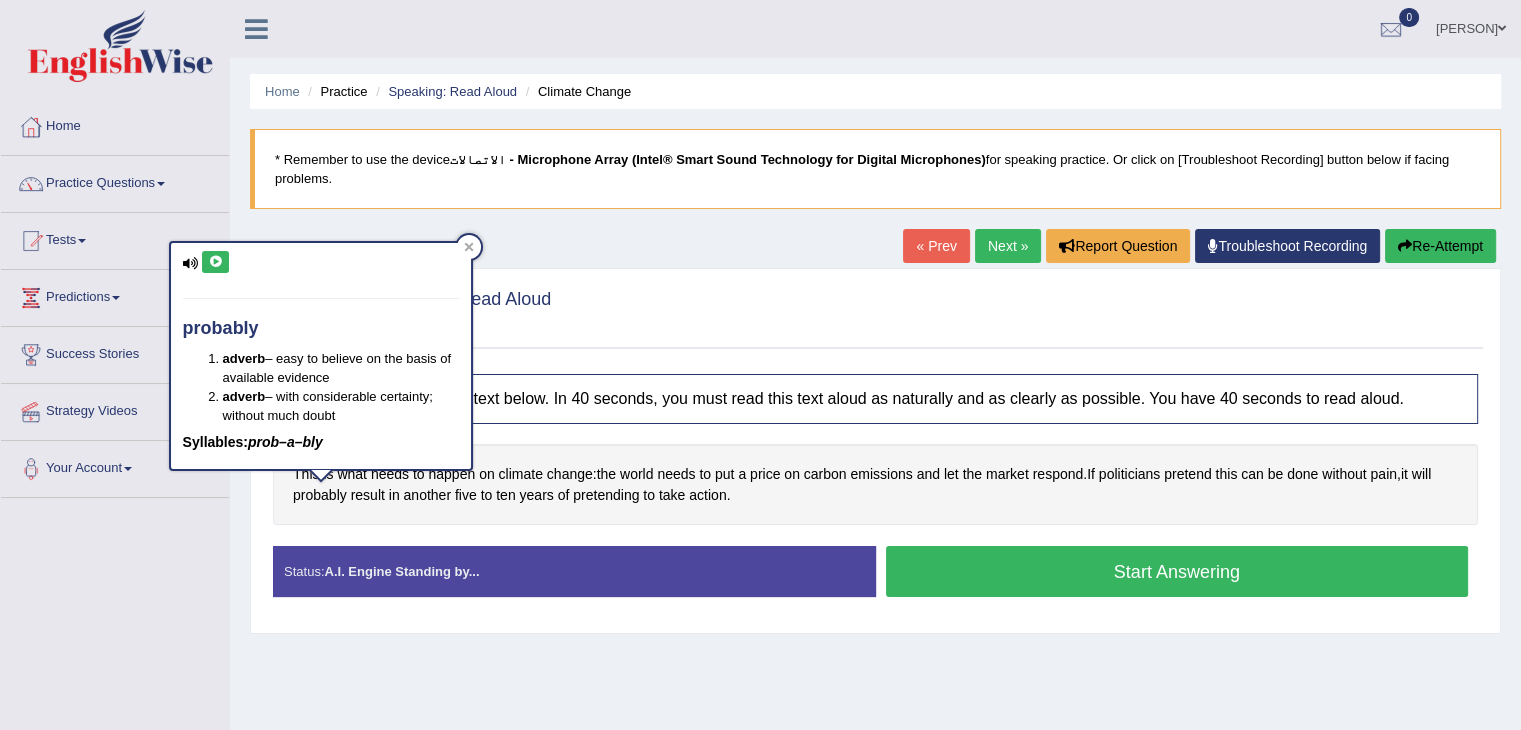 click at bounding box center [215, 262] 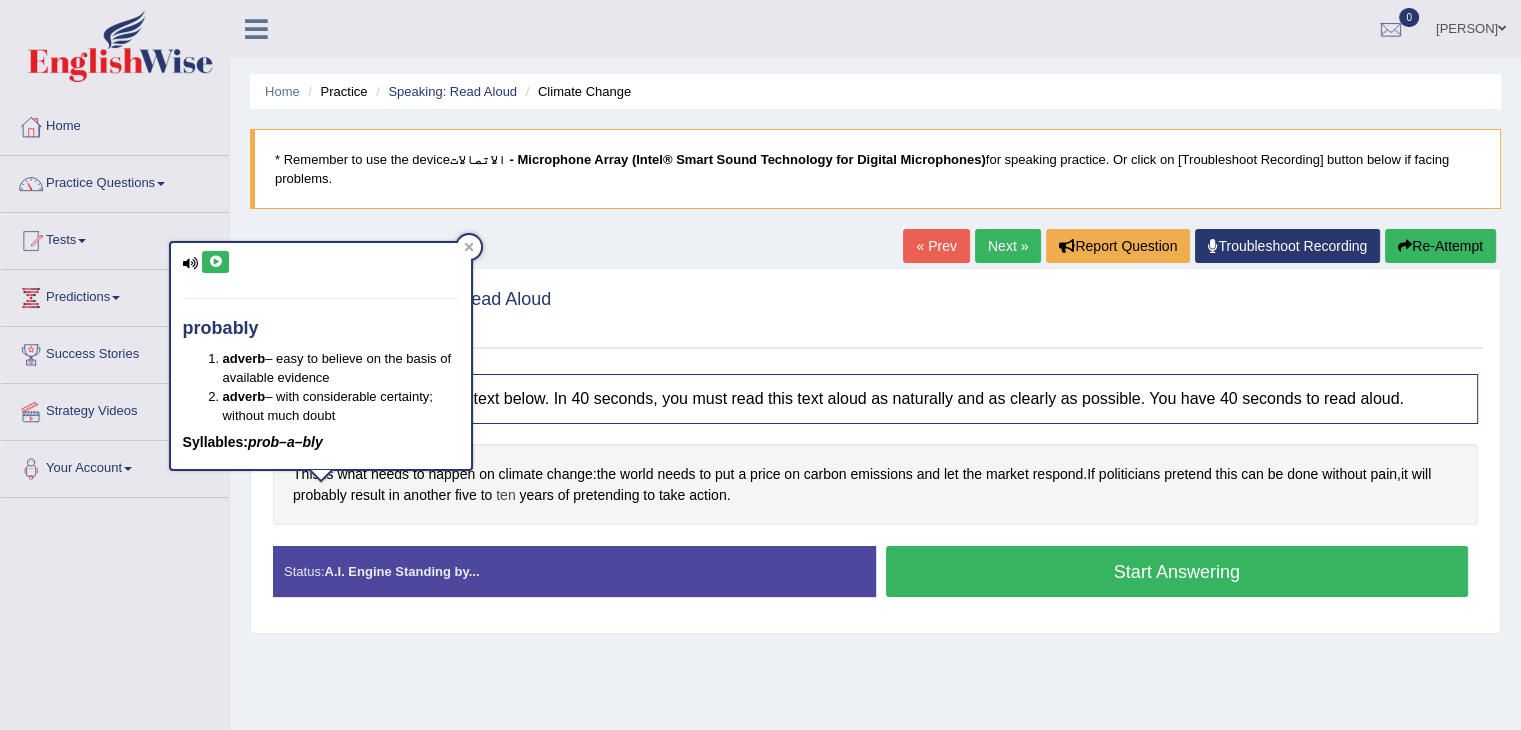 click on "ten" at bounding box center [505, 495] 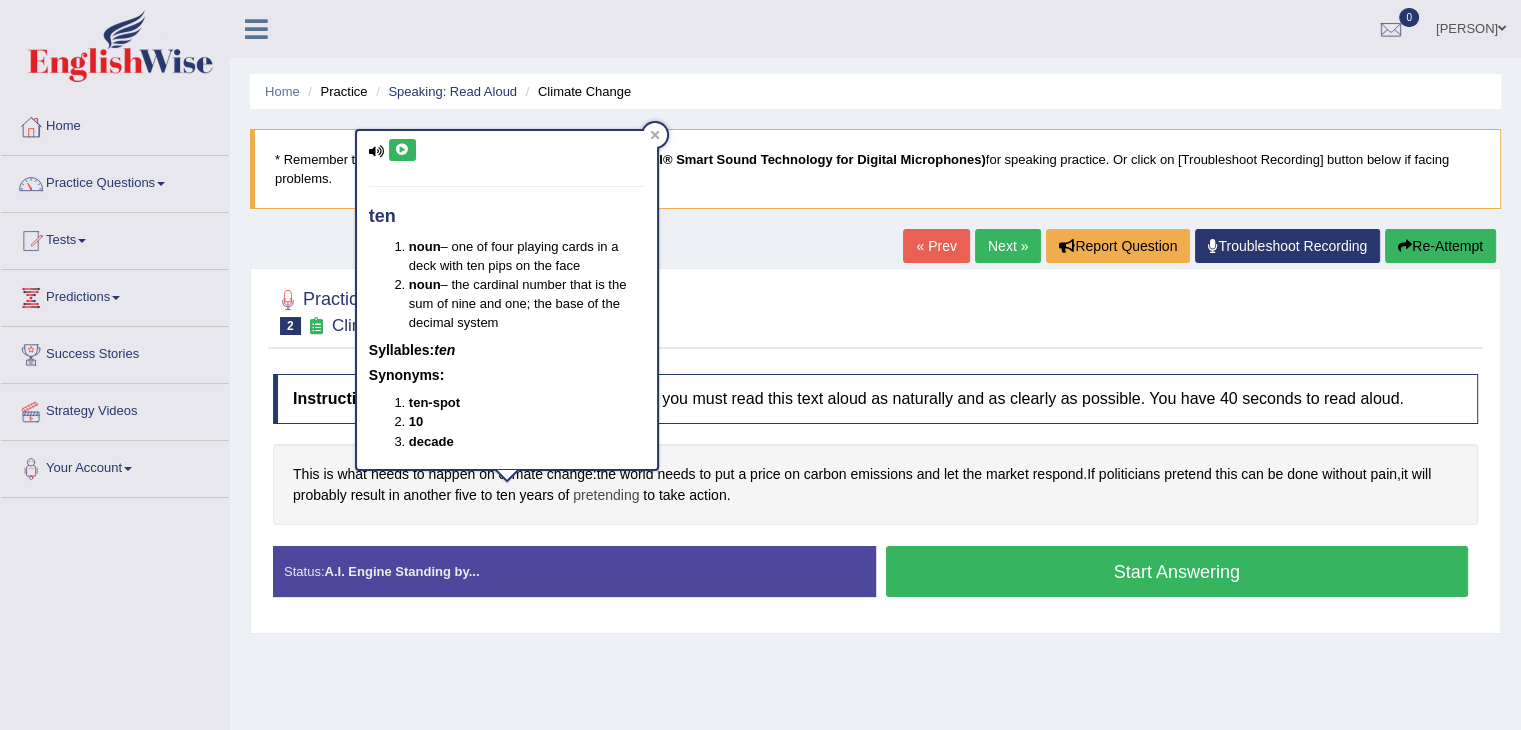 click on "pretending" at bounding box center [606, 495] 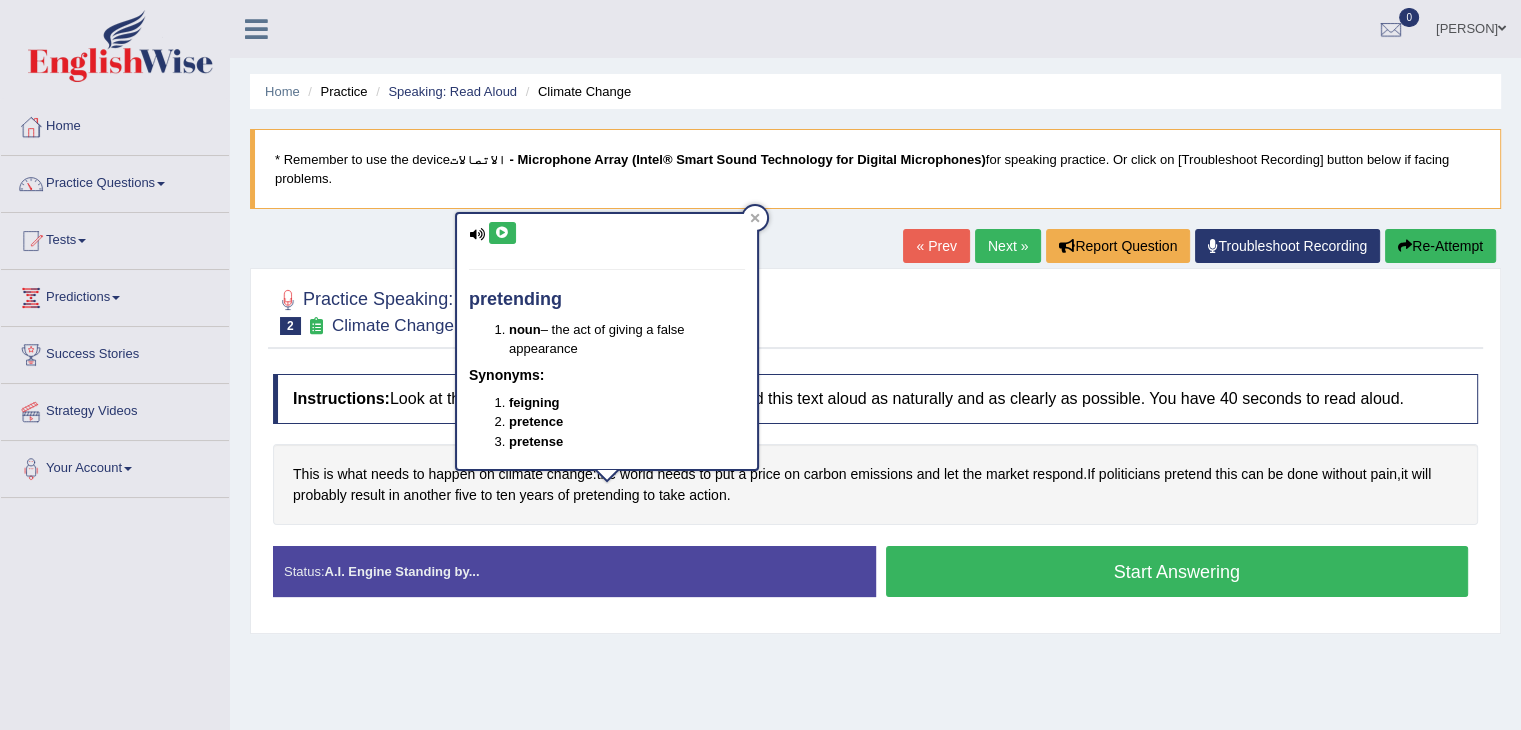 click at bounding box center [502, 233] 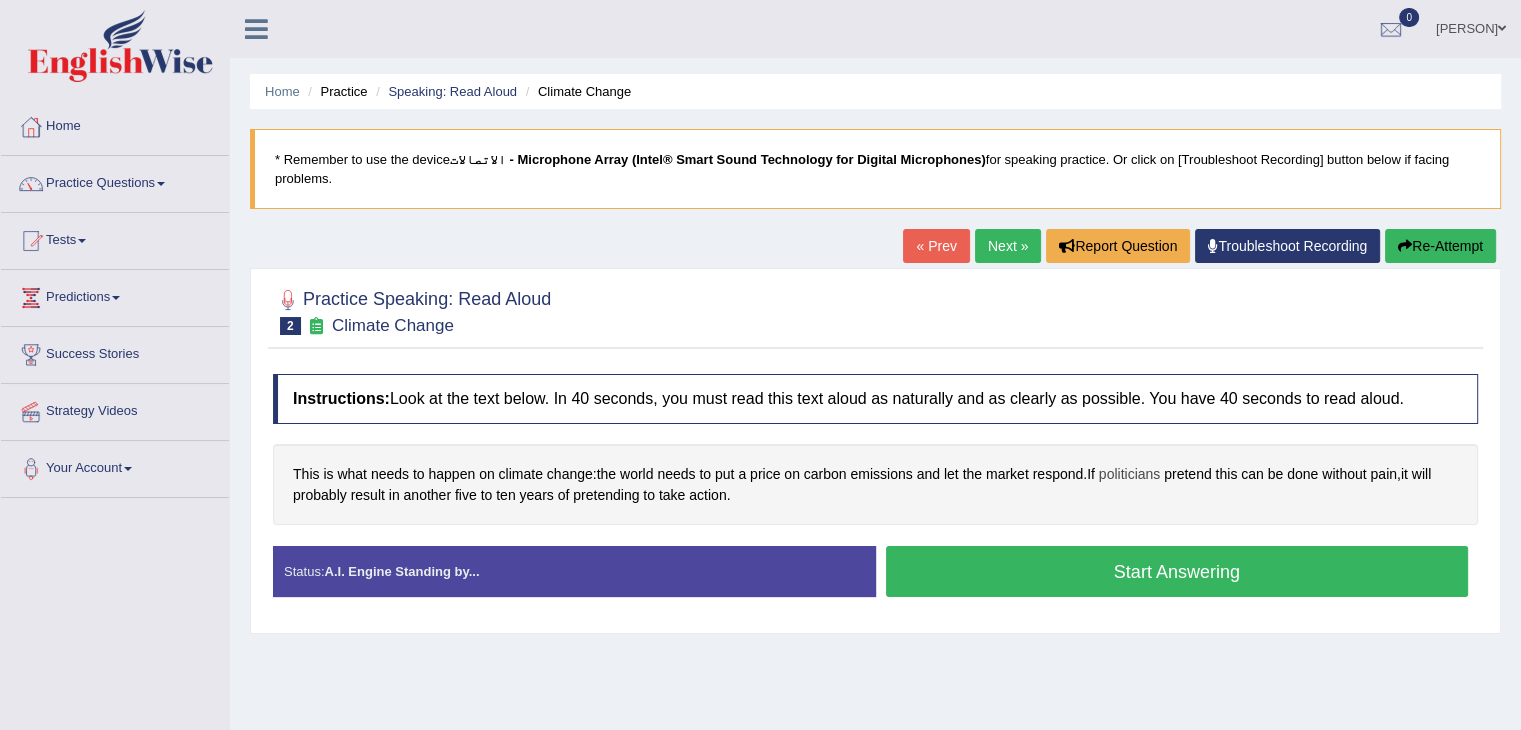 click on "politicians" at bounding box center (1129, 474) 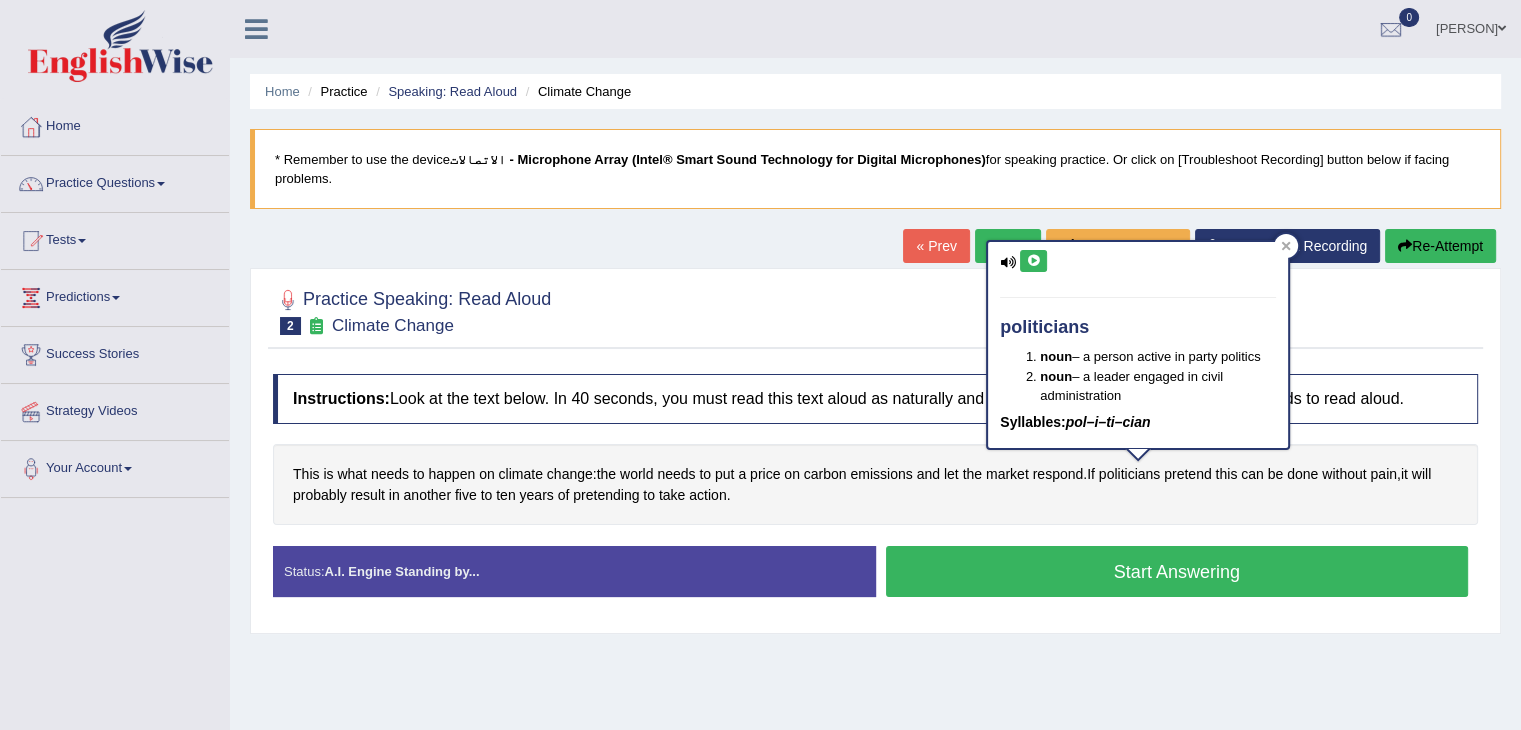 click at bounding box center [1033, 261] 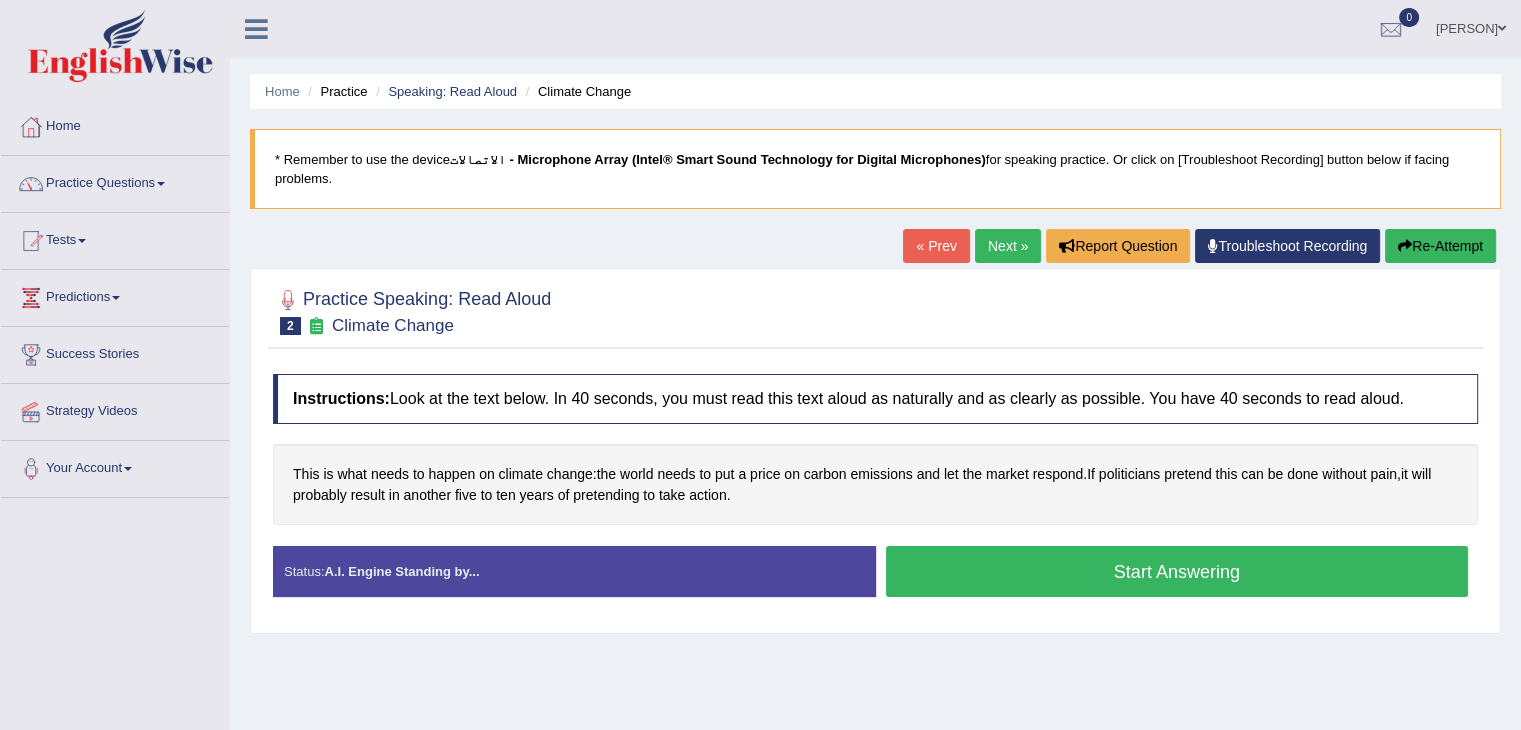 click on "Start Answering" at bounding box center [1177, 571] 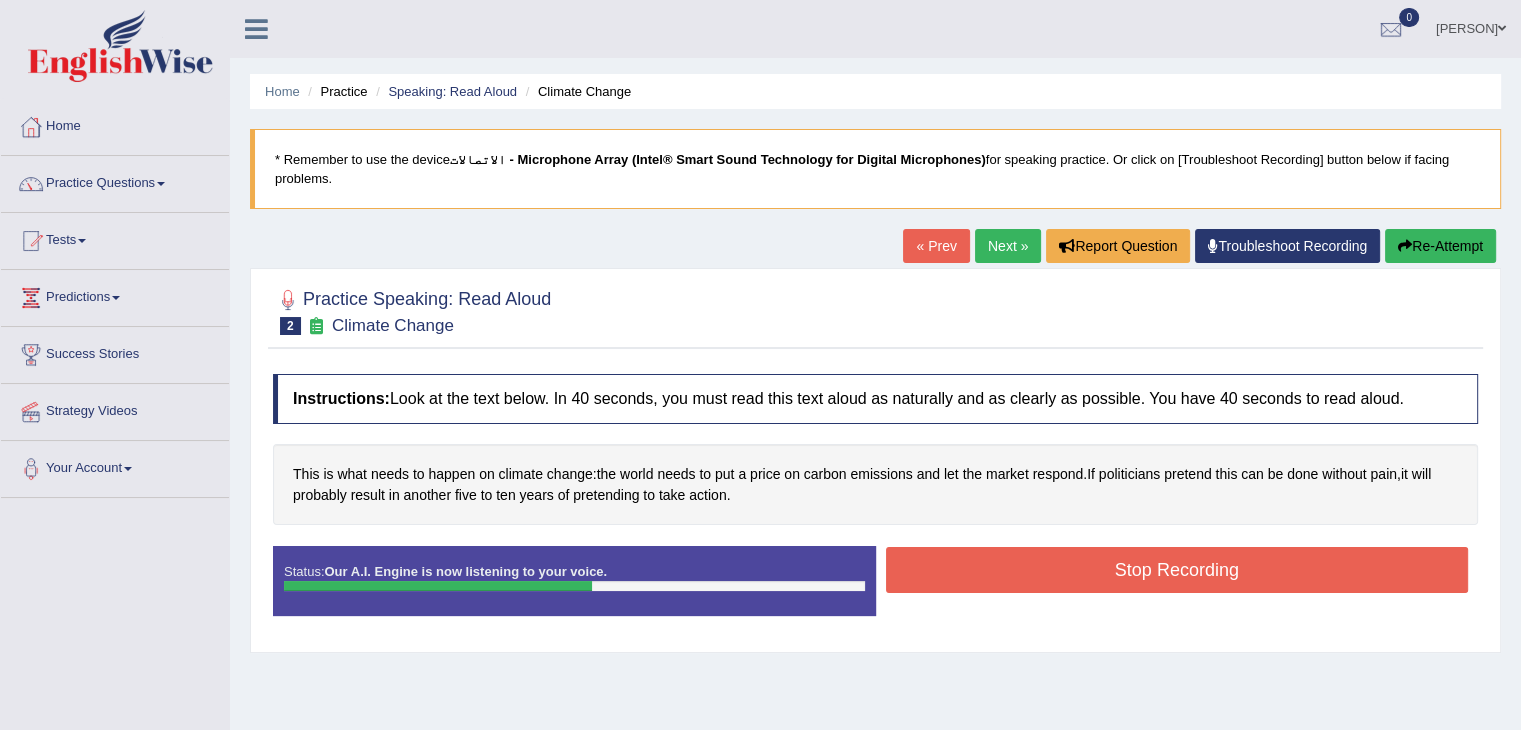 click on "Stop Recording" at bounding box center [1177, 570] 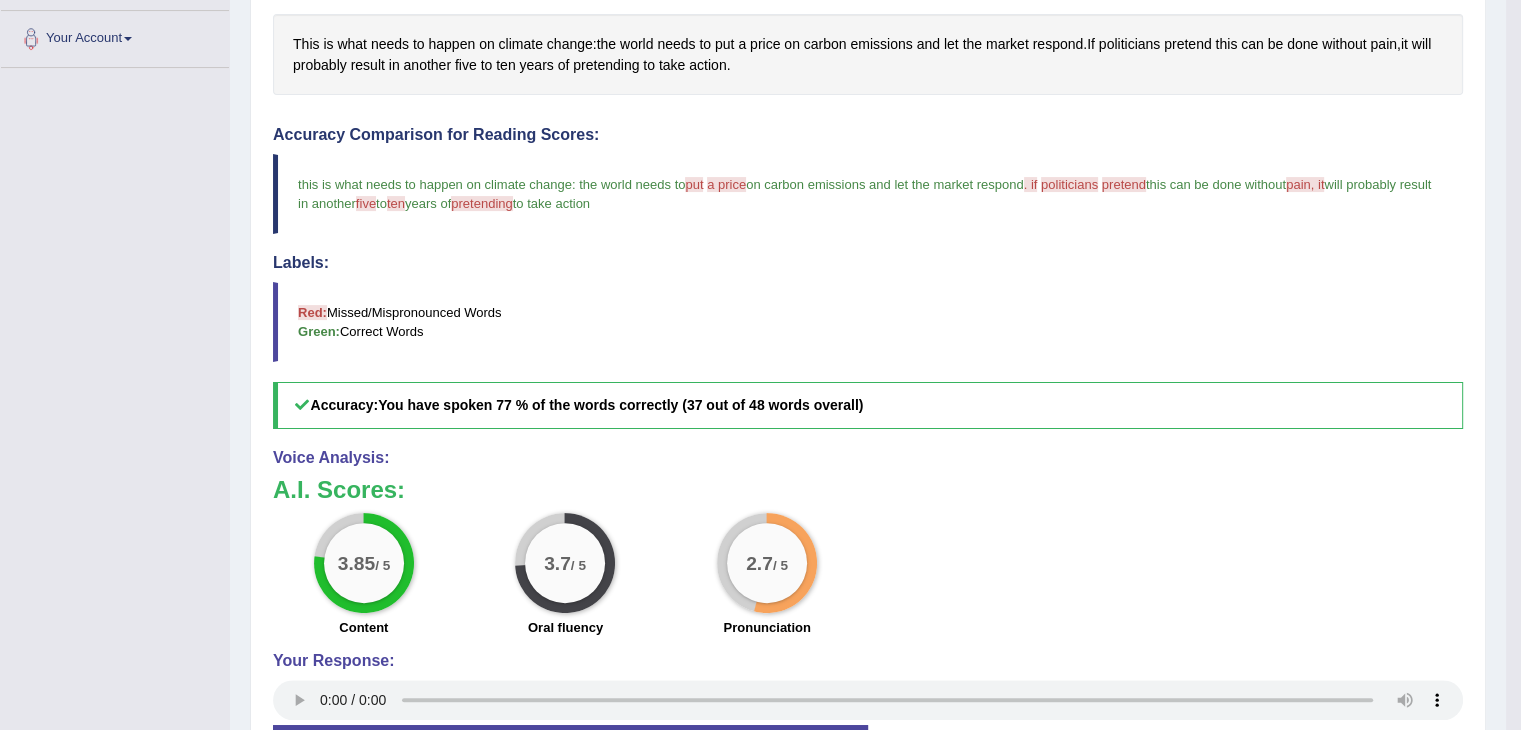 scroll, scrollTop: 477, scrollLeft: 0, axis: vertical 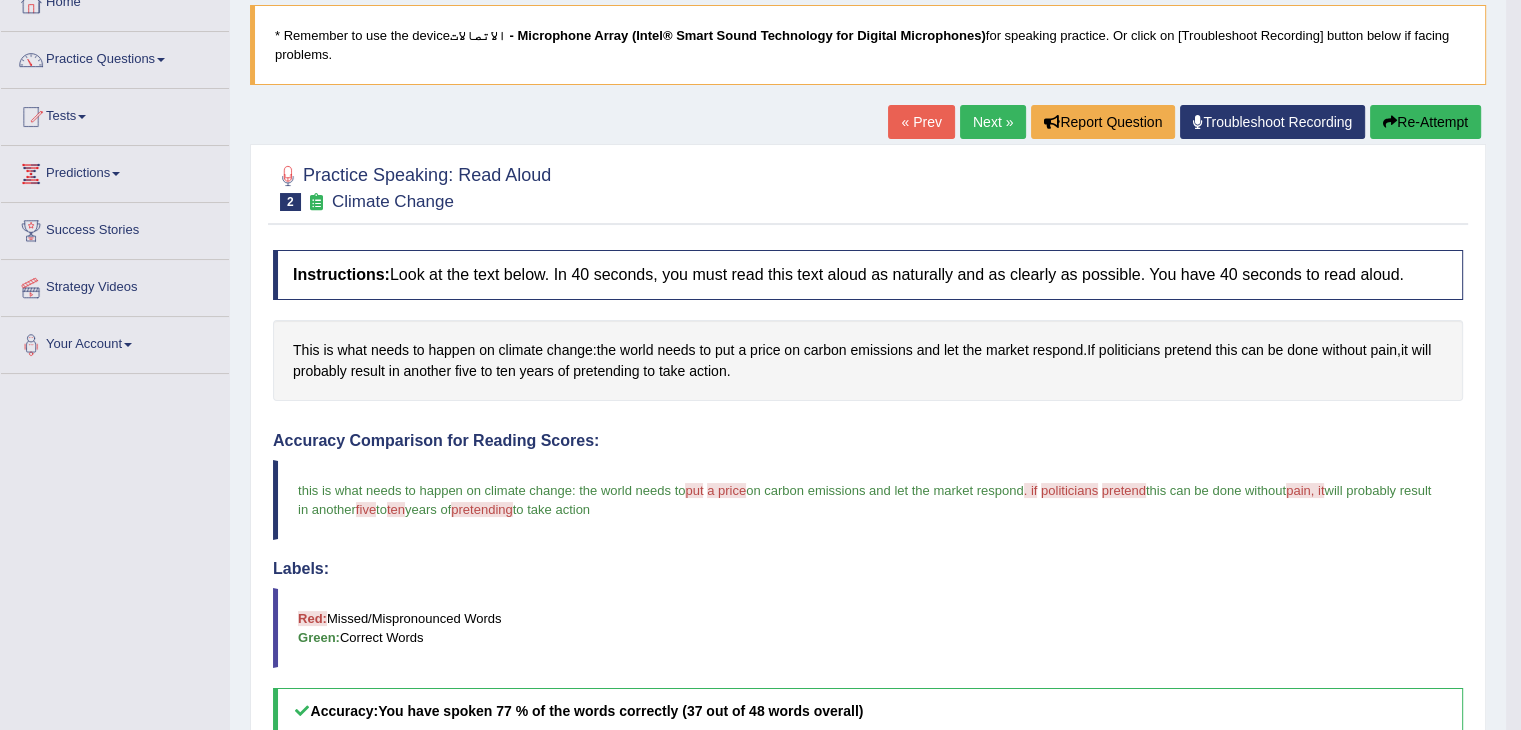 click on "Re-Attempt" at bounding box center (1425, 122) 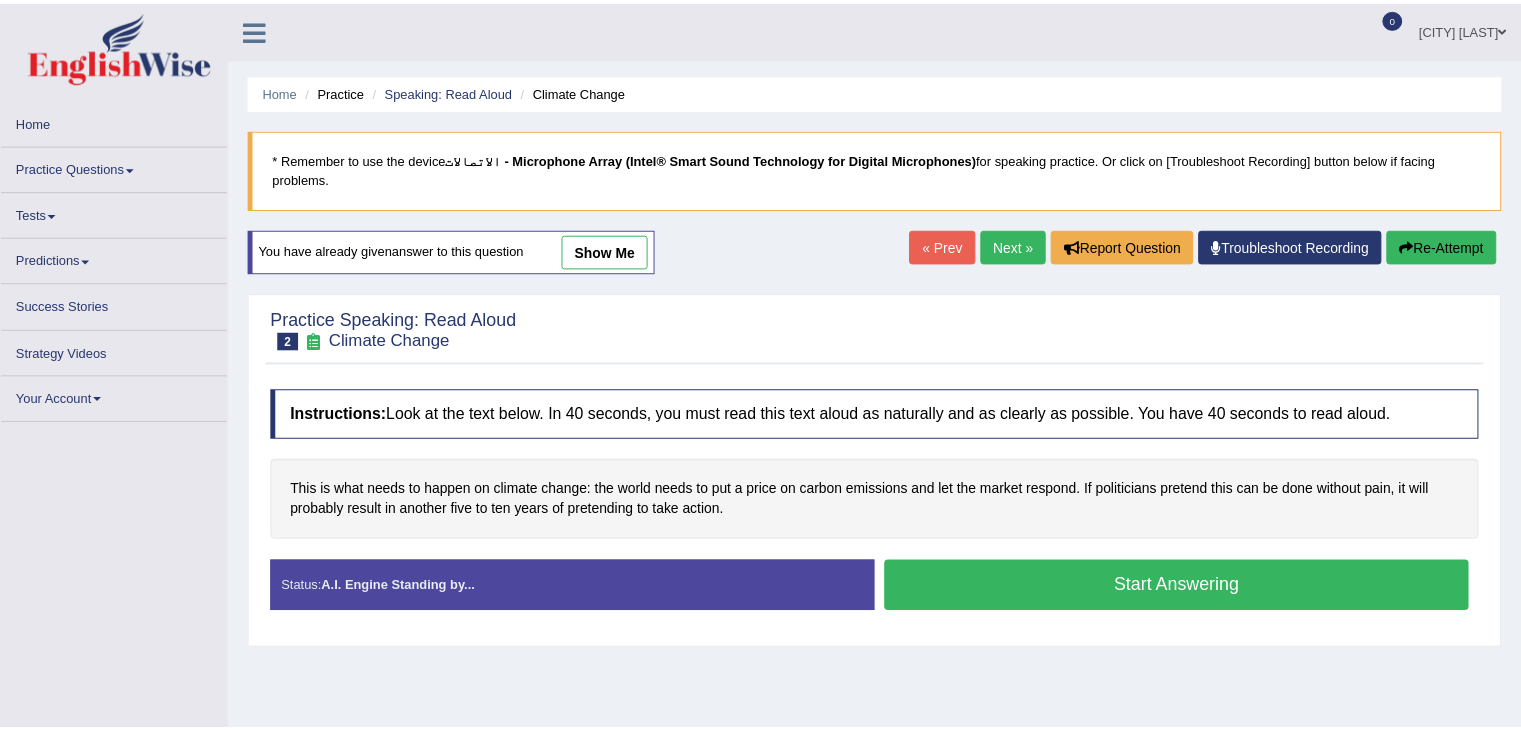 scroll, scrollTop: 128, scrollLeft: 0, axis: vertical 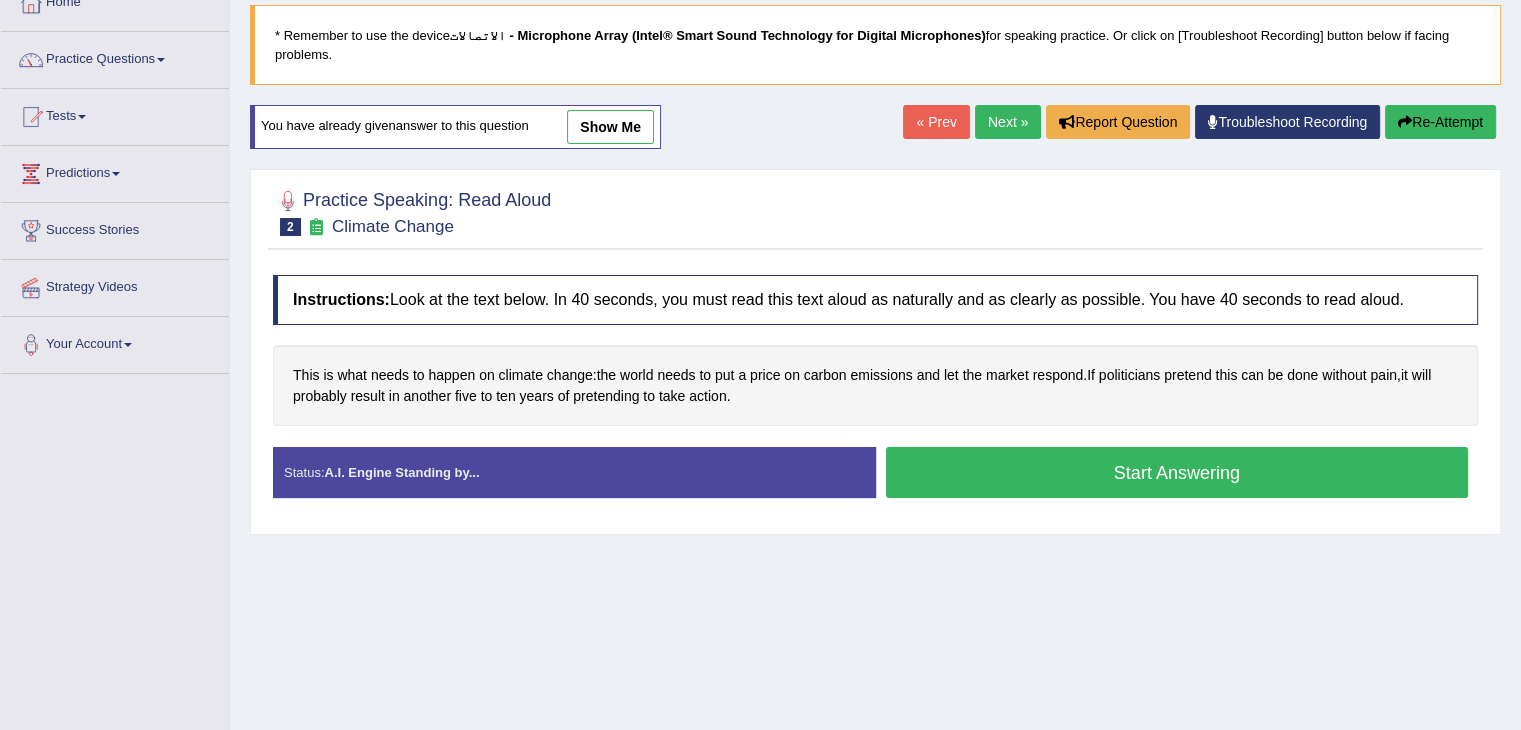 click on "Start Answering" at bounding box center [1177, 472] 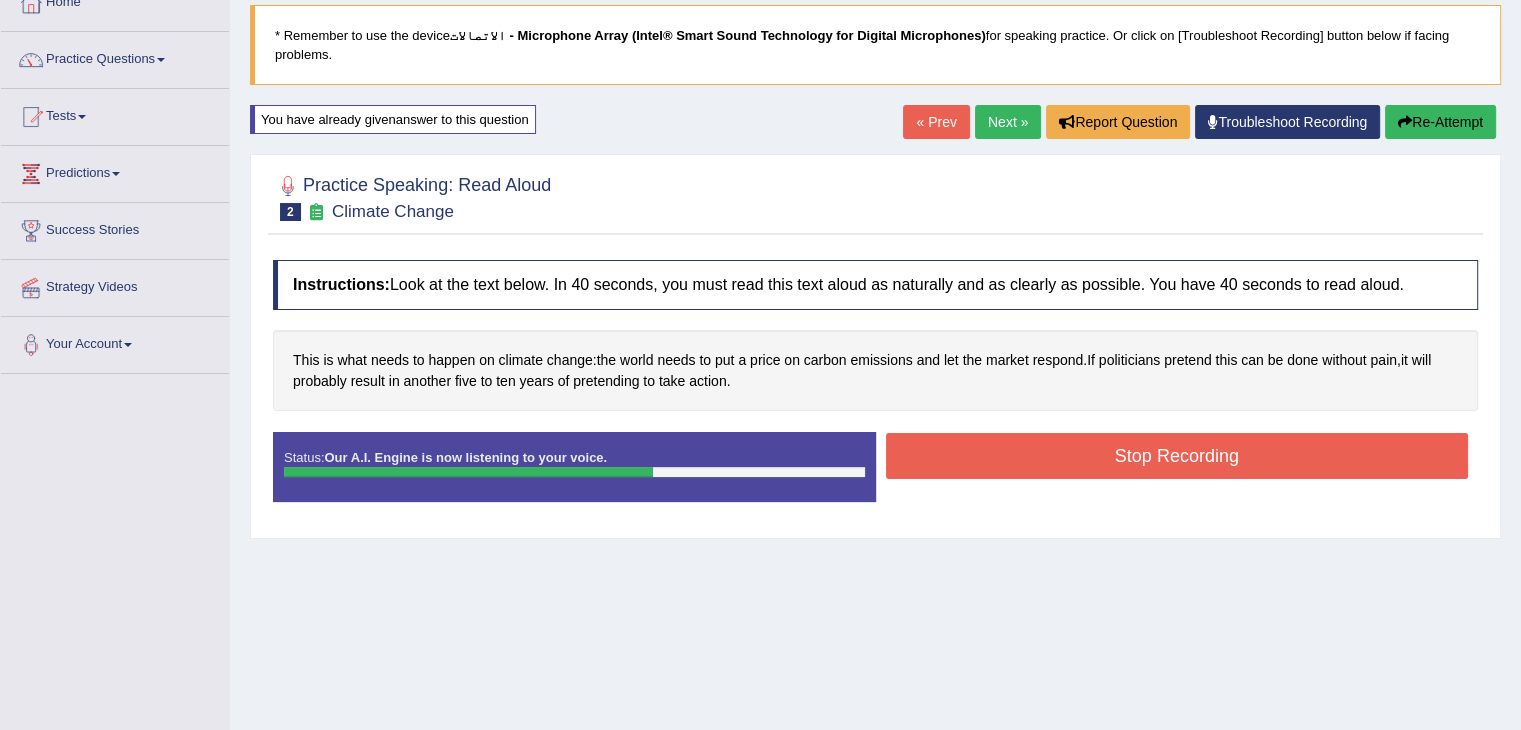 click on "Stop Recording" at bounding box center [1177, 456] 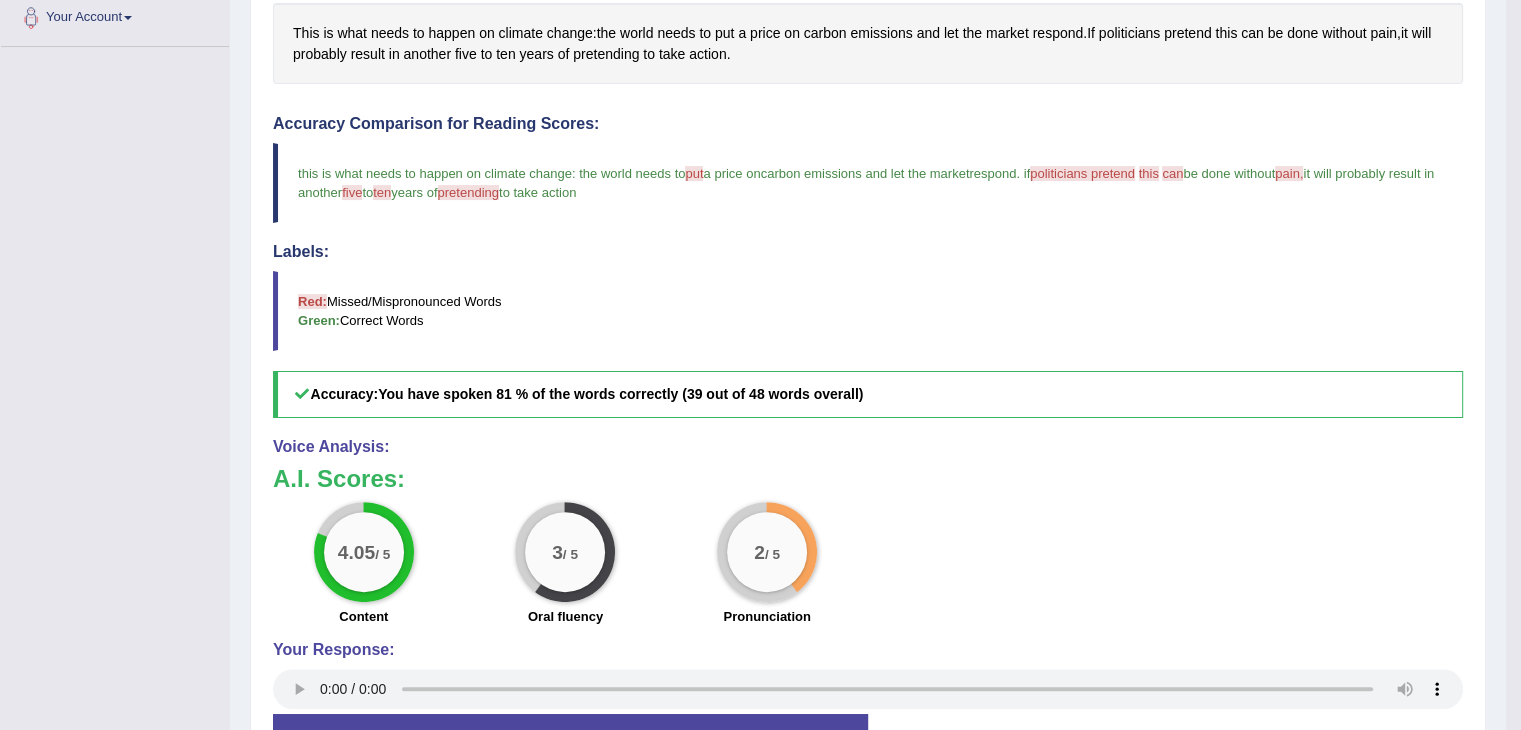 scroll, scrollTop: 449, scrollLeft: 0, axis: vertical 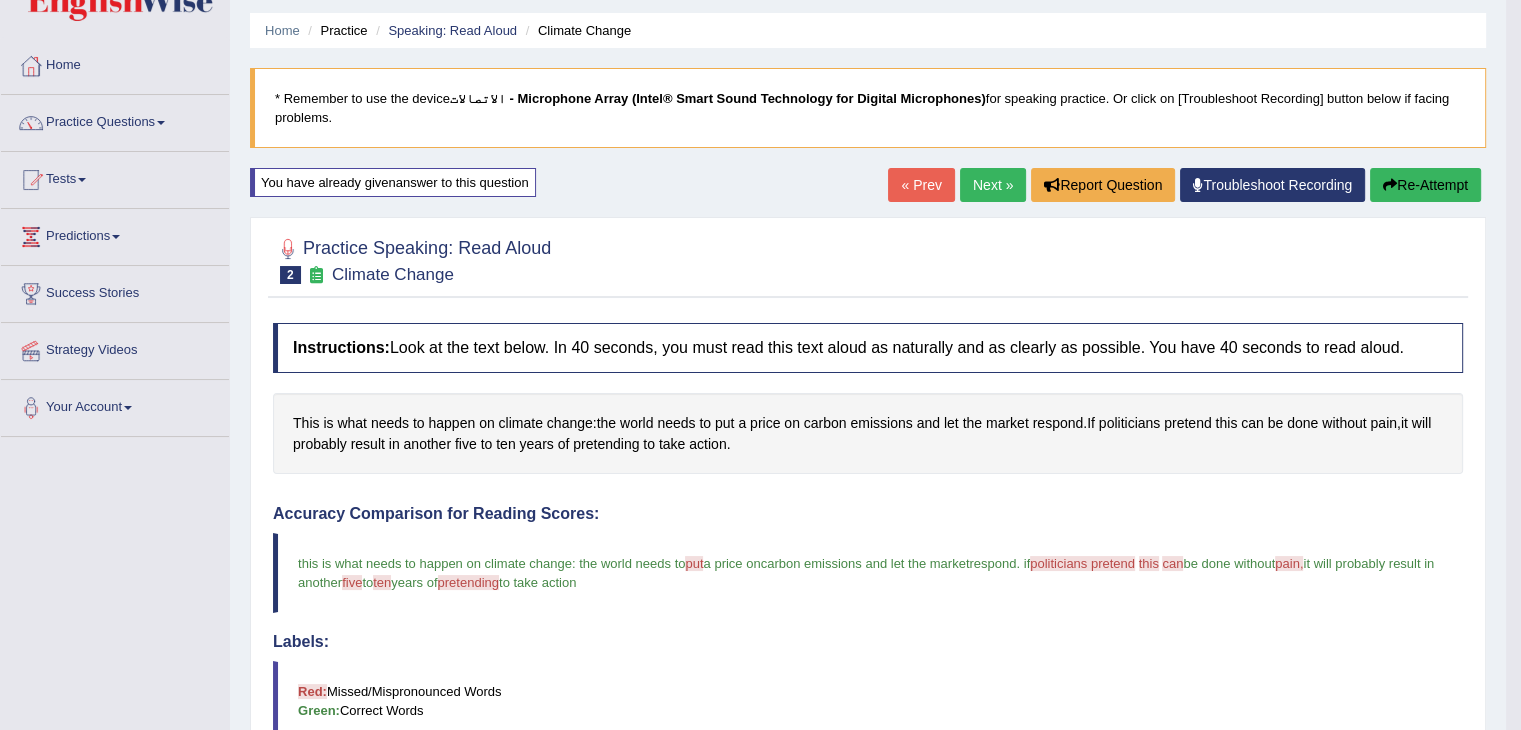 click on "Re-Attempt" at bounding box center (1425, 185) 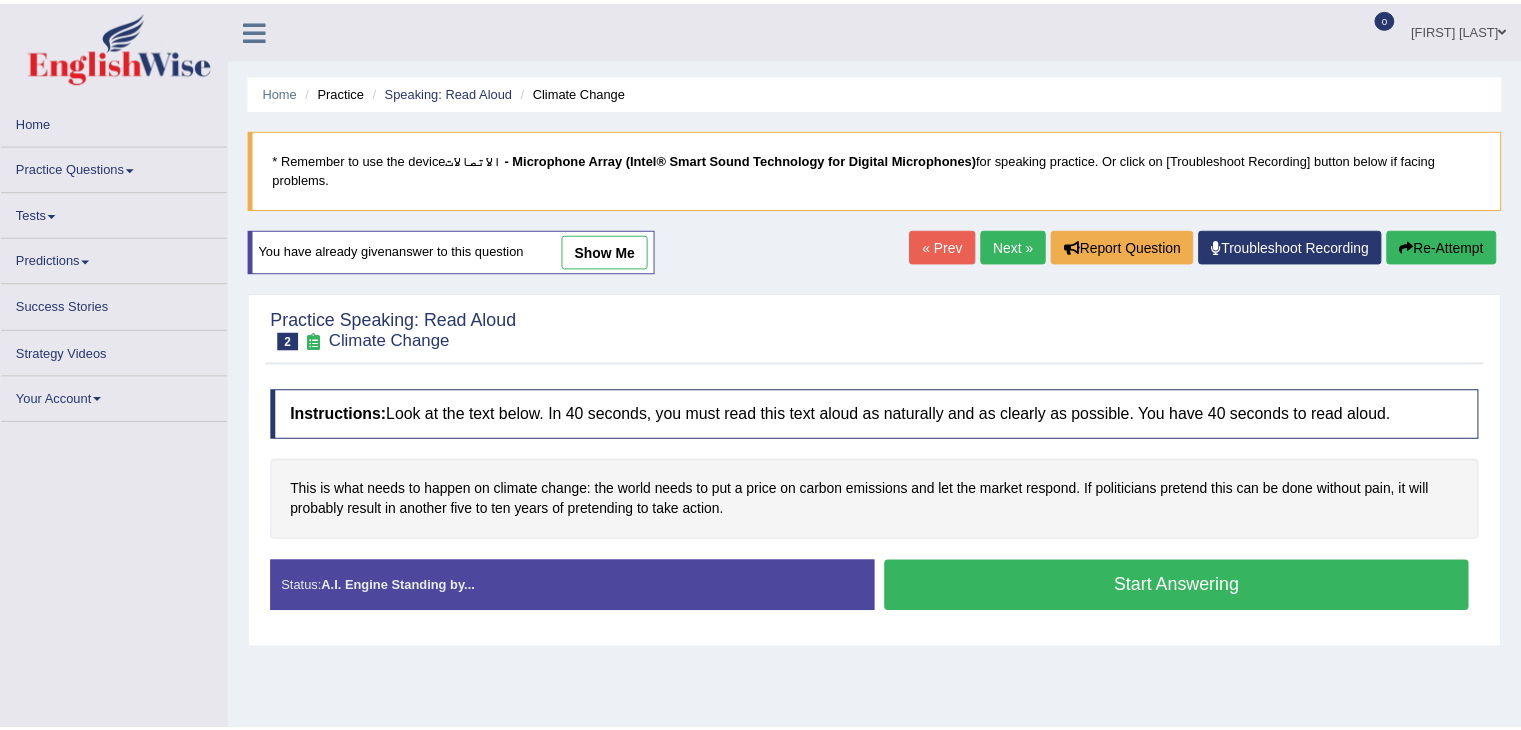 scroll, scrollTop: 61, scrollLeft: 0, axis: vertical 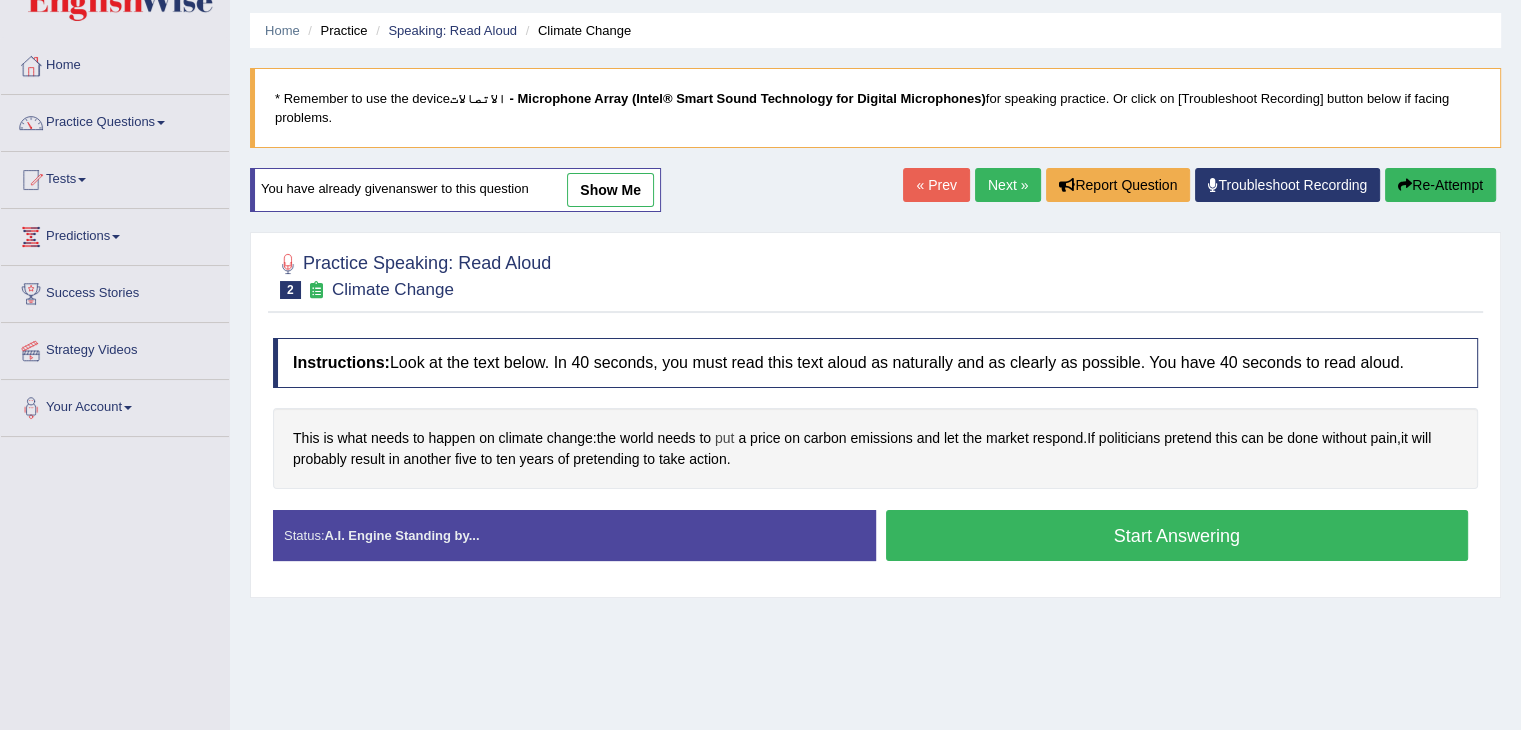 click on "put" at bounding box center [724, 438] 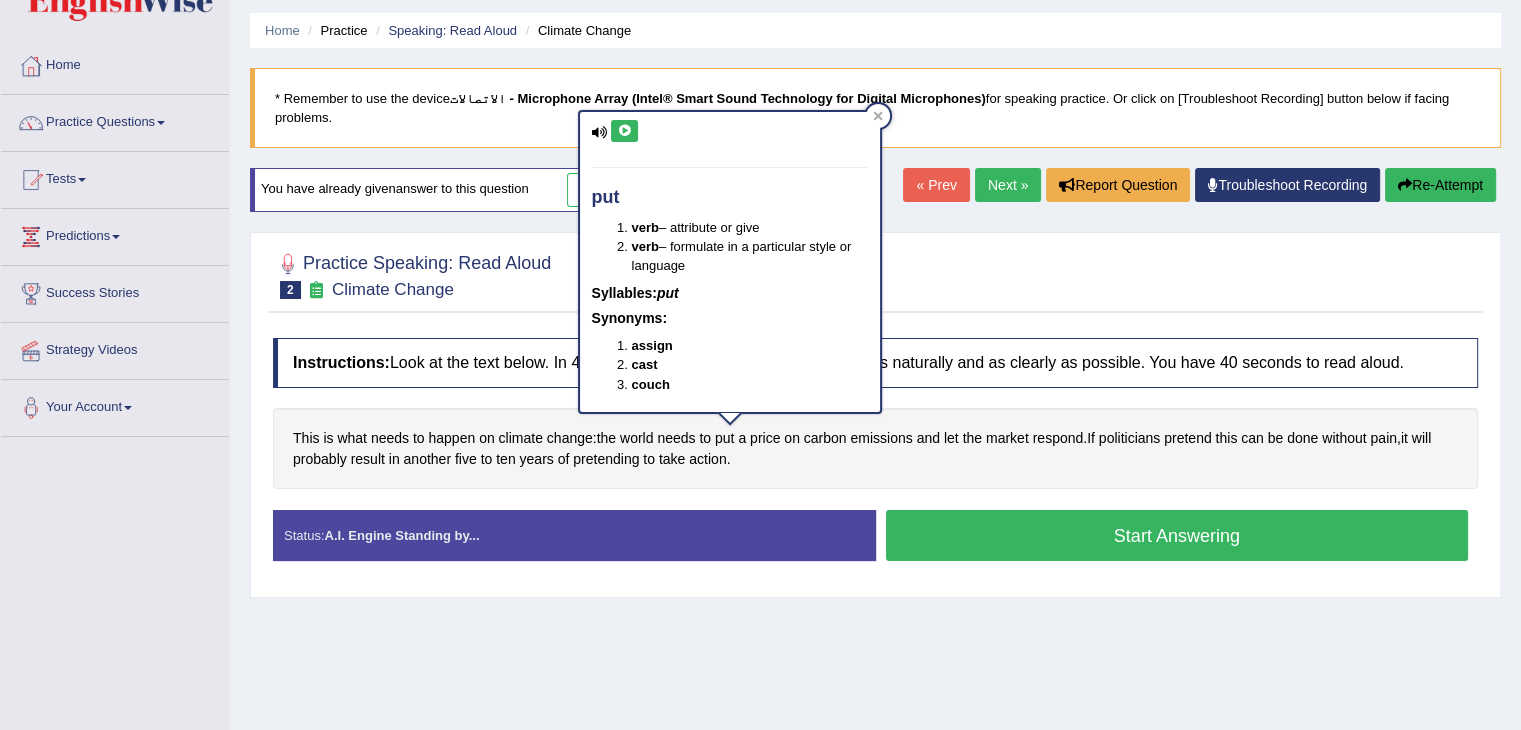 click at bounding box center (624, 131) 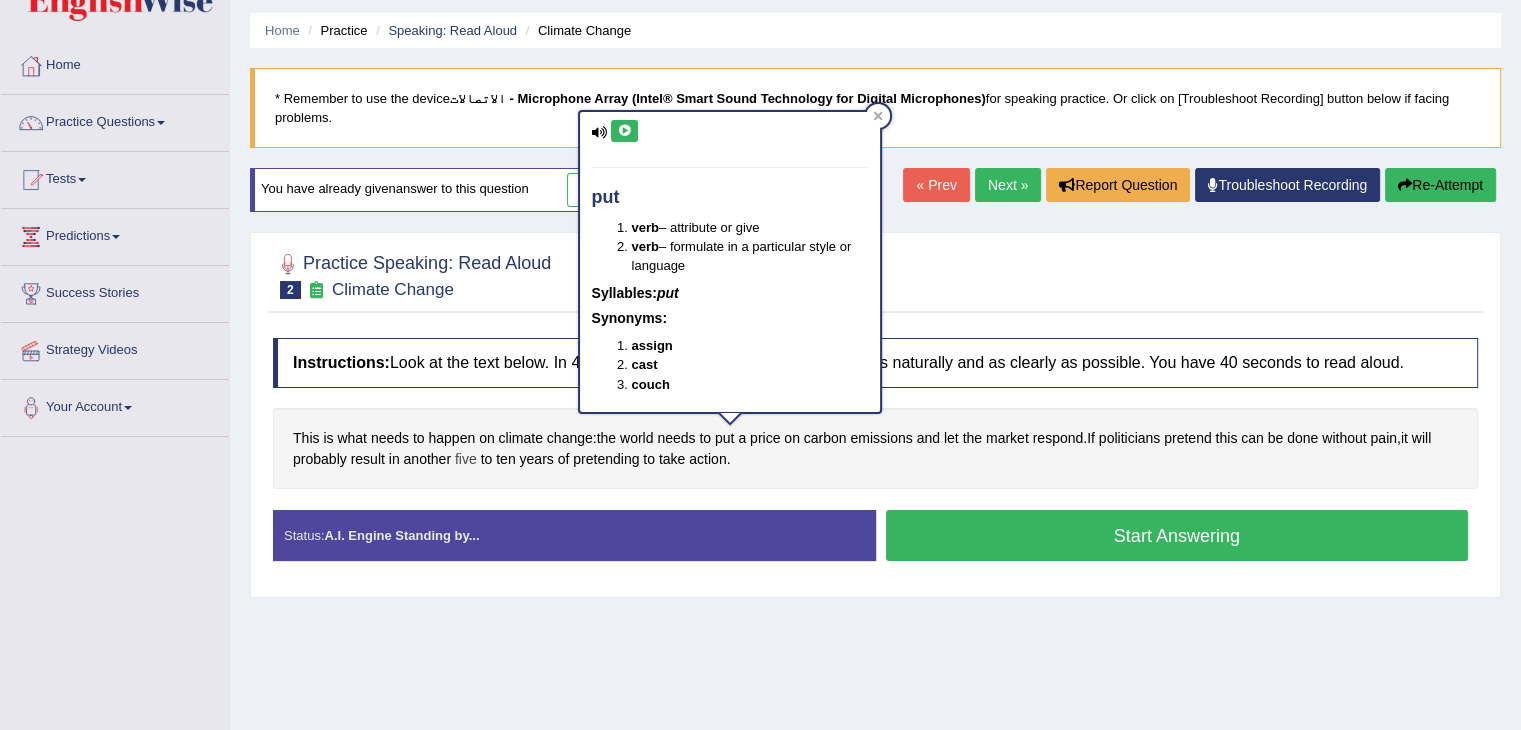 click on "five" at bounding box center [466, 459] 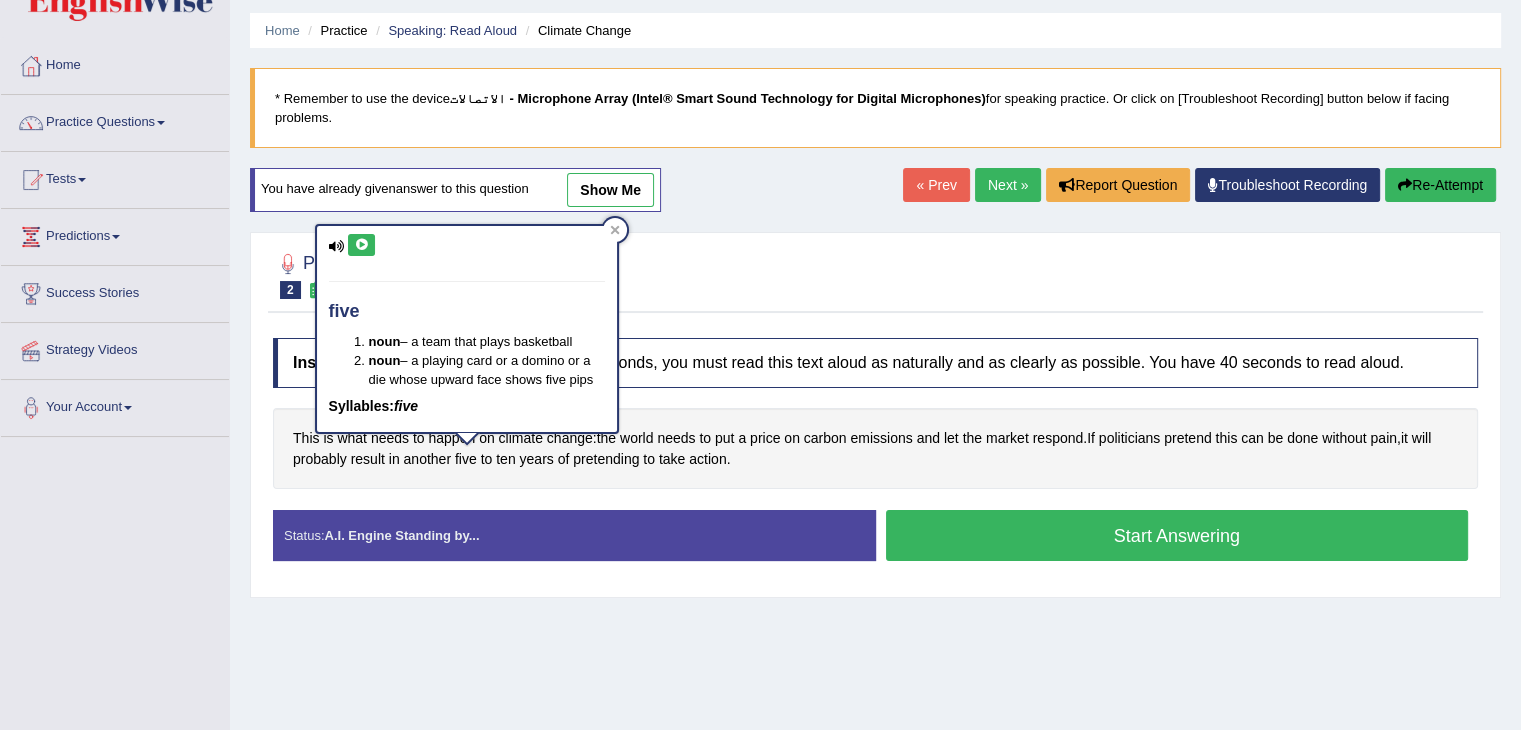 click at bounding box center [361, 245] 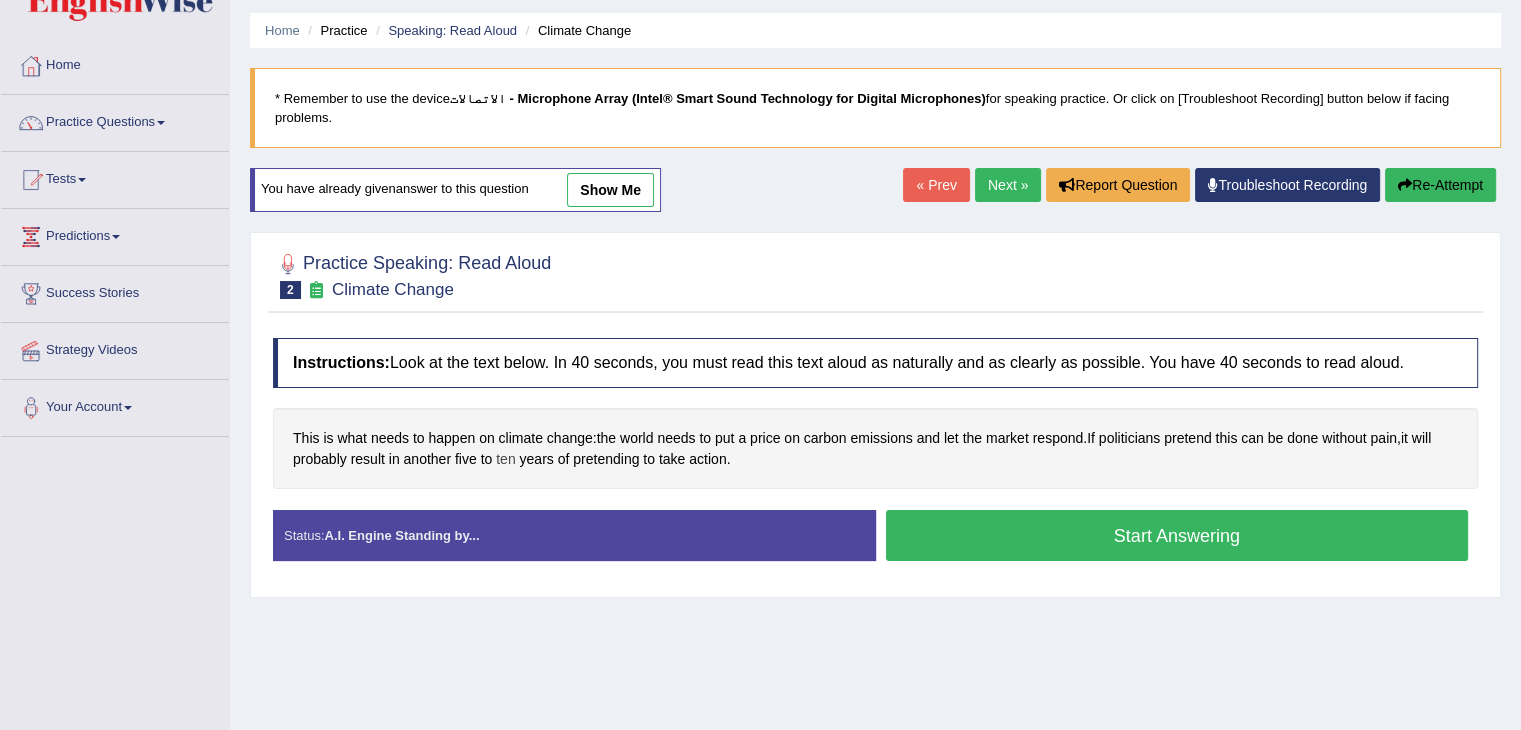 click on "ten" at bounding box center [505, 459] 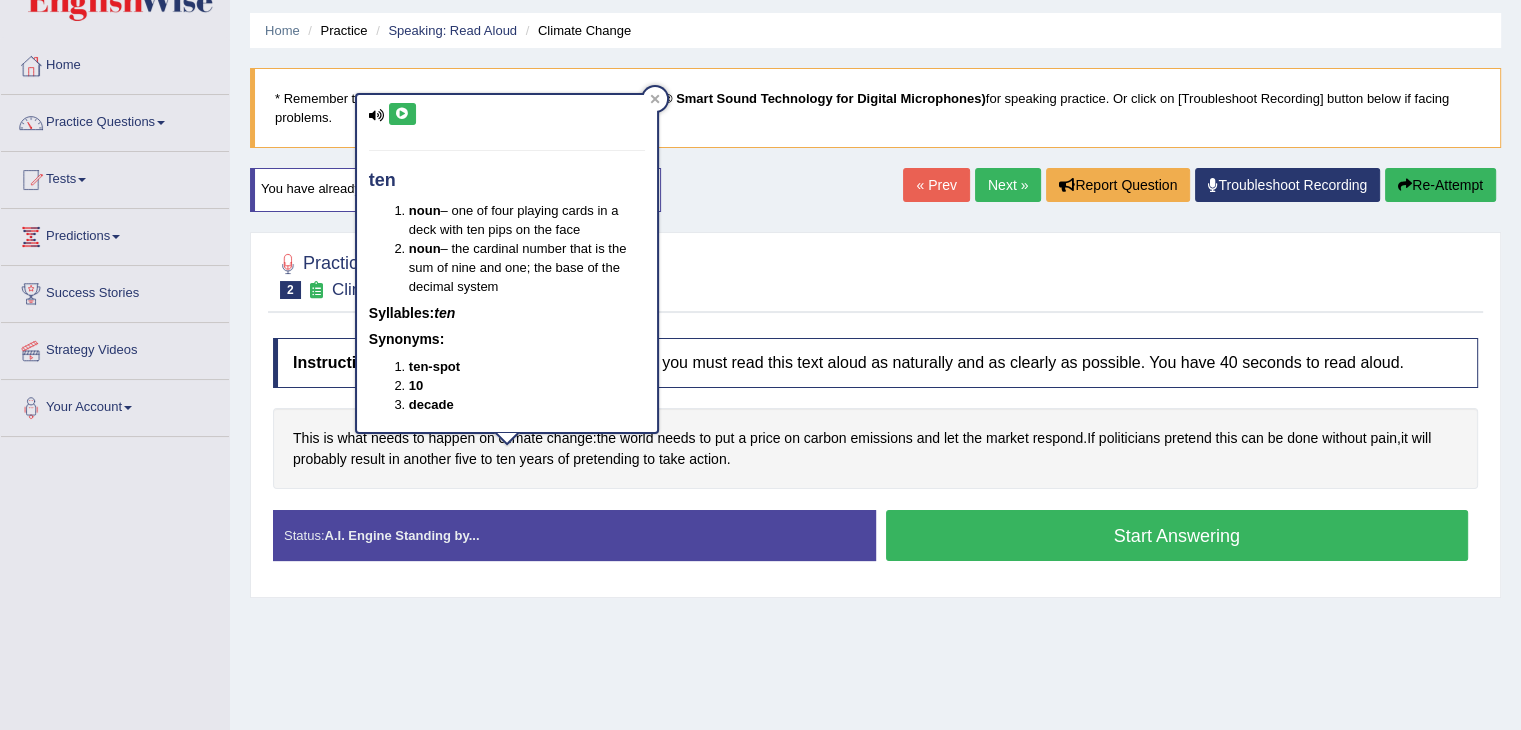 click at bounding box center (402, 114) 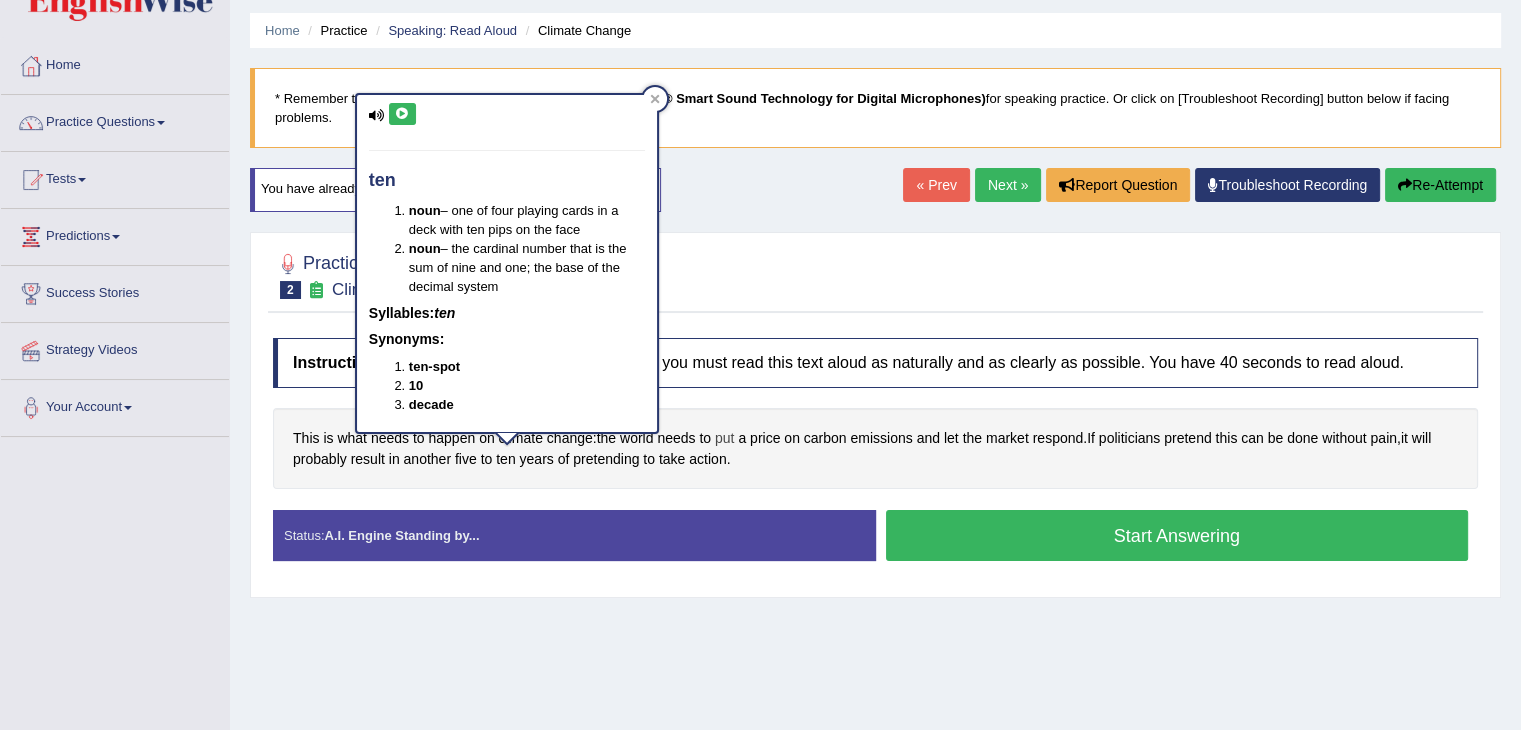 click on "put" at bounding box center [724, 438] 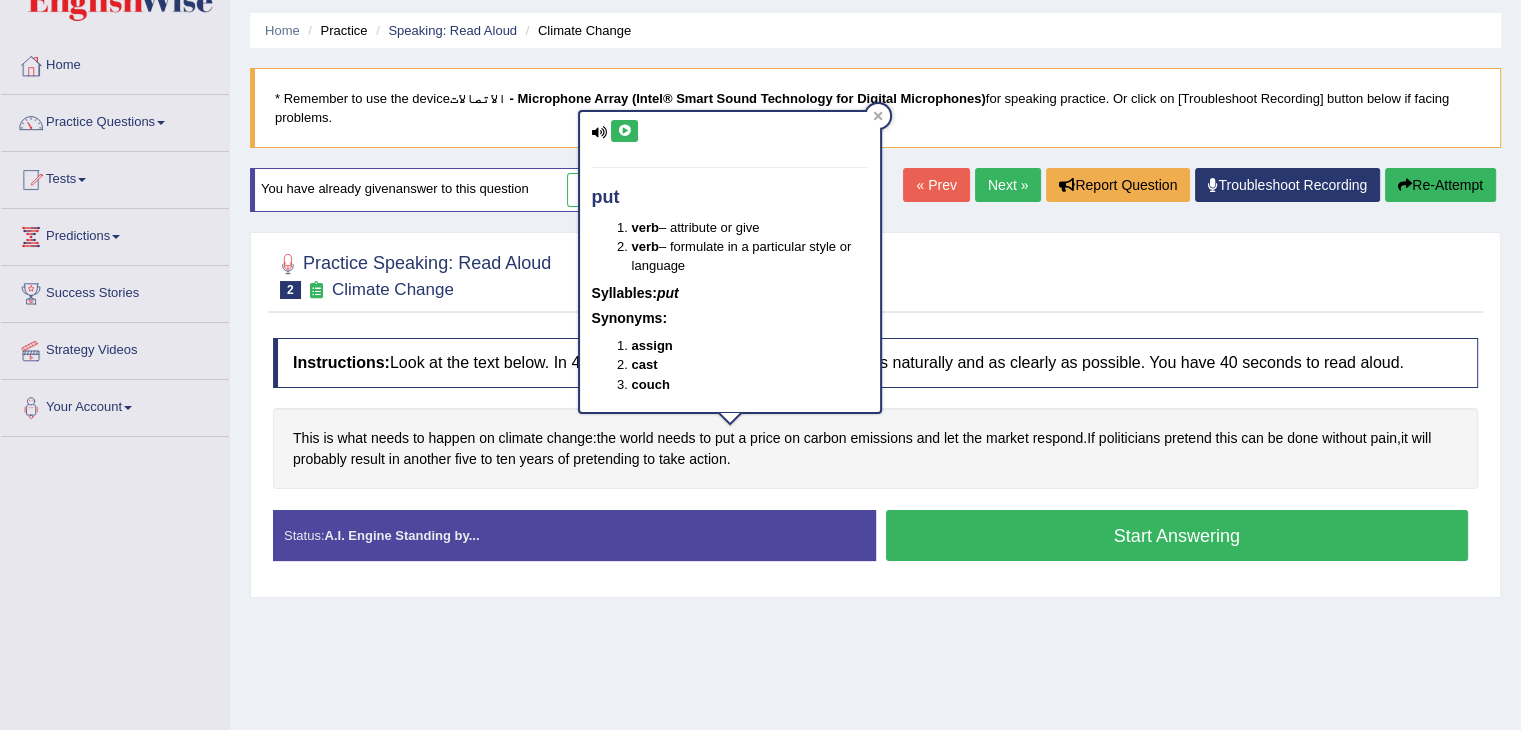 click at bounding box center [624, 131] 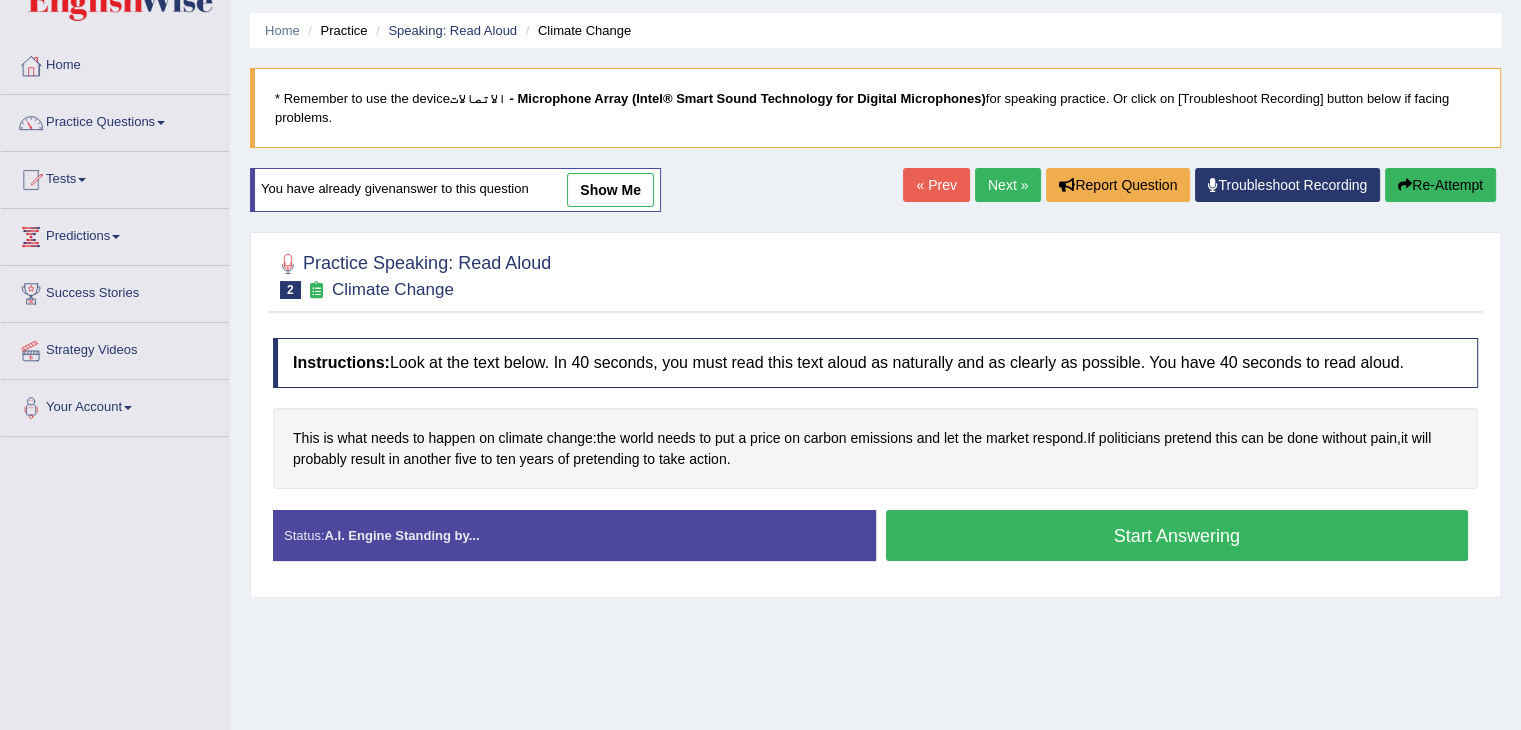 click on "Start Answering" at bounding box center (1177, 535) 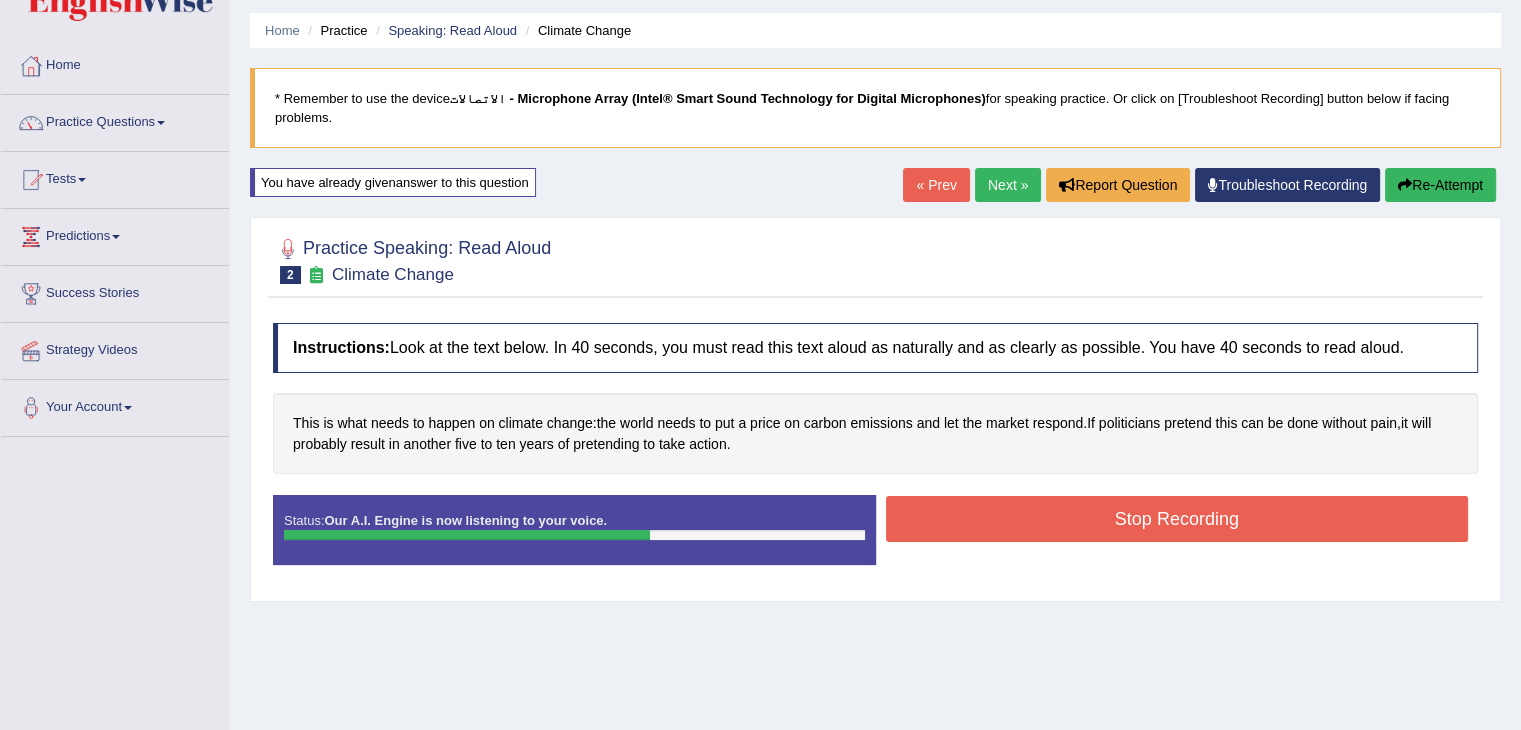 click on "Stop Recording" at bounding box center [1177, 519] 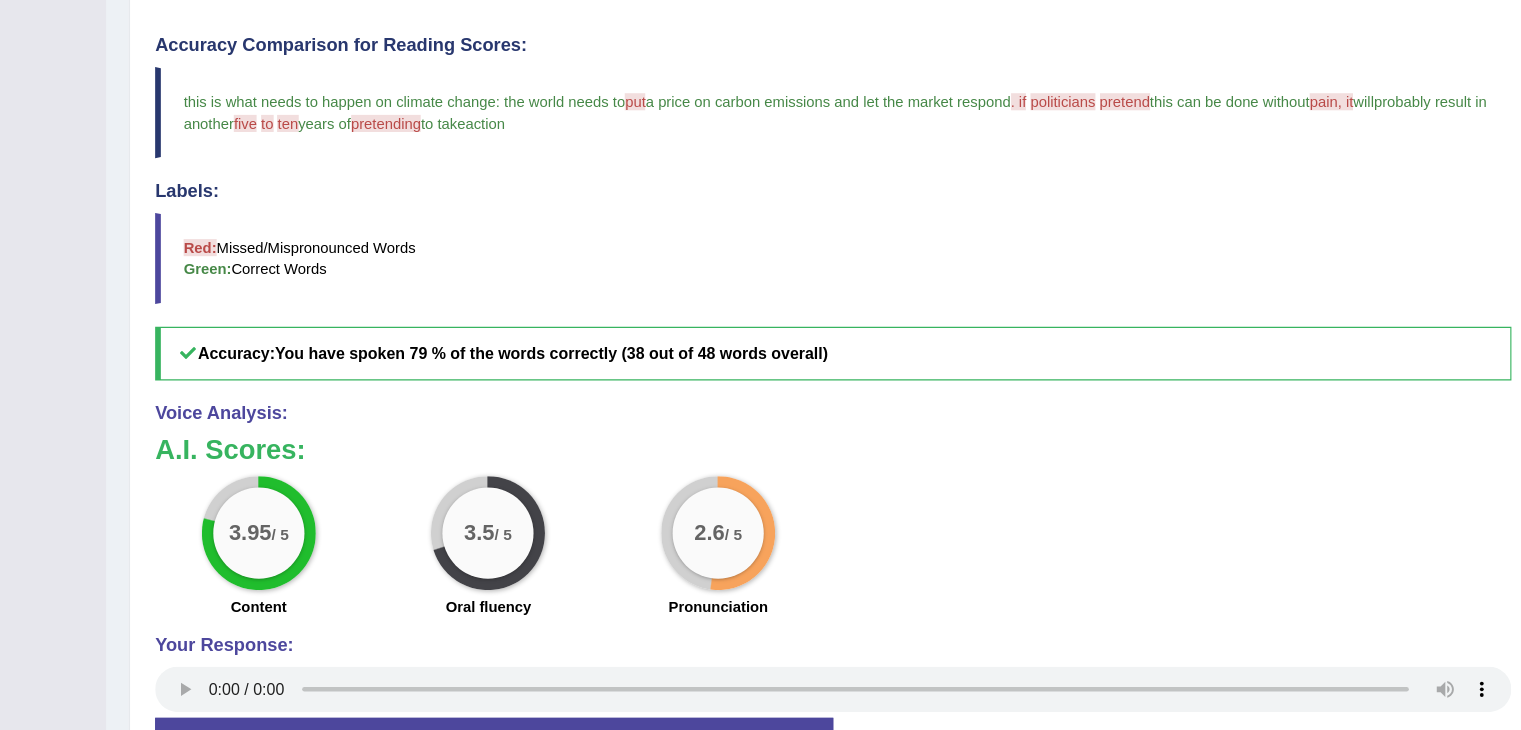 scroll, scrollTop: 472, scrollLeft: 0, axis: vertical 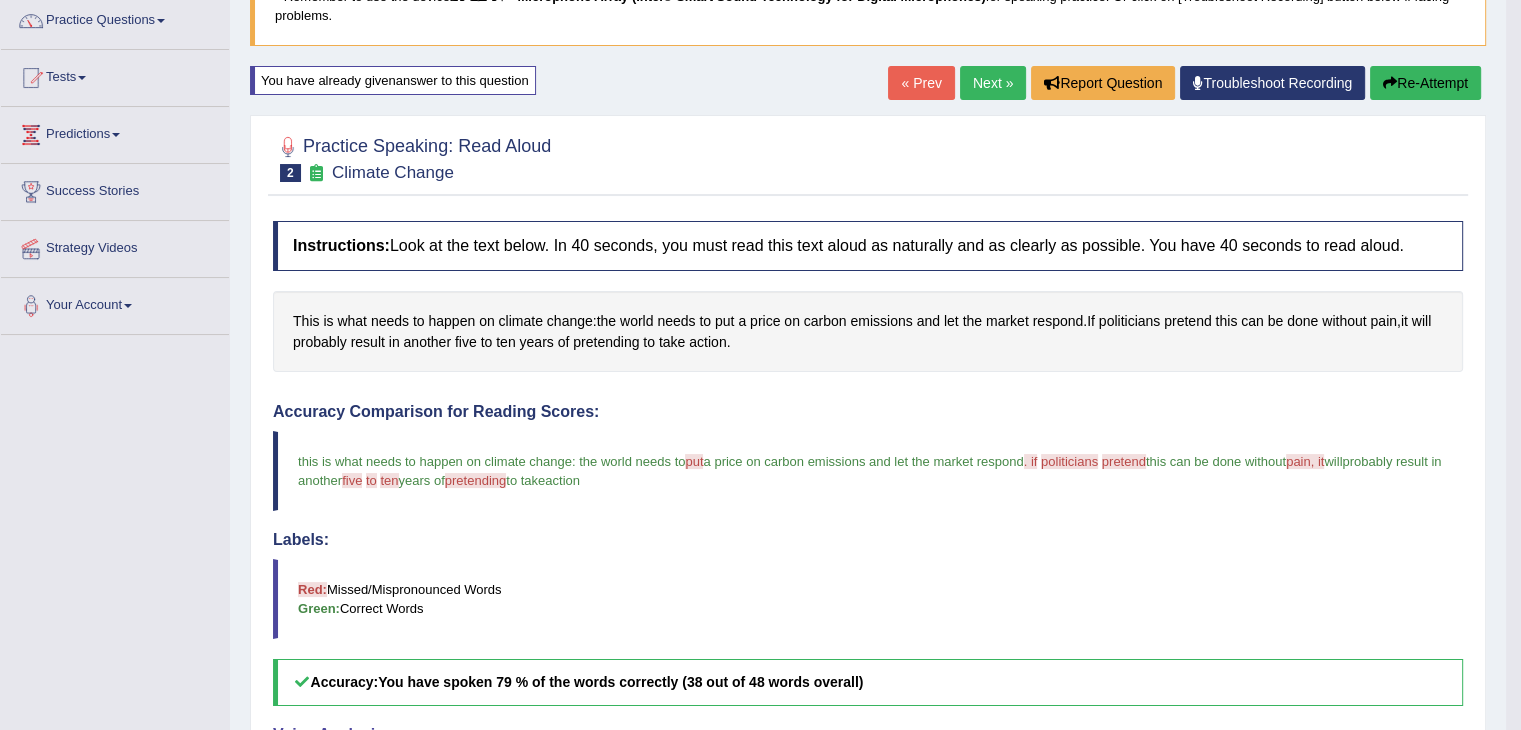click on "Next »" at bounding box center [993, 83] 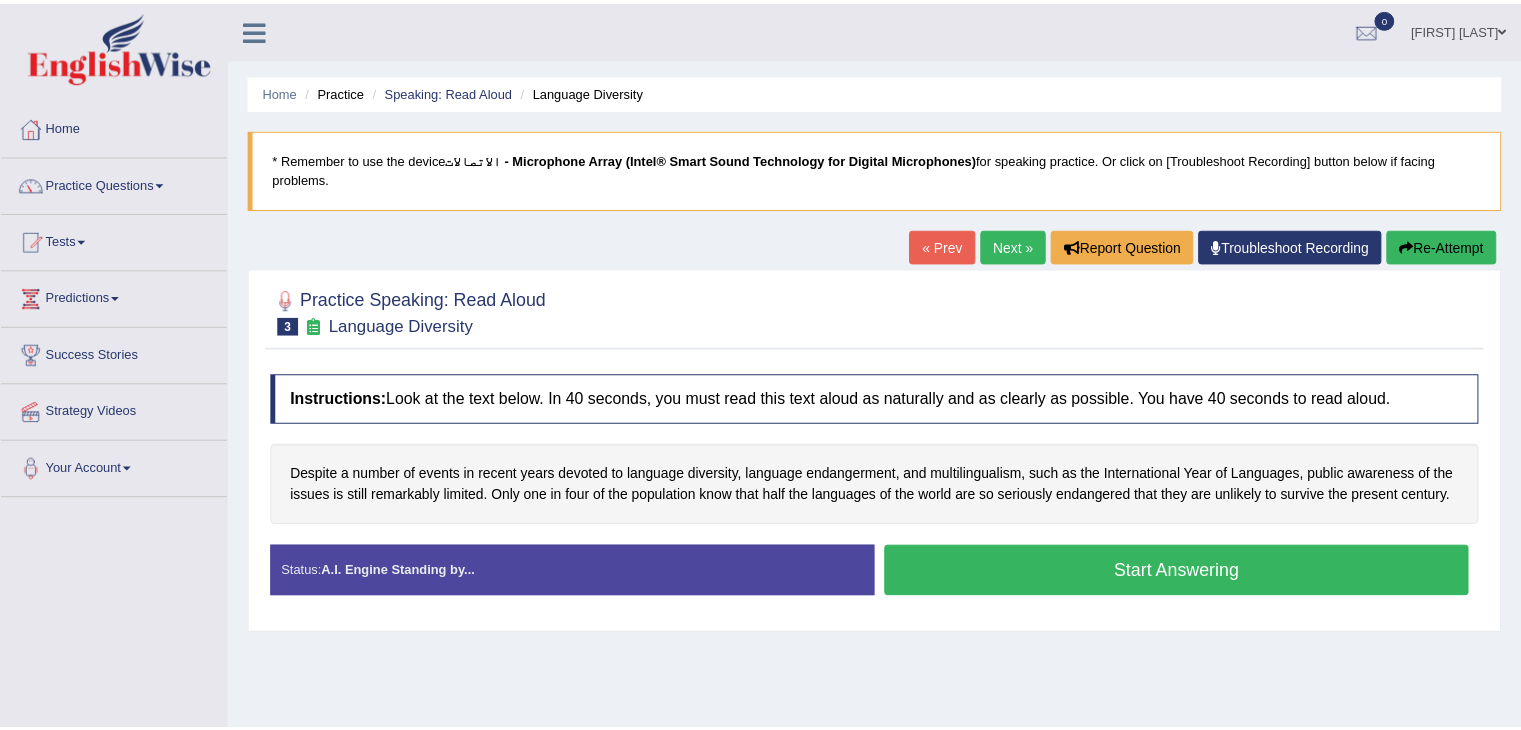 scroll, scrollTop: 0, scrollLeft: 0, axis: both 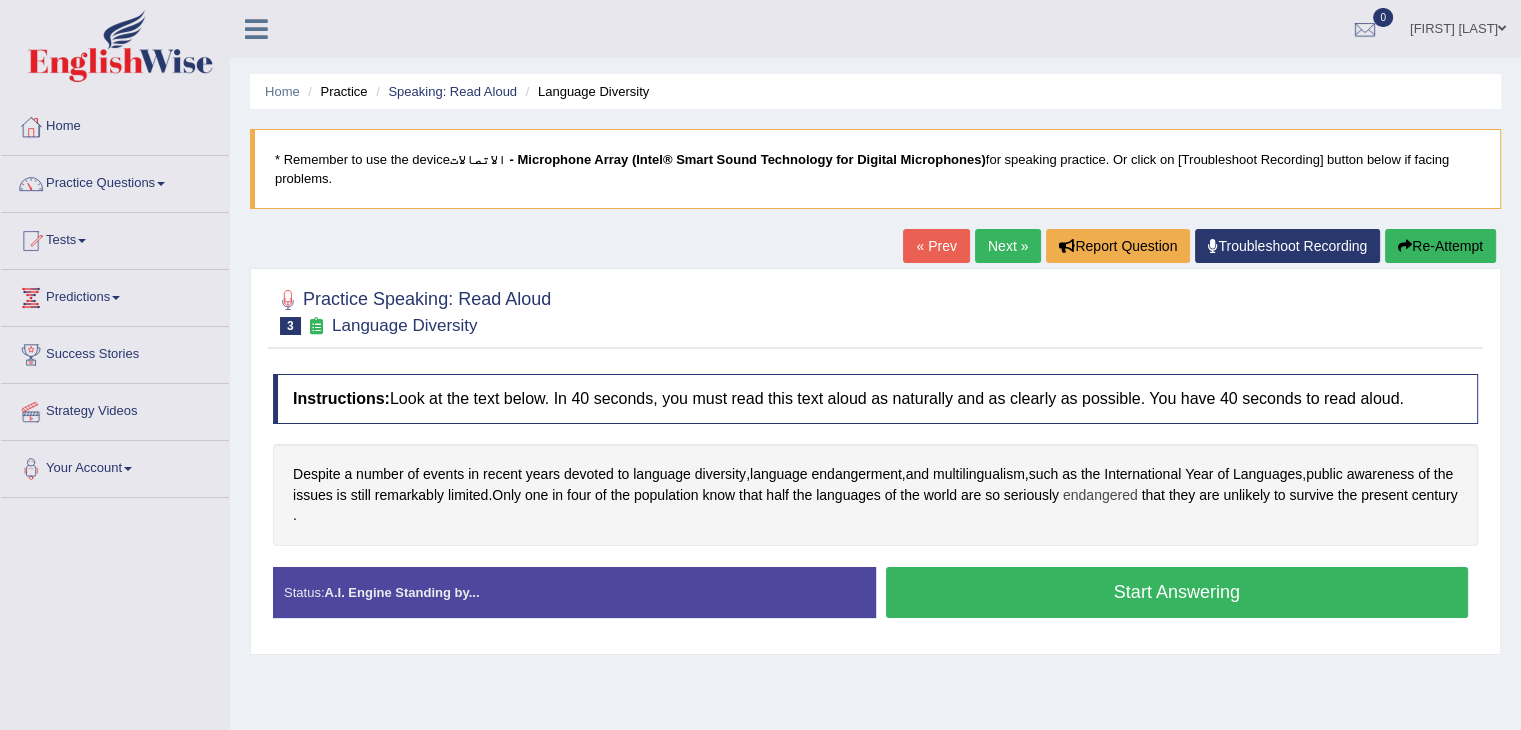 click on "endangered" at bounding box center (1100, 495) 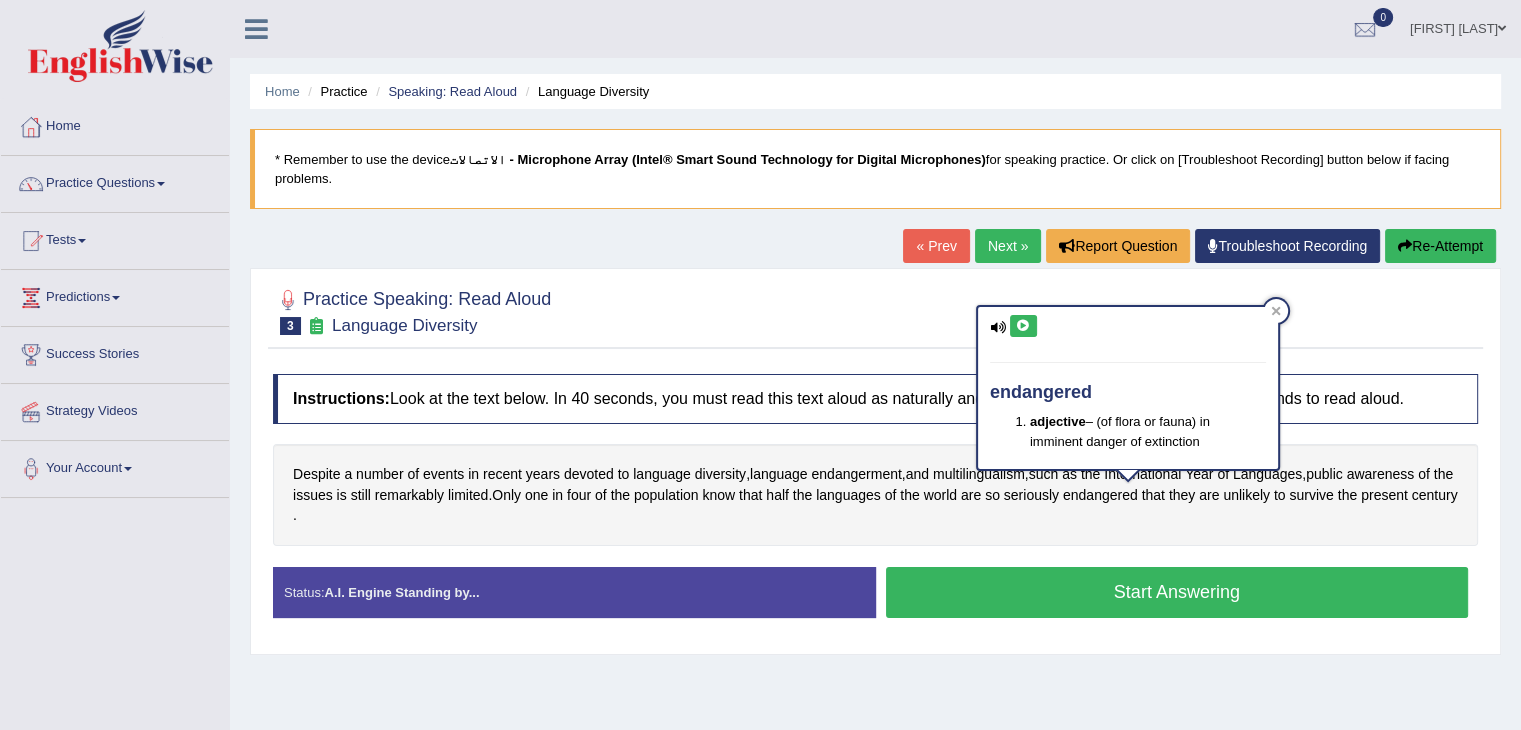 click at bounding box center (1023, 326) 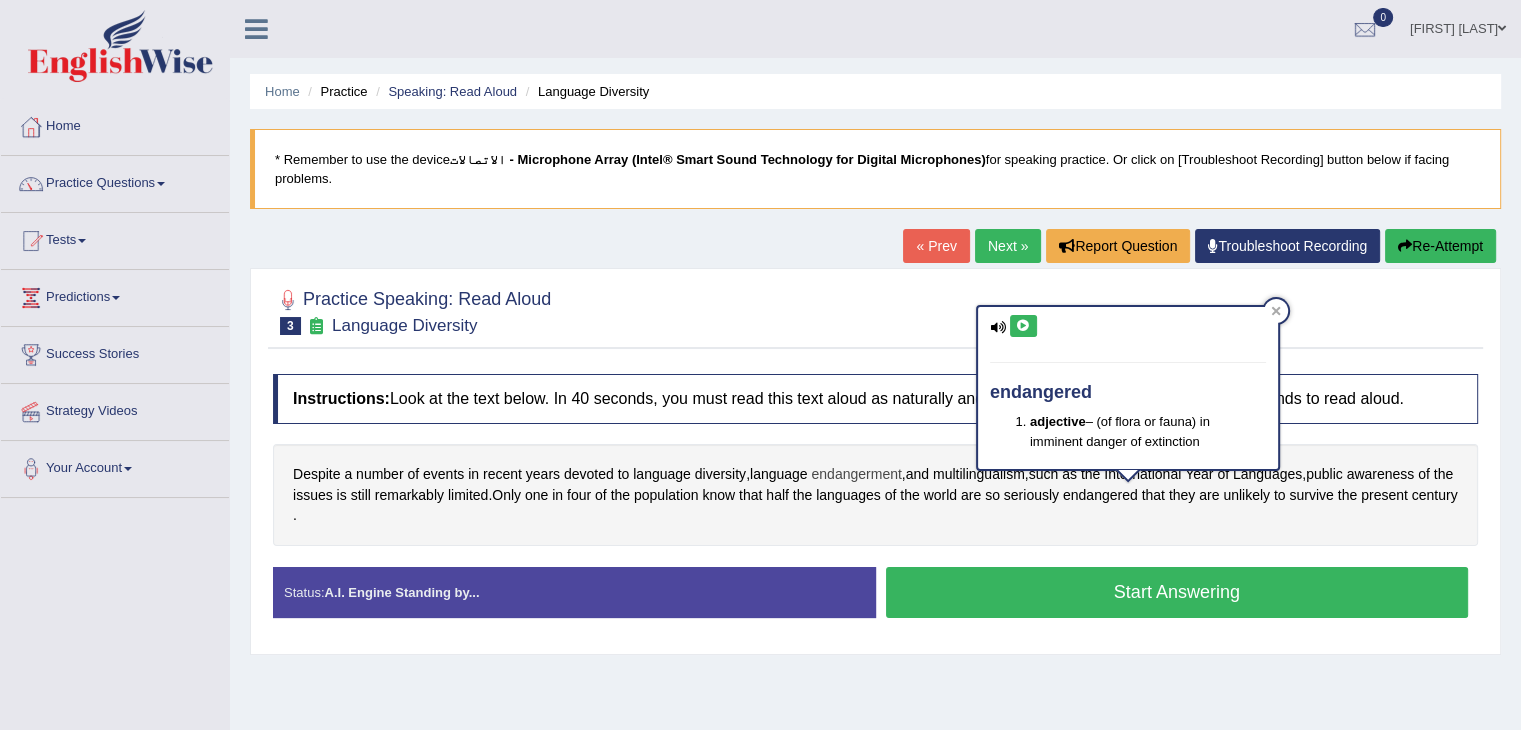 click on "endangerment" at bounding box center [856, 474] 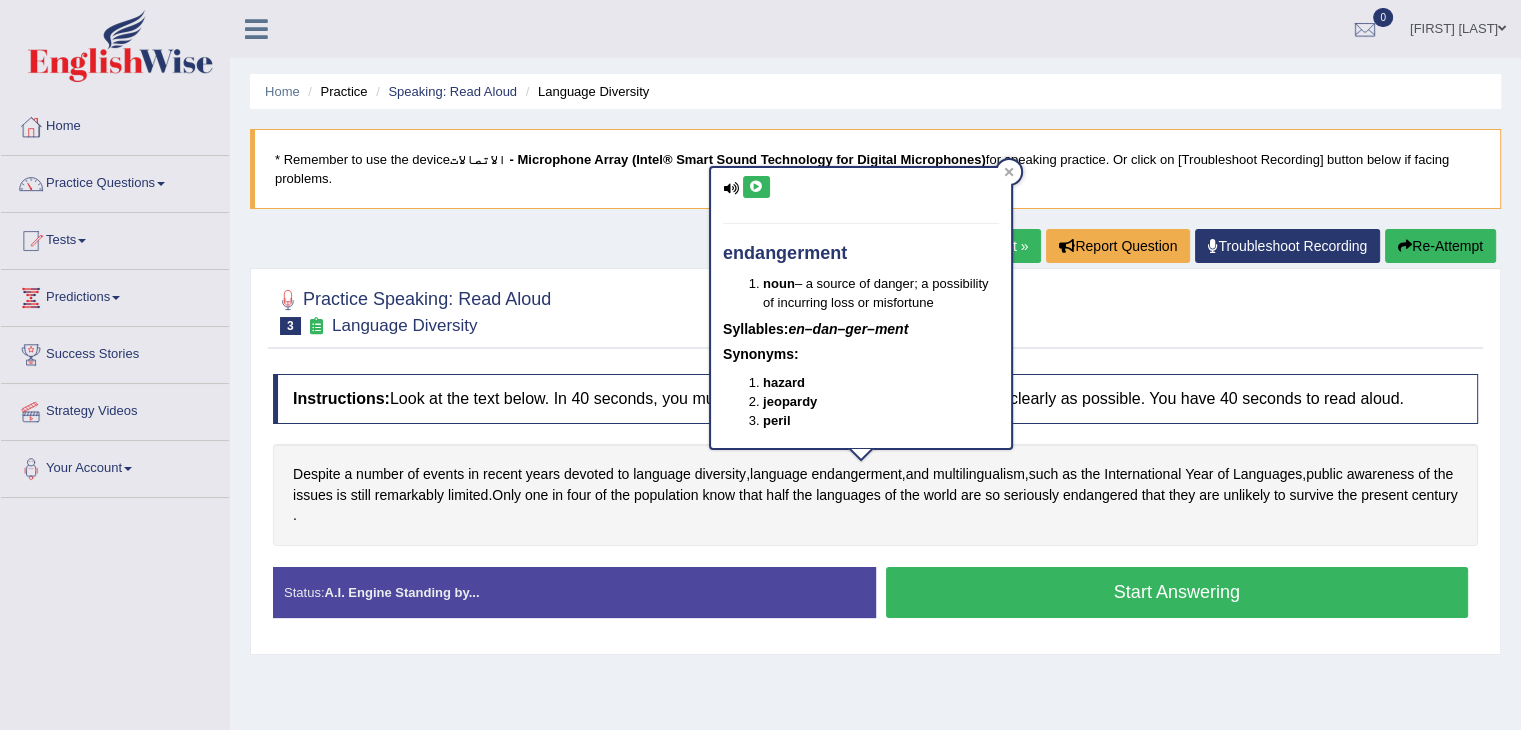 click at bounding box center (756, 187) 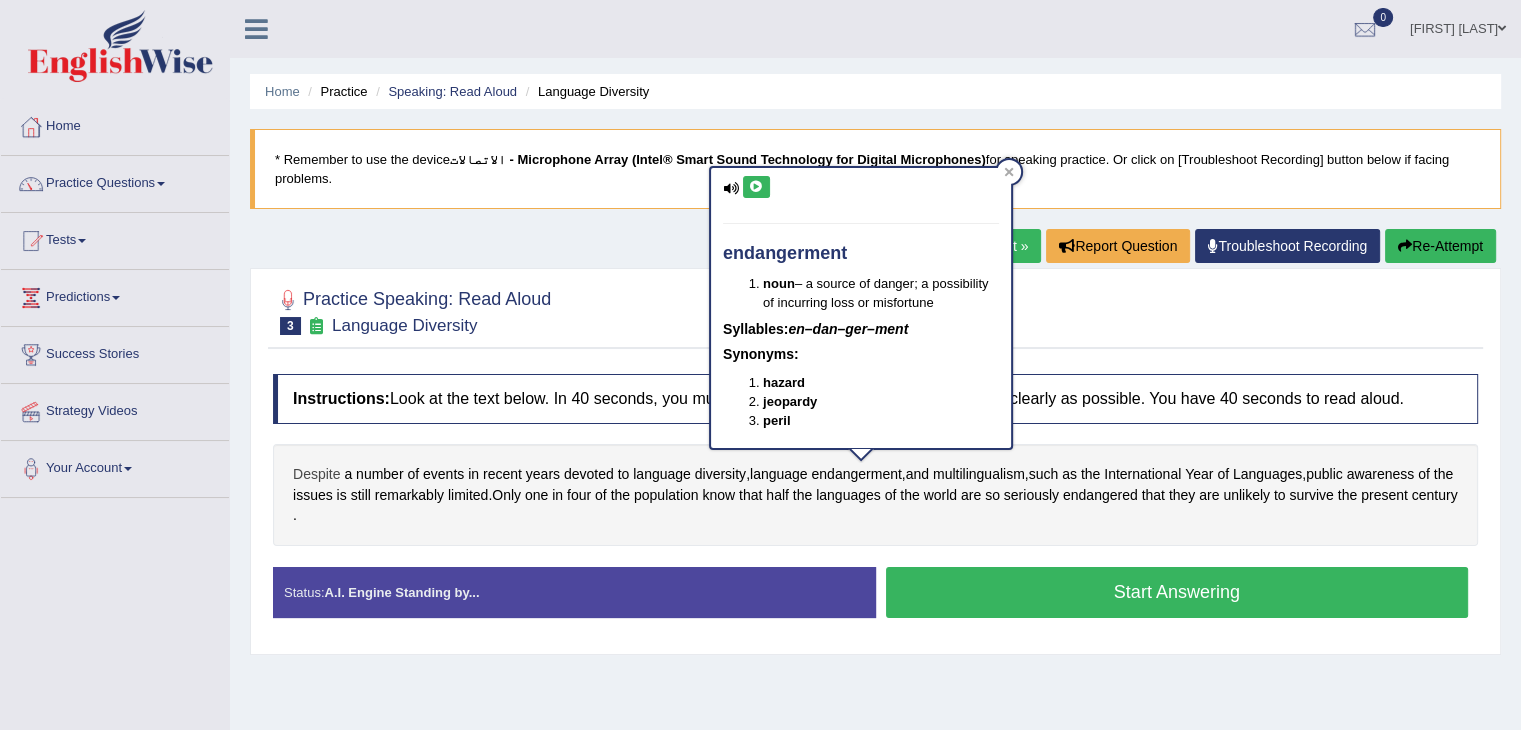 click on "Despite" at bounding box center (316, 474) 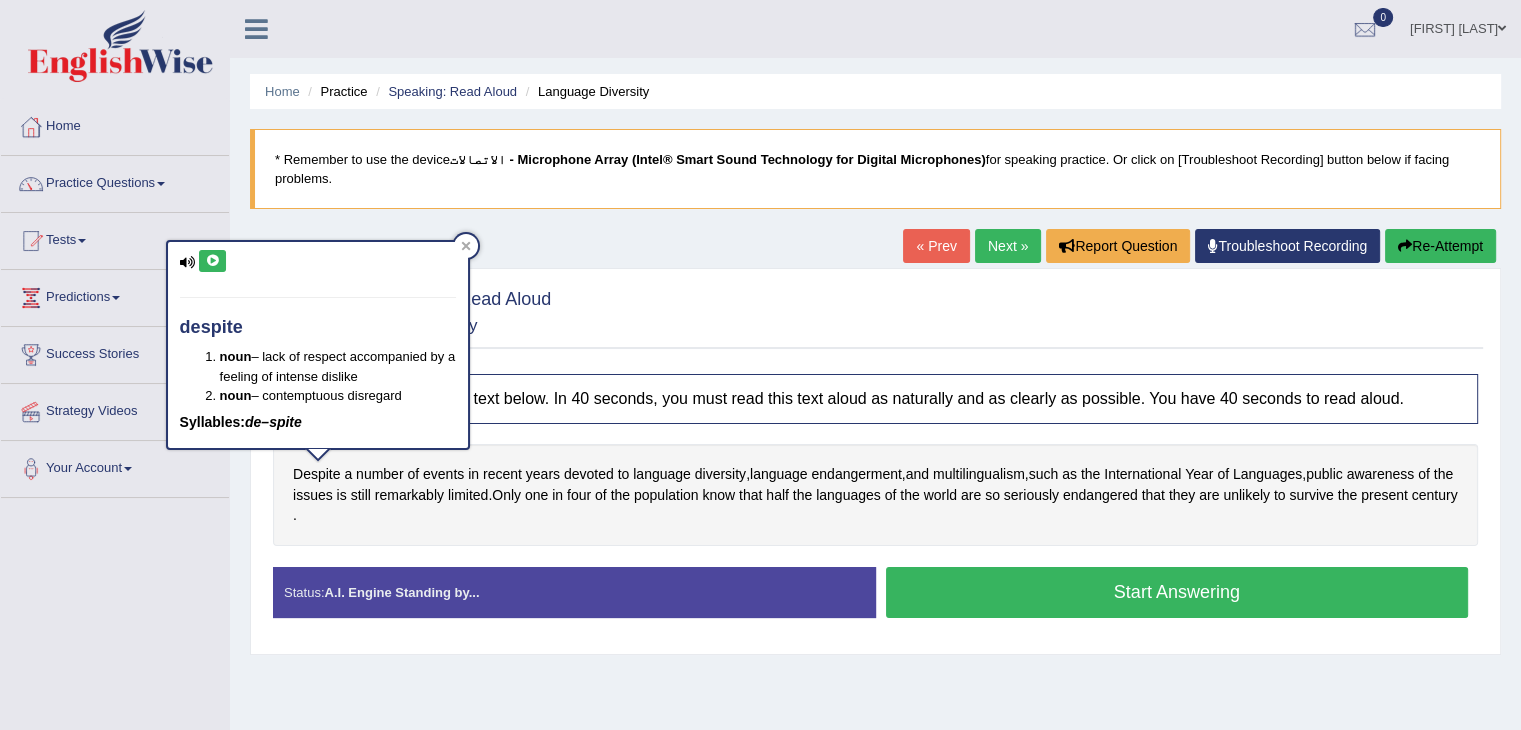 click at bounding box center (212, 261) 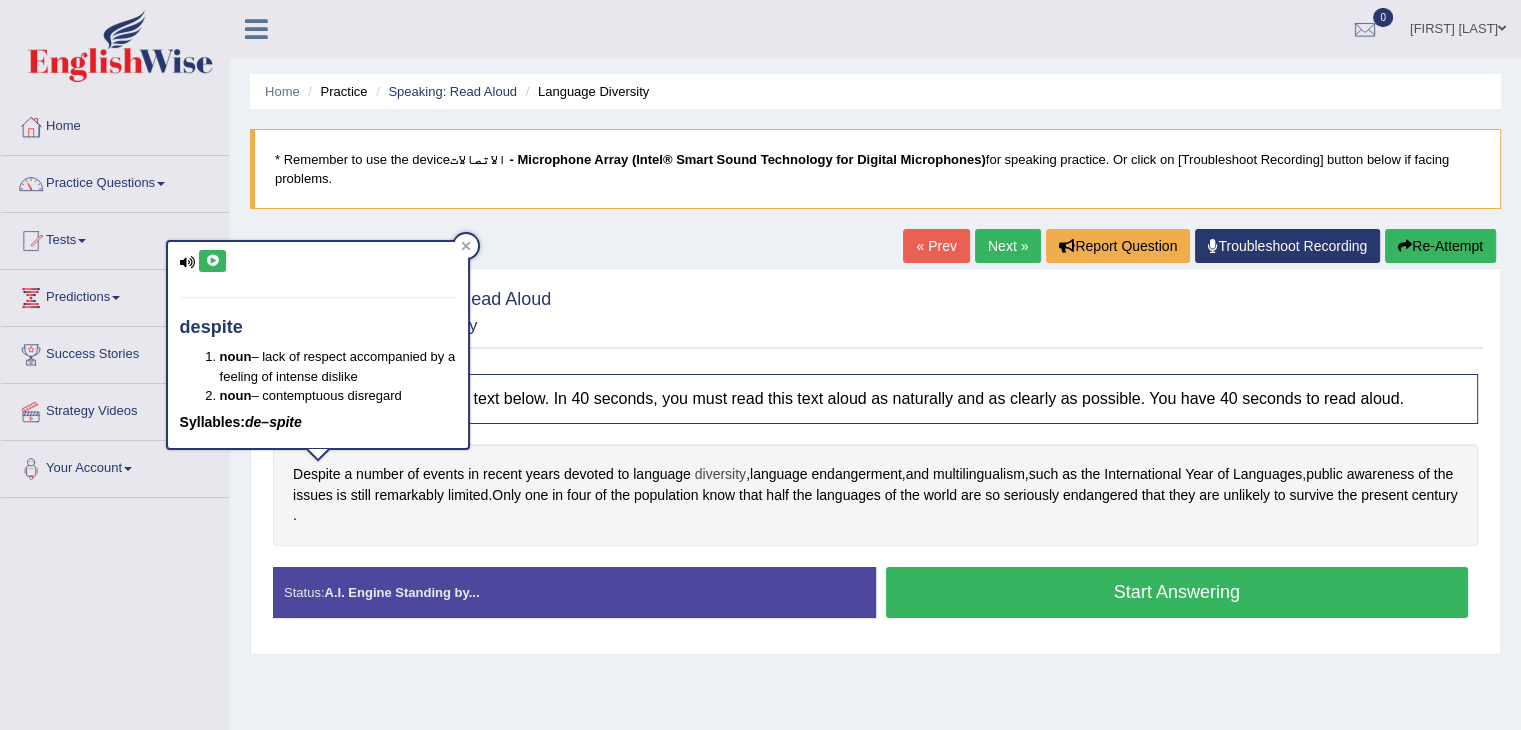 click on "diversity" at bounding box center [720, 474] 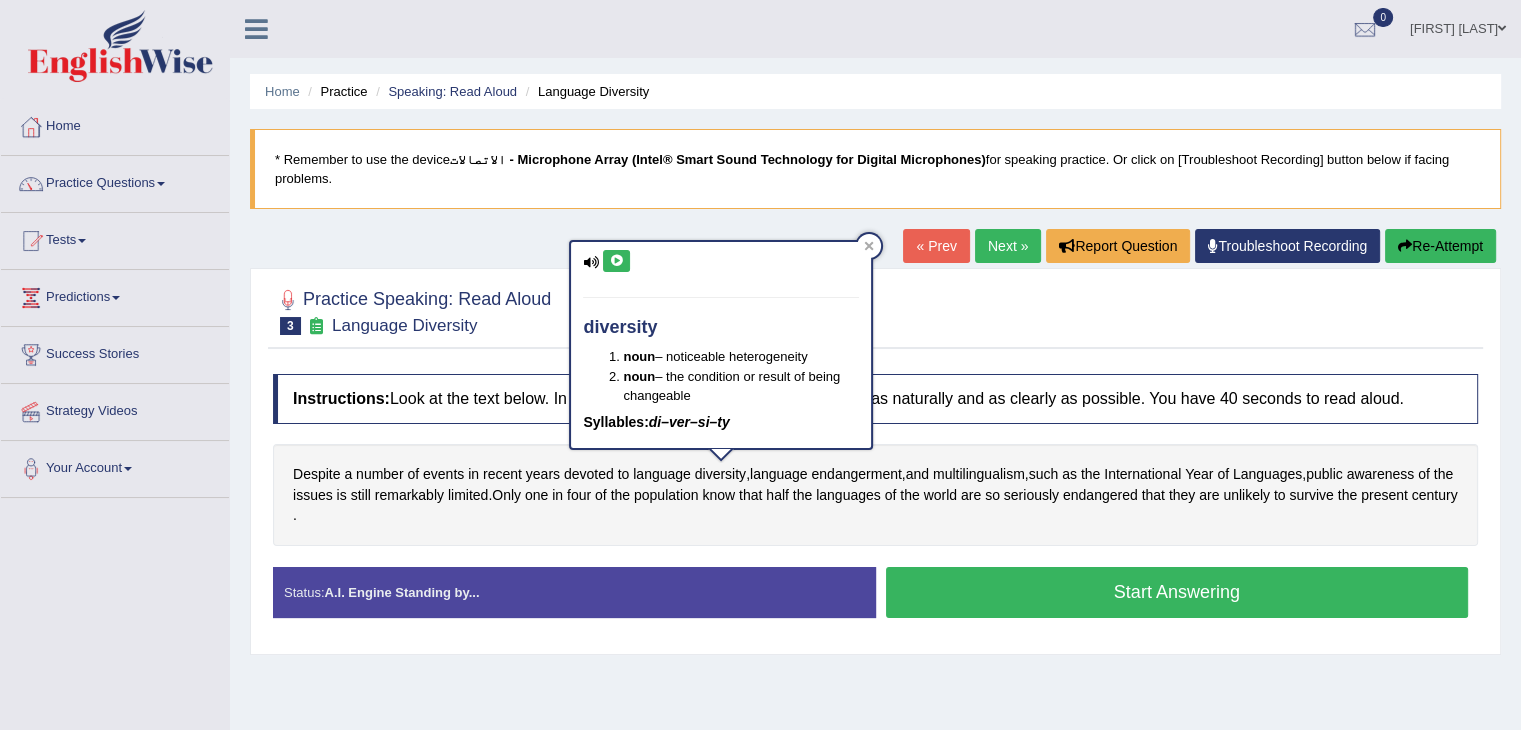 click at bounding box center (616, 261) 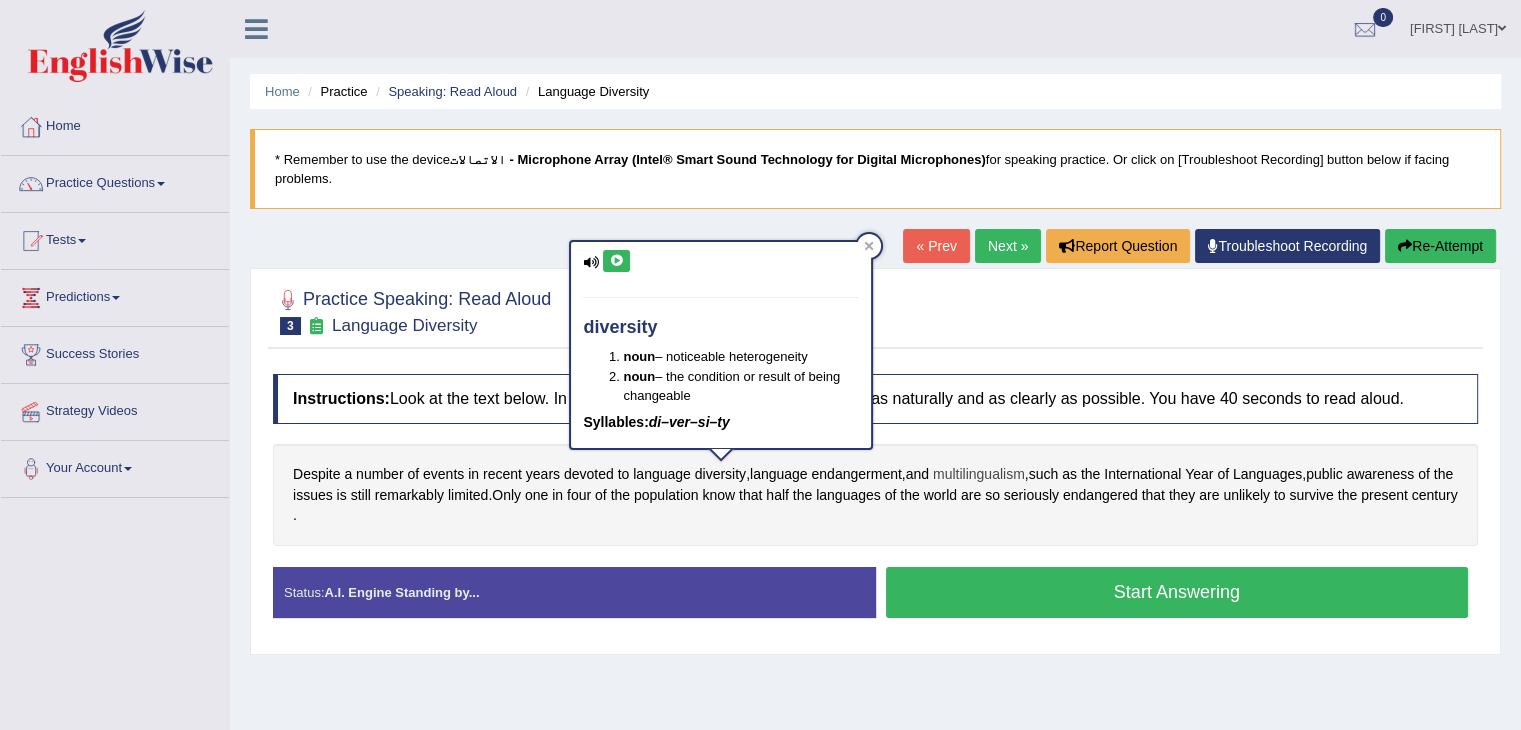 click on "multilingualism" at bounding box center [979, 474] 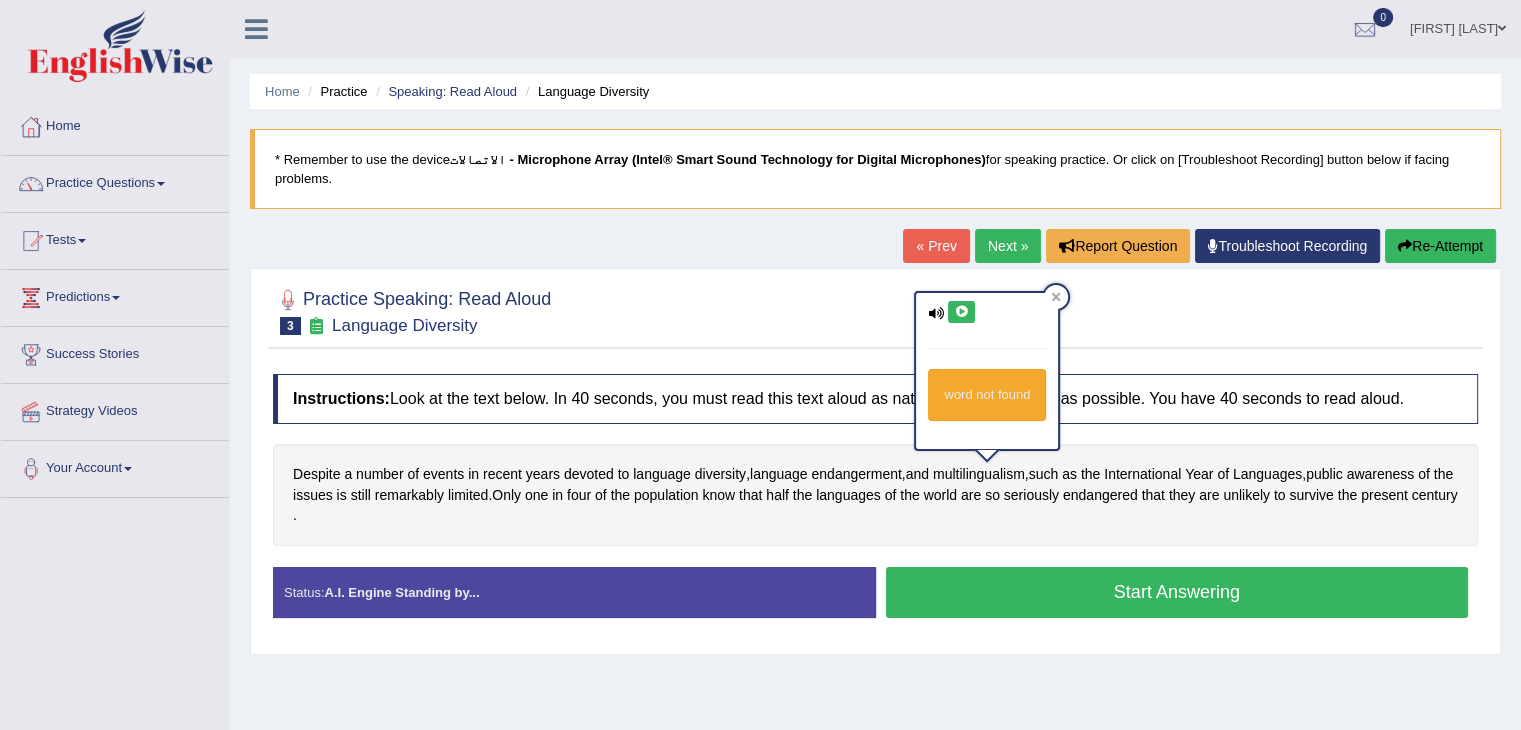 click at bounding box center [961, 312] 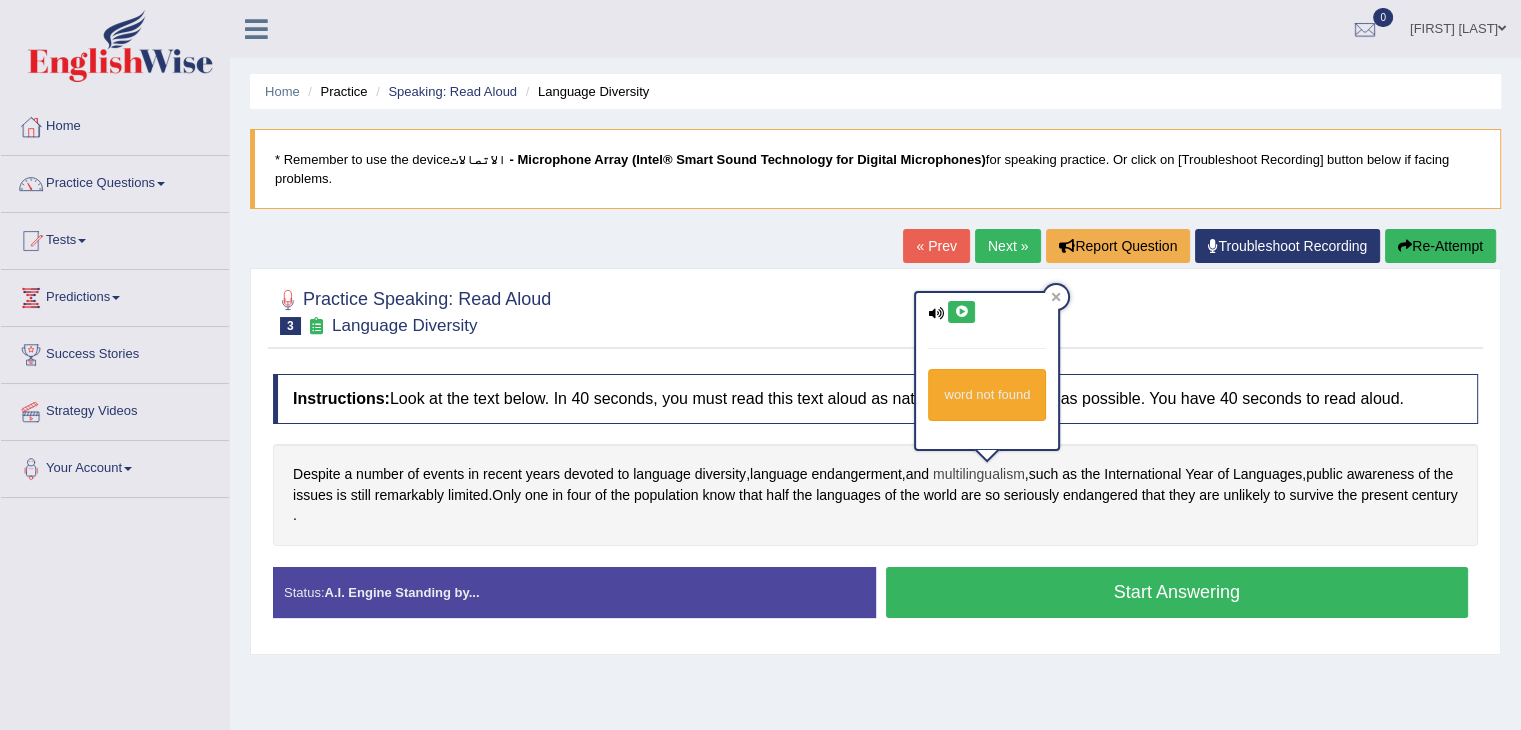 click on "multilingualism" at bounding box center [979, 474] 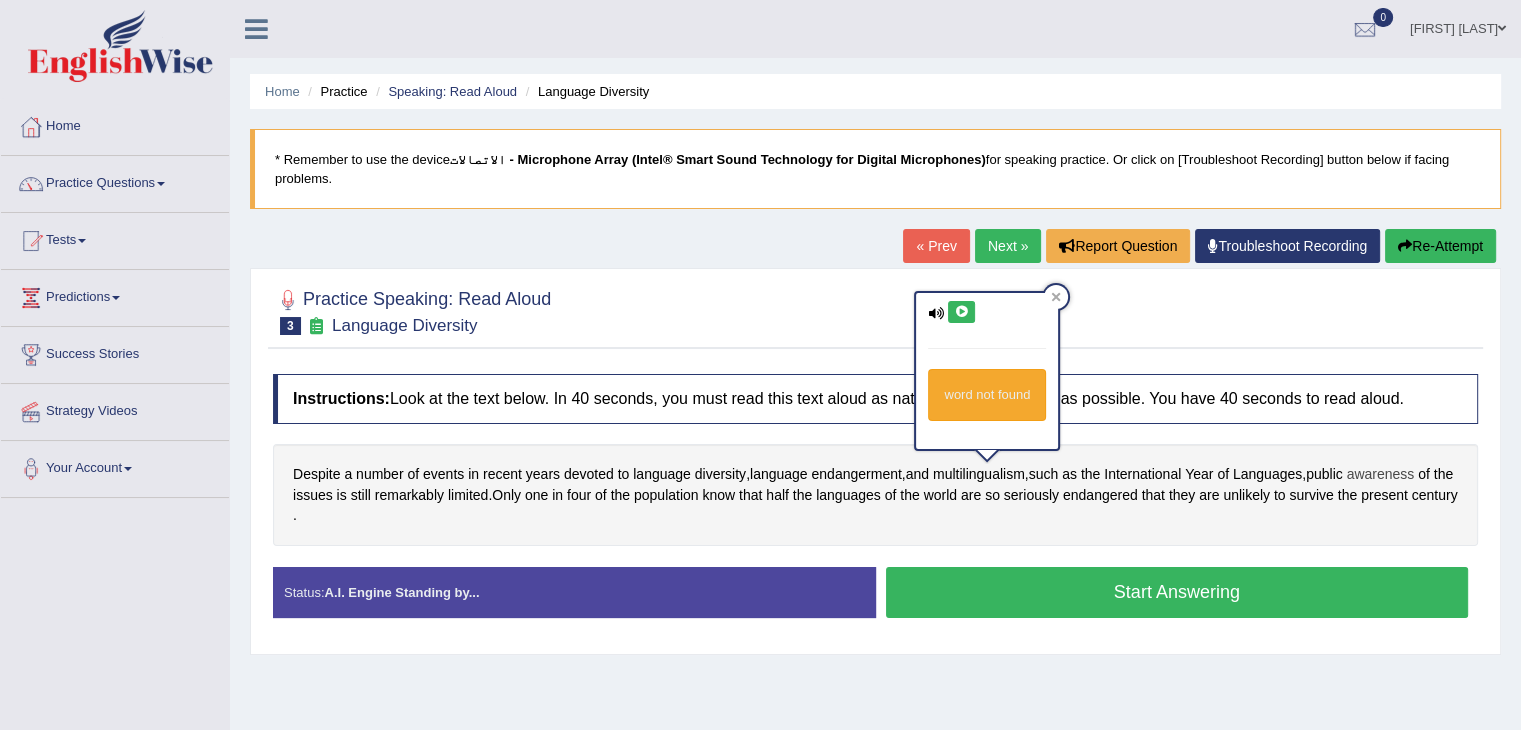 click on "awareness" at bounding box center (1380, 474) 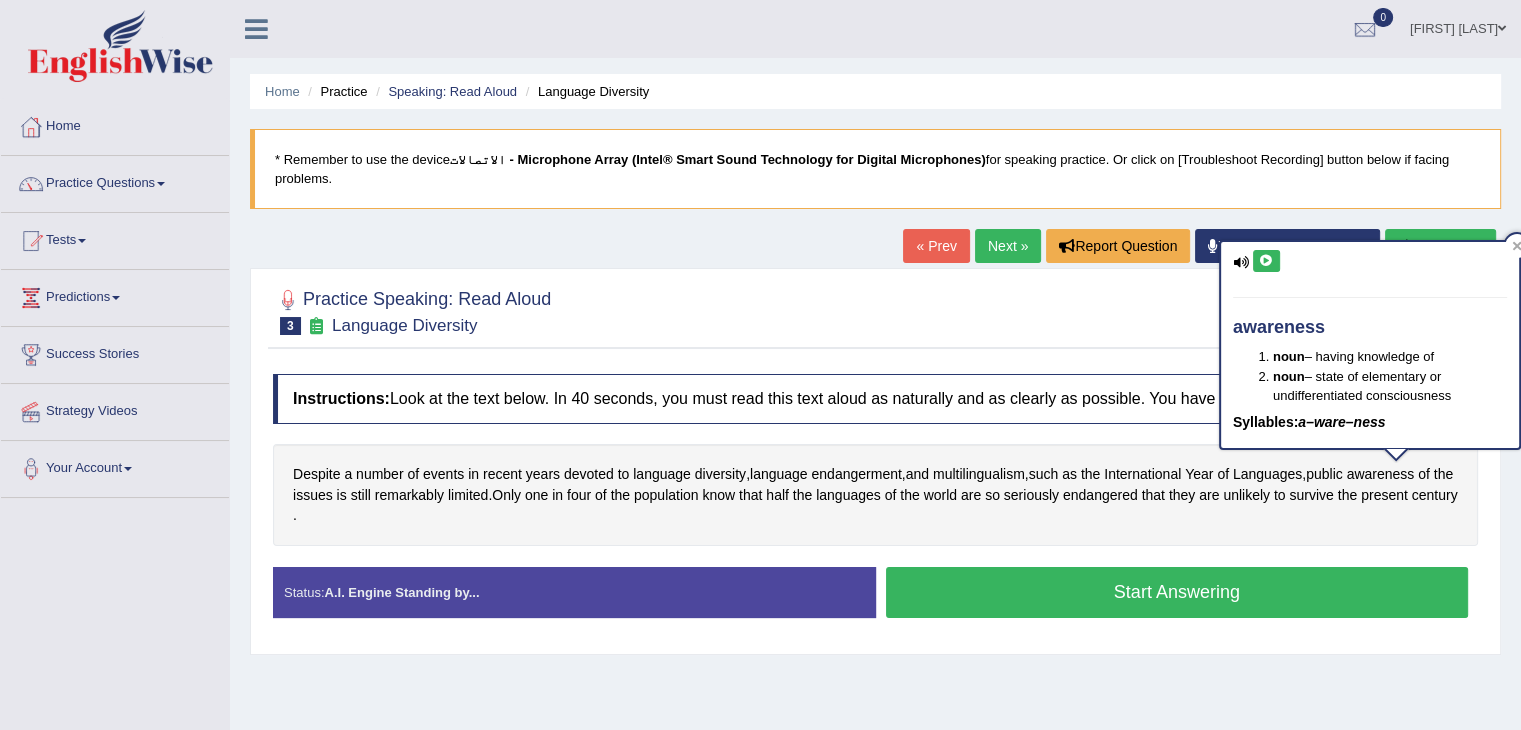 click at bounding box center (1266, 261) 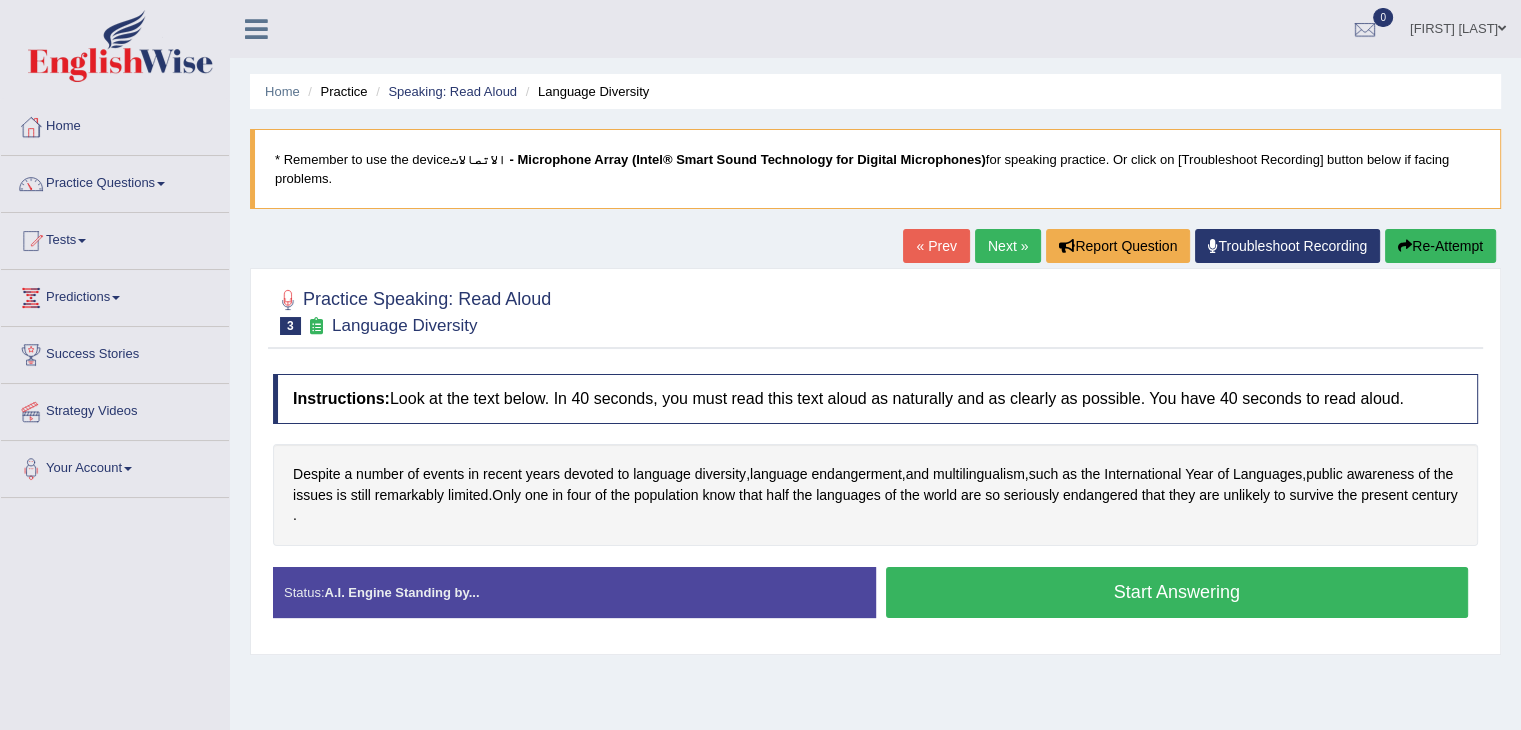 click on "Start Answering" at bounding box center [1177, 592] 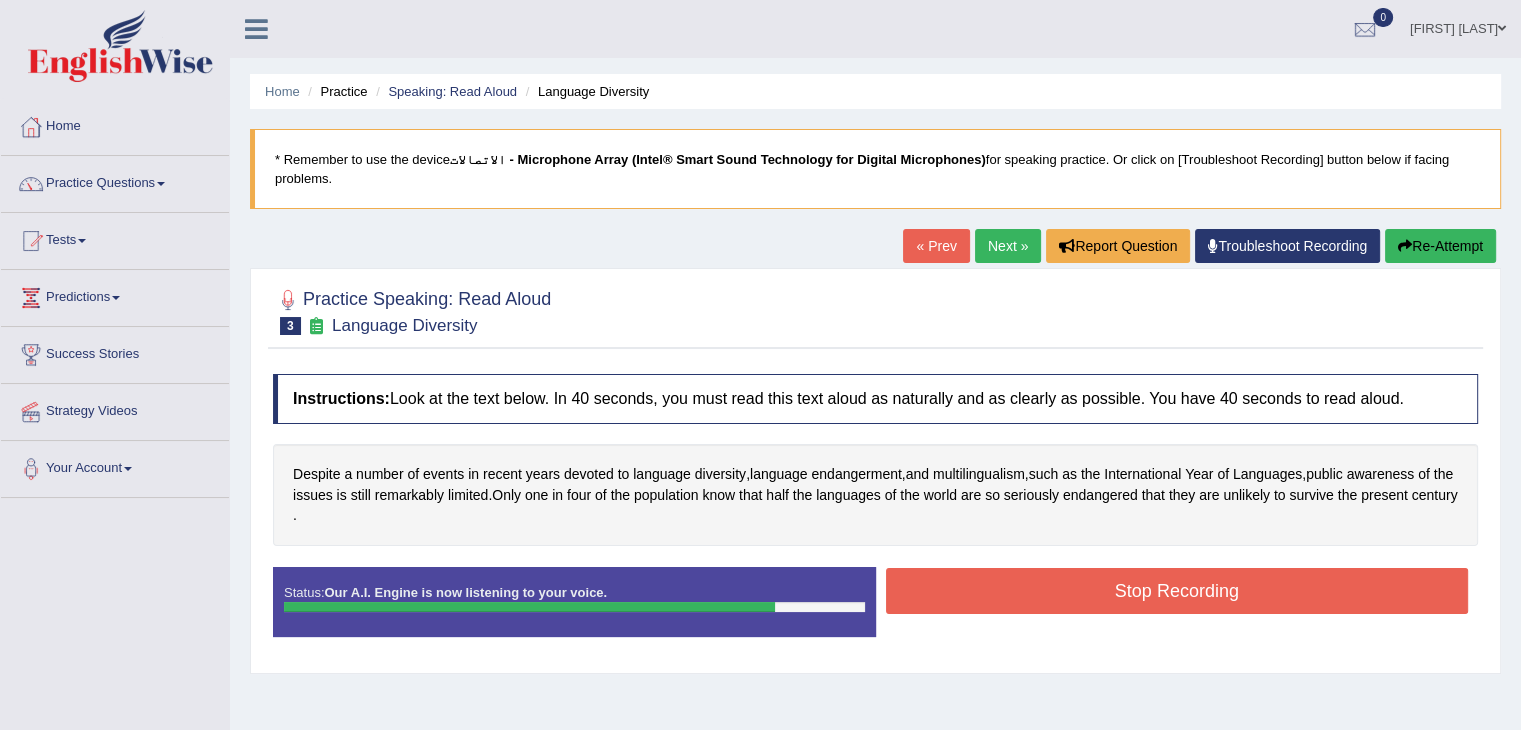 click on "Stop Recording" at bounding box center [1177, 591] 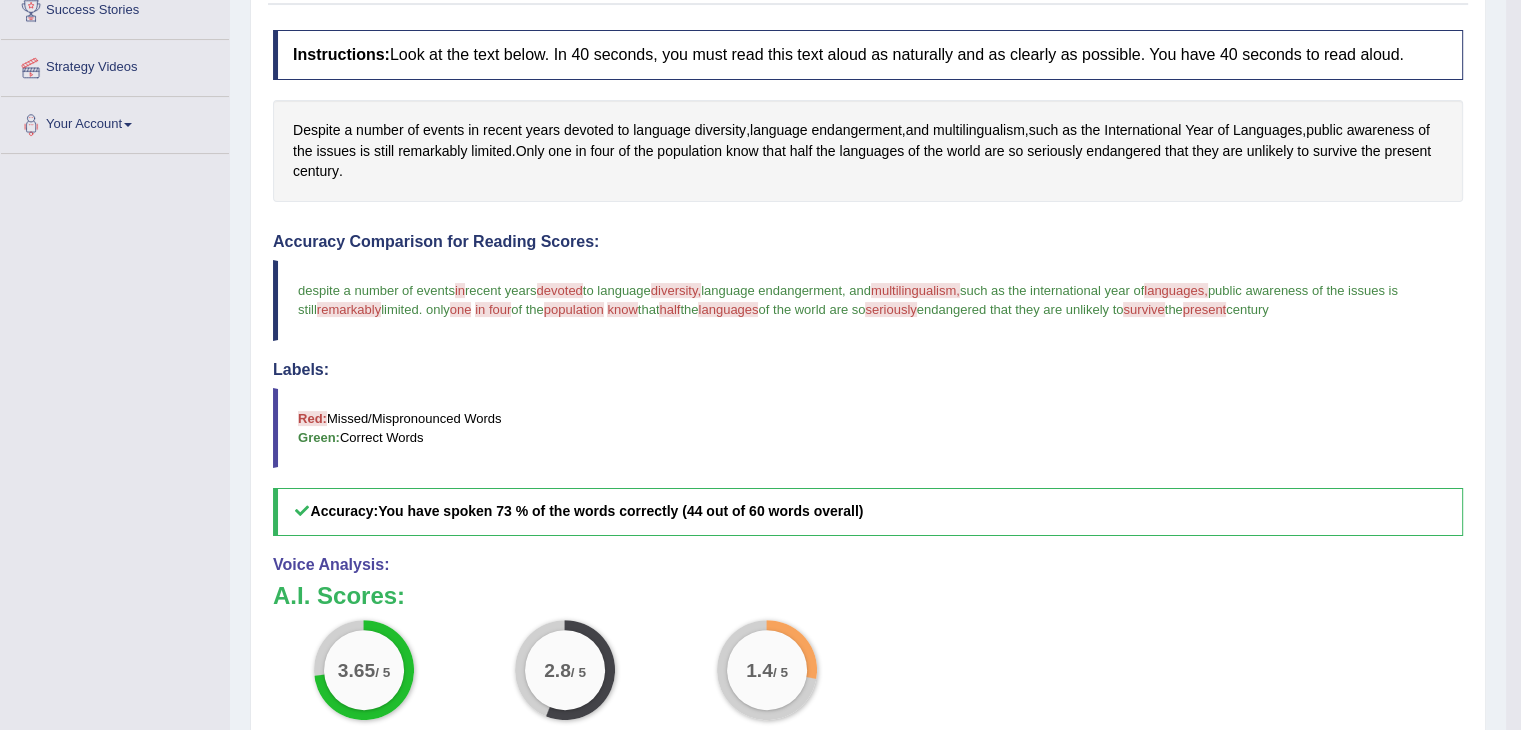 scroll, scrollTop: 336, scrollLeft: 0, axis: vertical 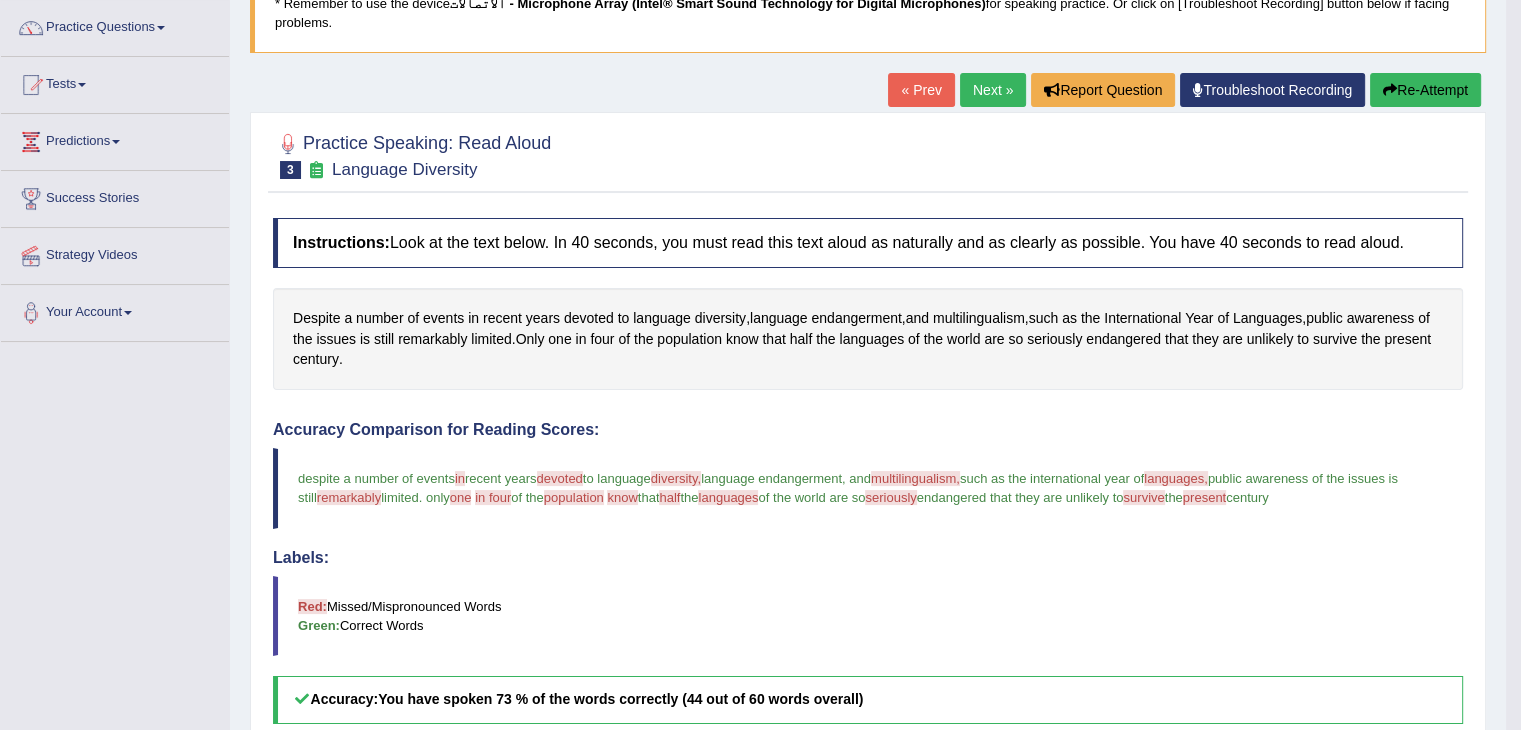 click on "Re-Attempt" at bounding box center [1425, 90] 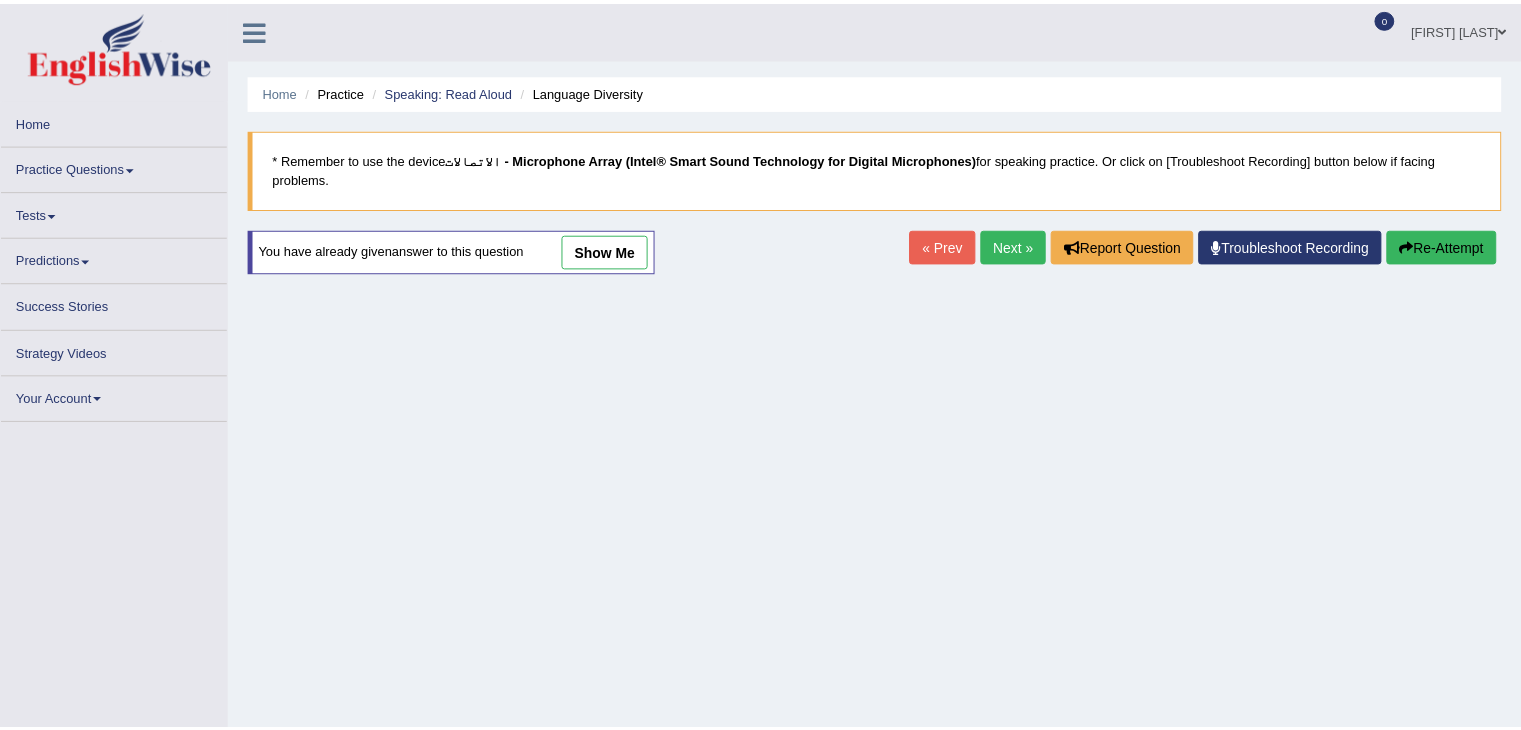 scroll, scrollTop: 146, scrollLeft: 0, axis: vertical 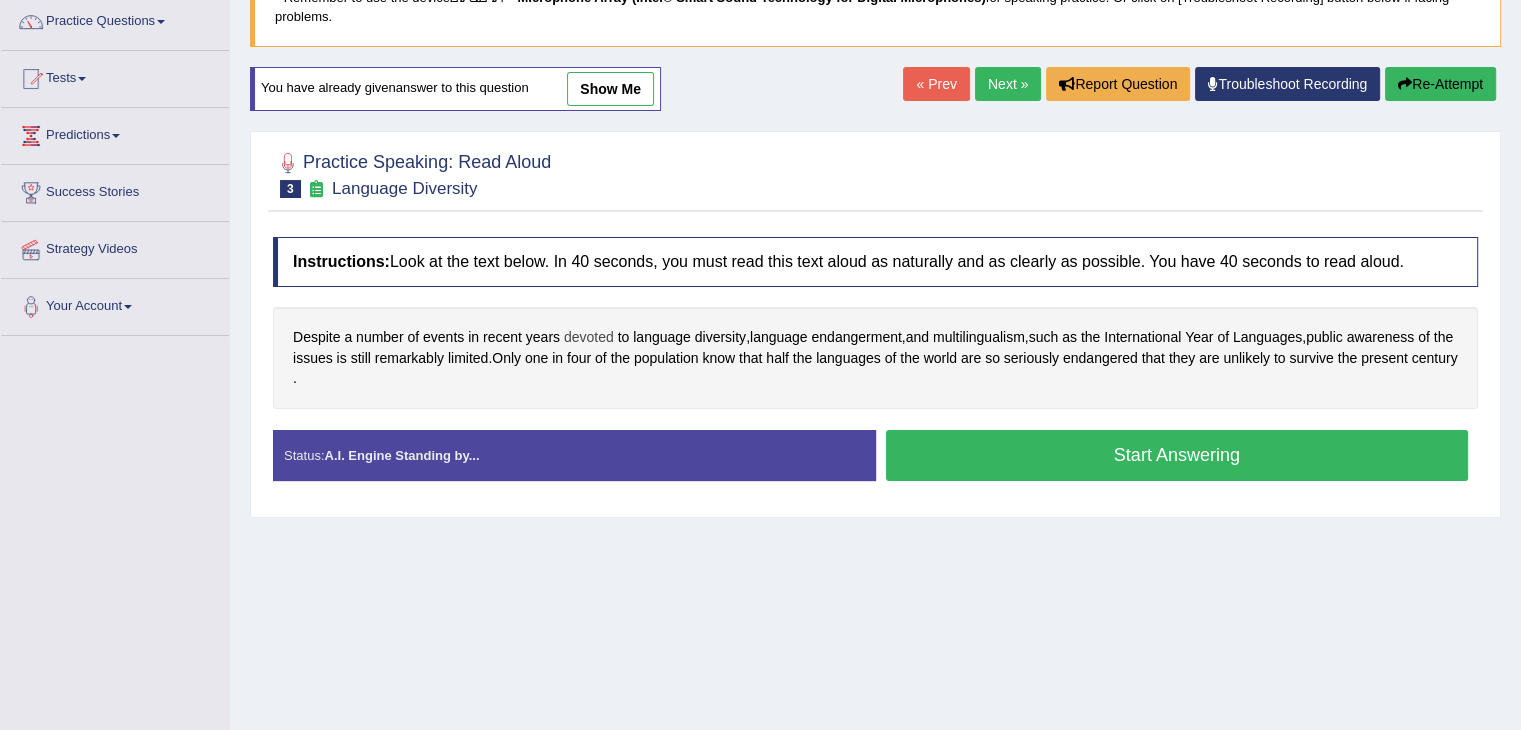 click on "devoted" at bounding box center (589, 337) 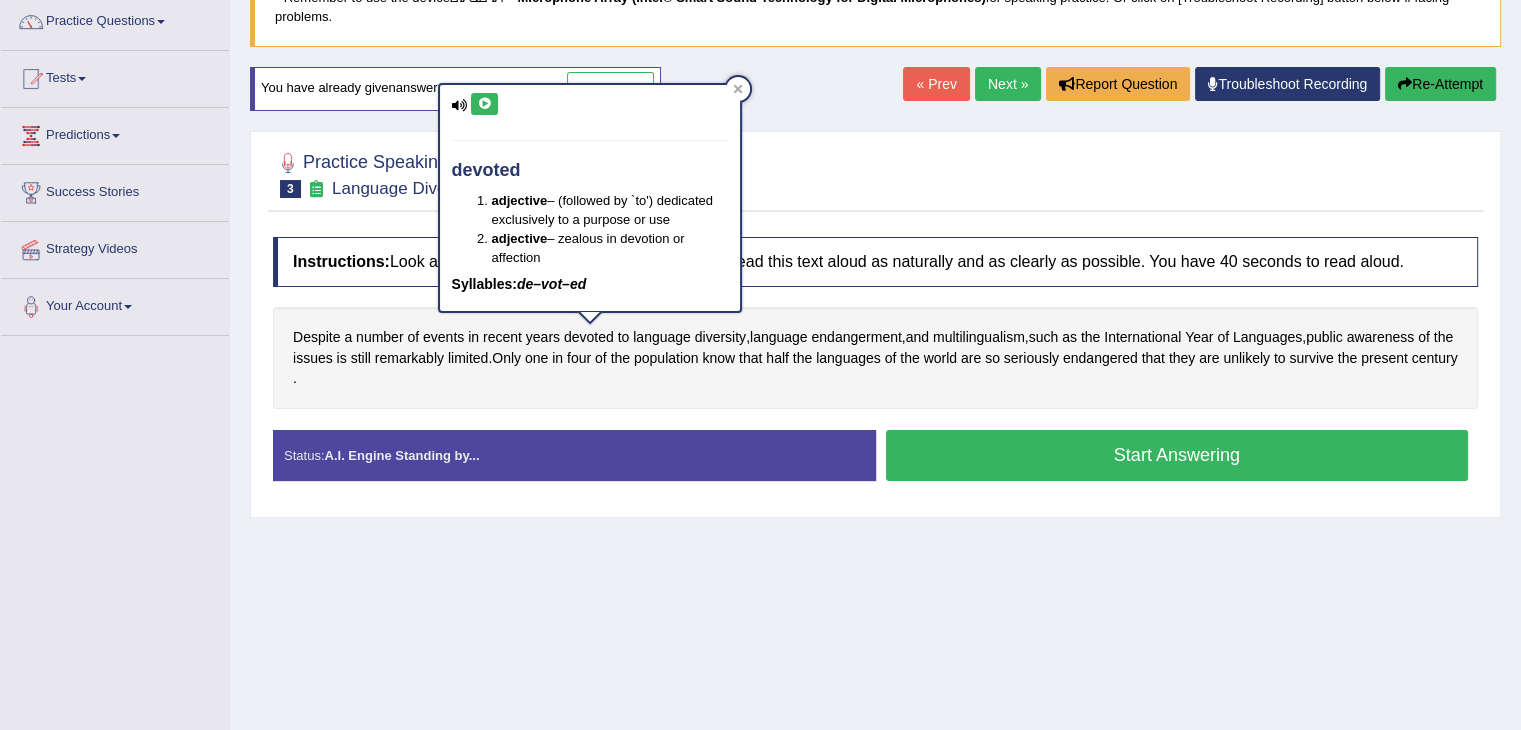 click at bounding box center (484, 104) 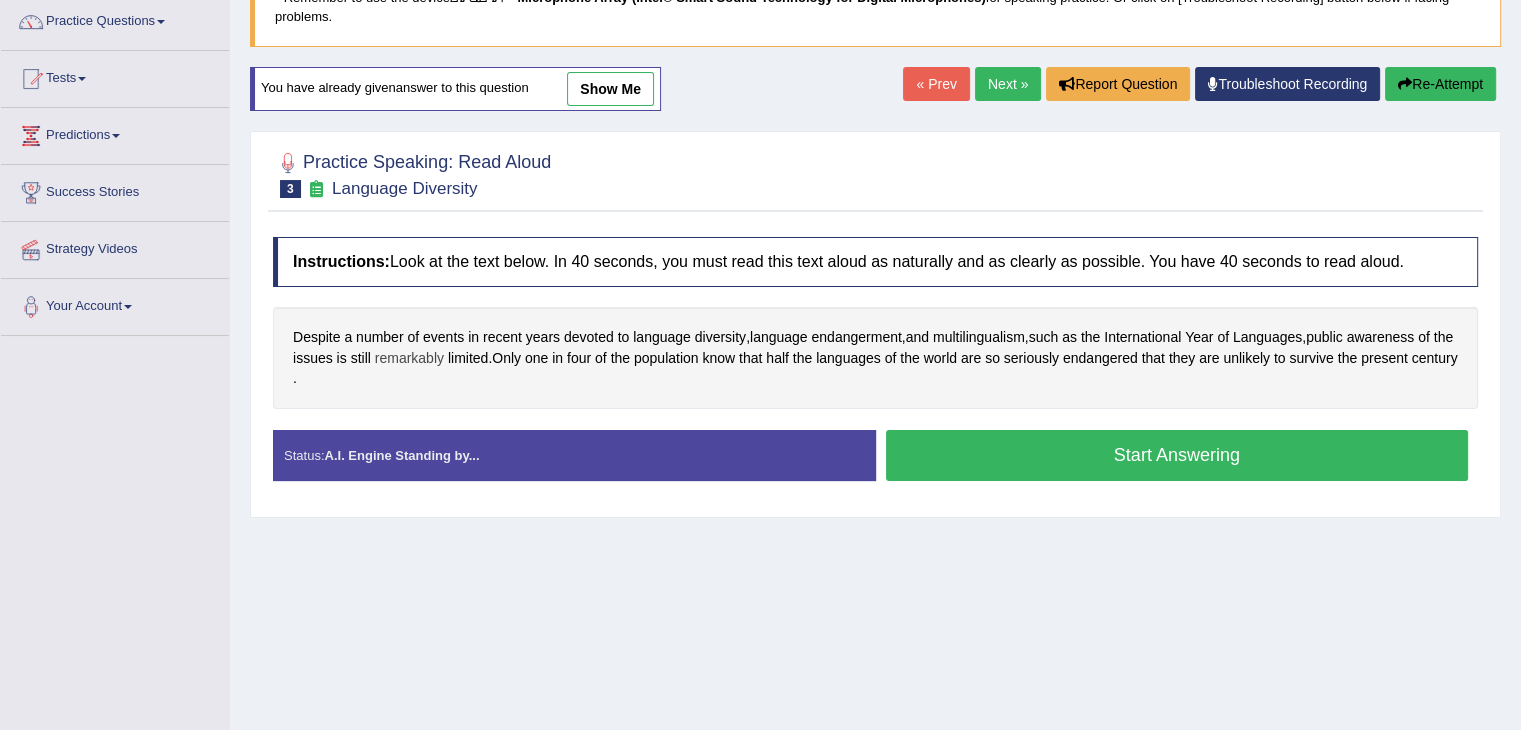 click on "remarkably" at bounding box center (409, 358) 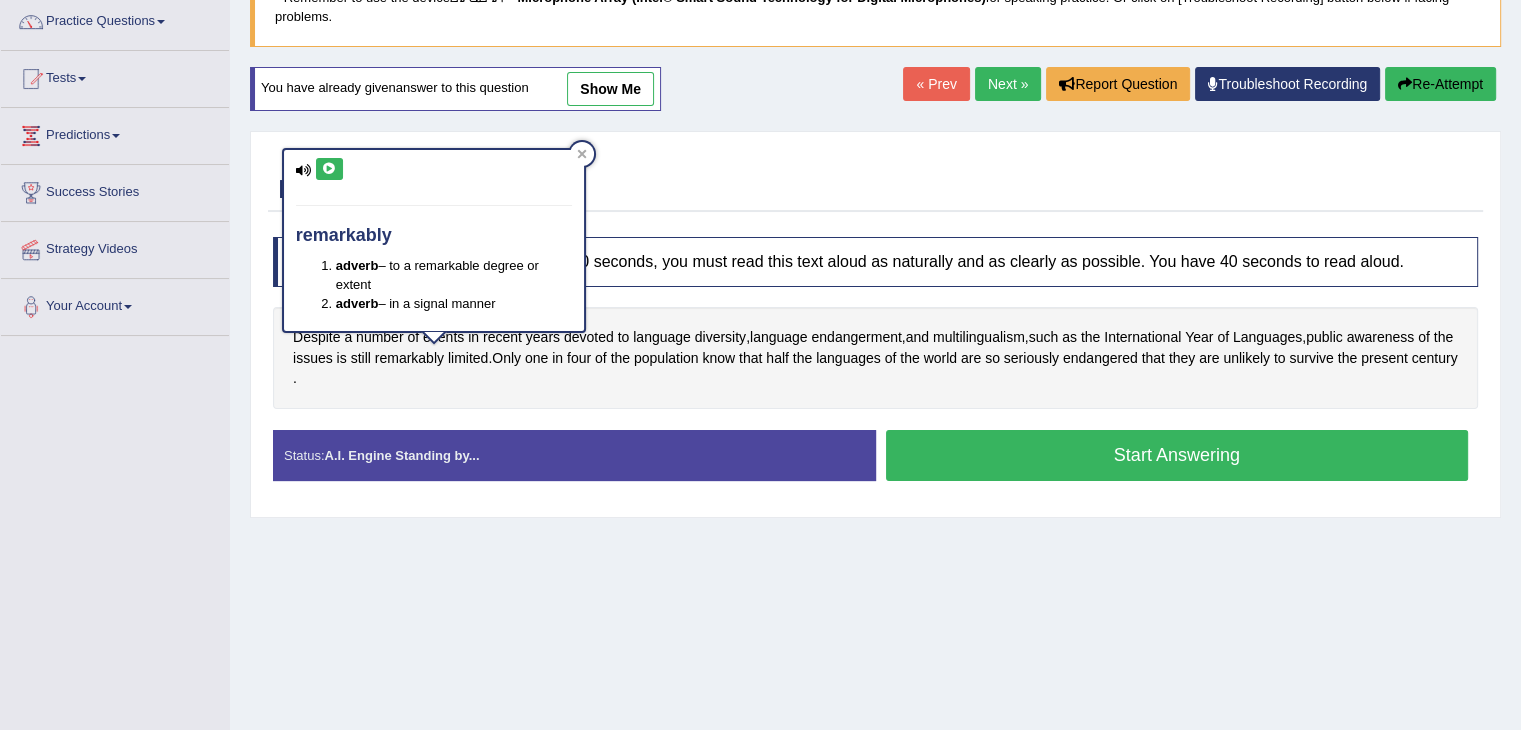 click at bounding box center [329, 169] 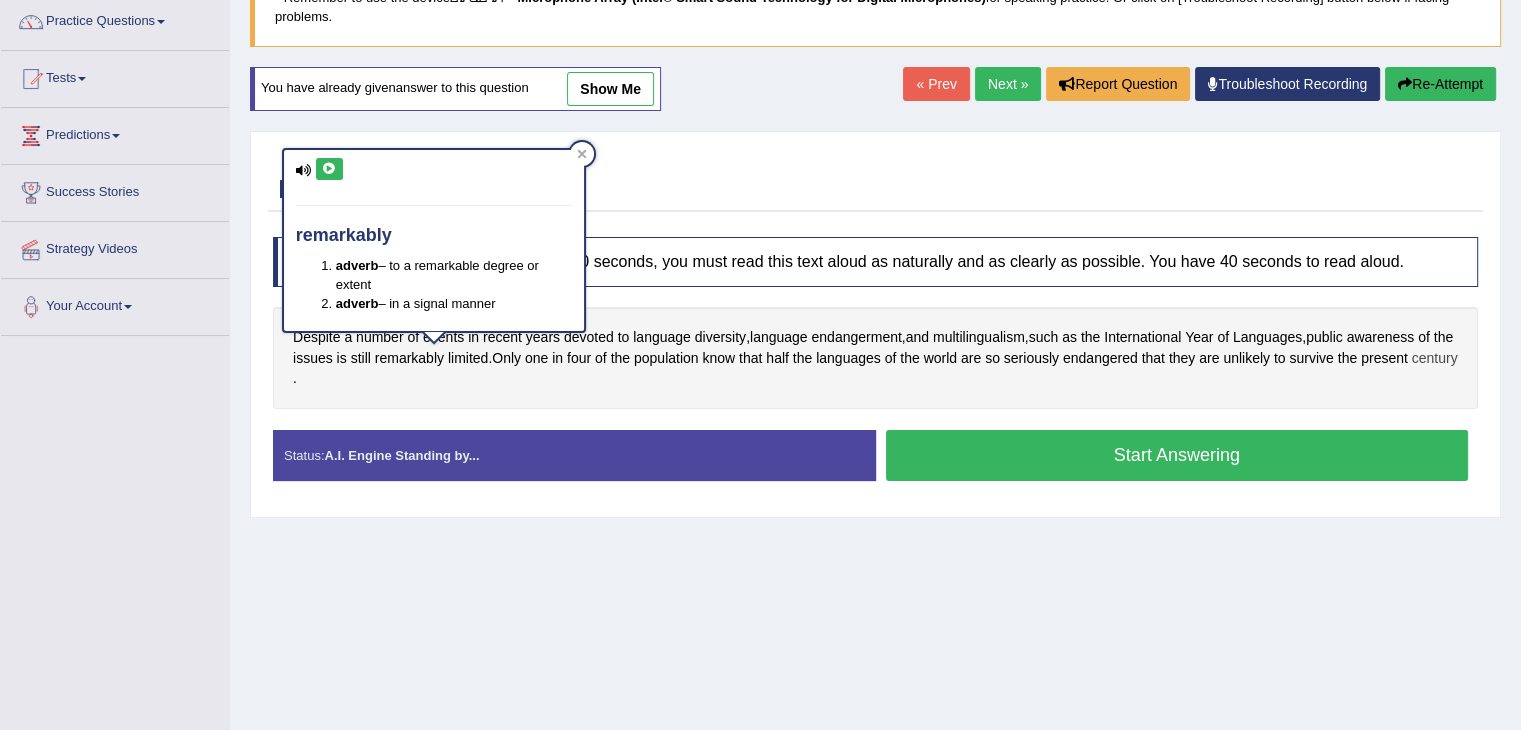 click on "century" at bounding box center (1435, 358) 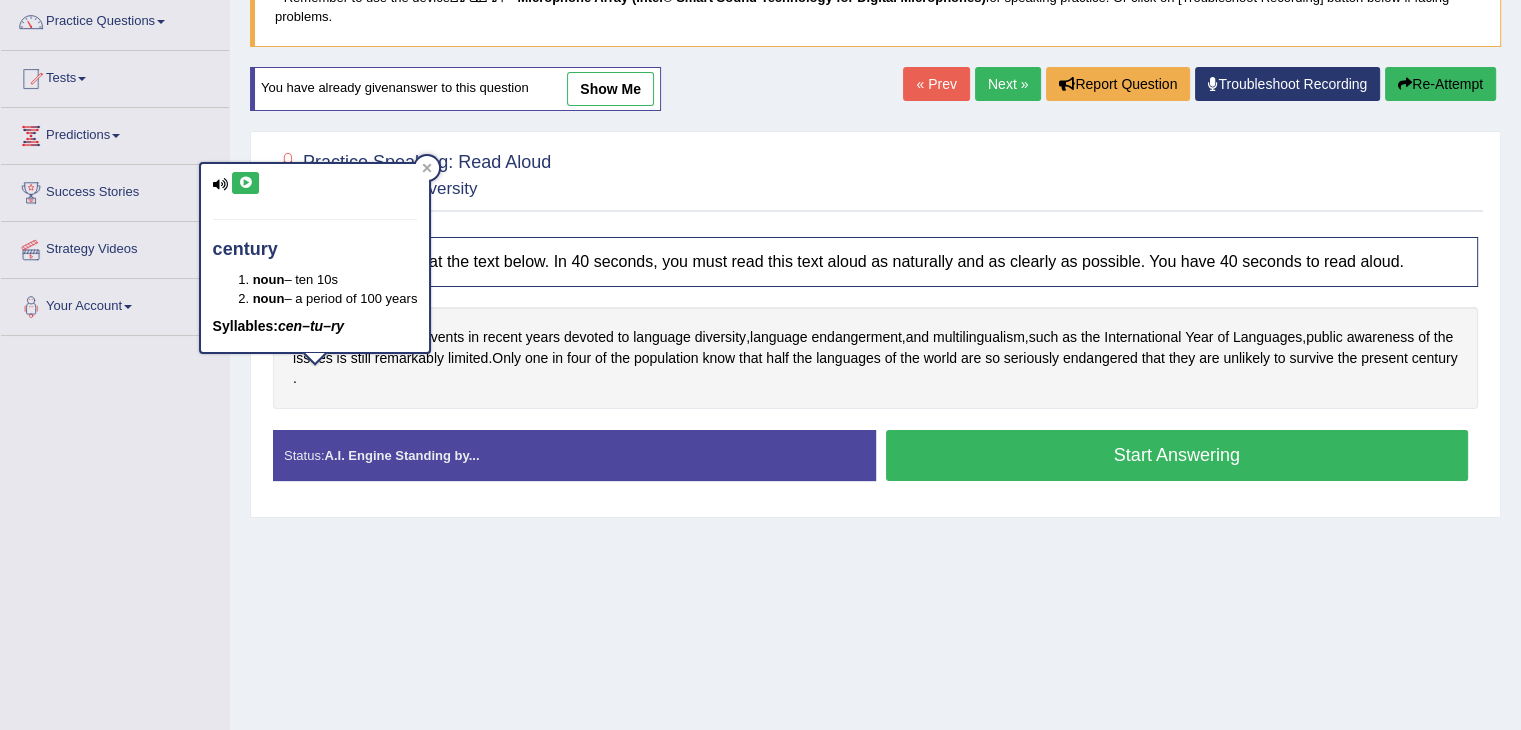 click at bounding box center (245, 183) 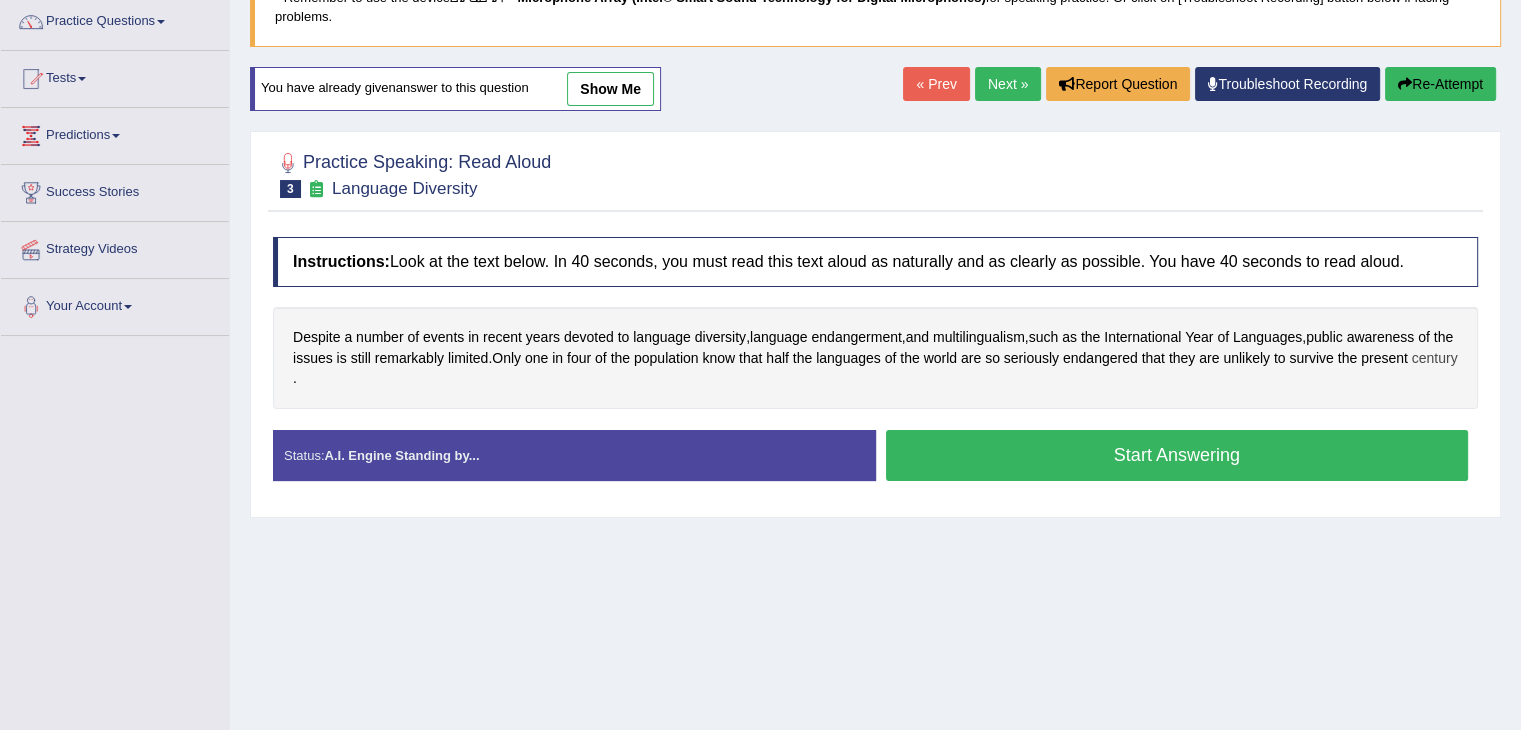 click on "century" at bounding box center [1435, 358] 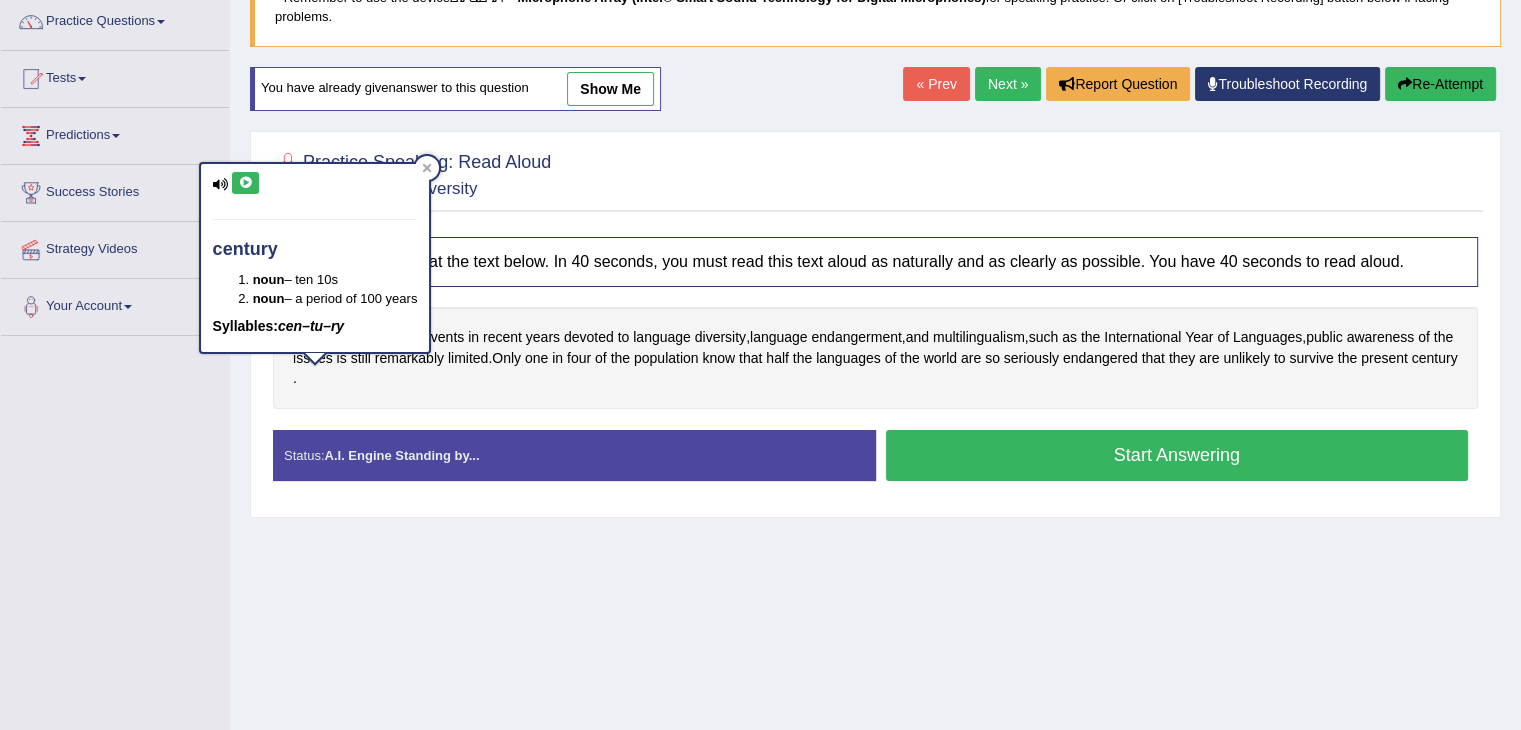 click at bounding box center [245, 183] 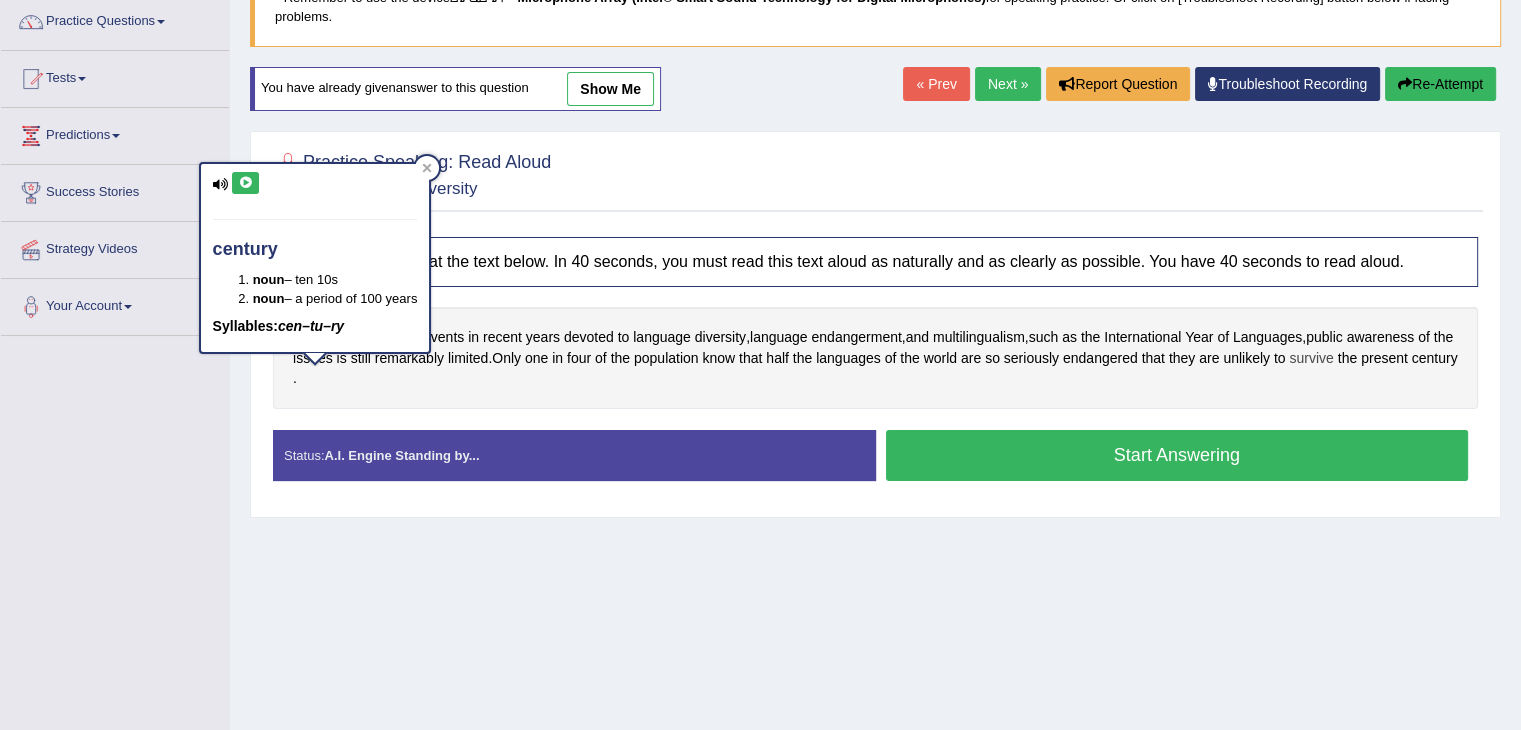 click on "survive" at bounding box center (1311, 358) 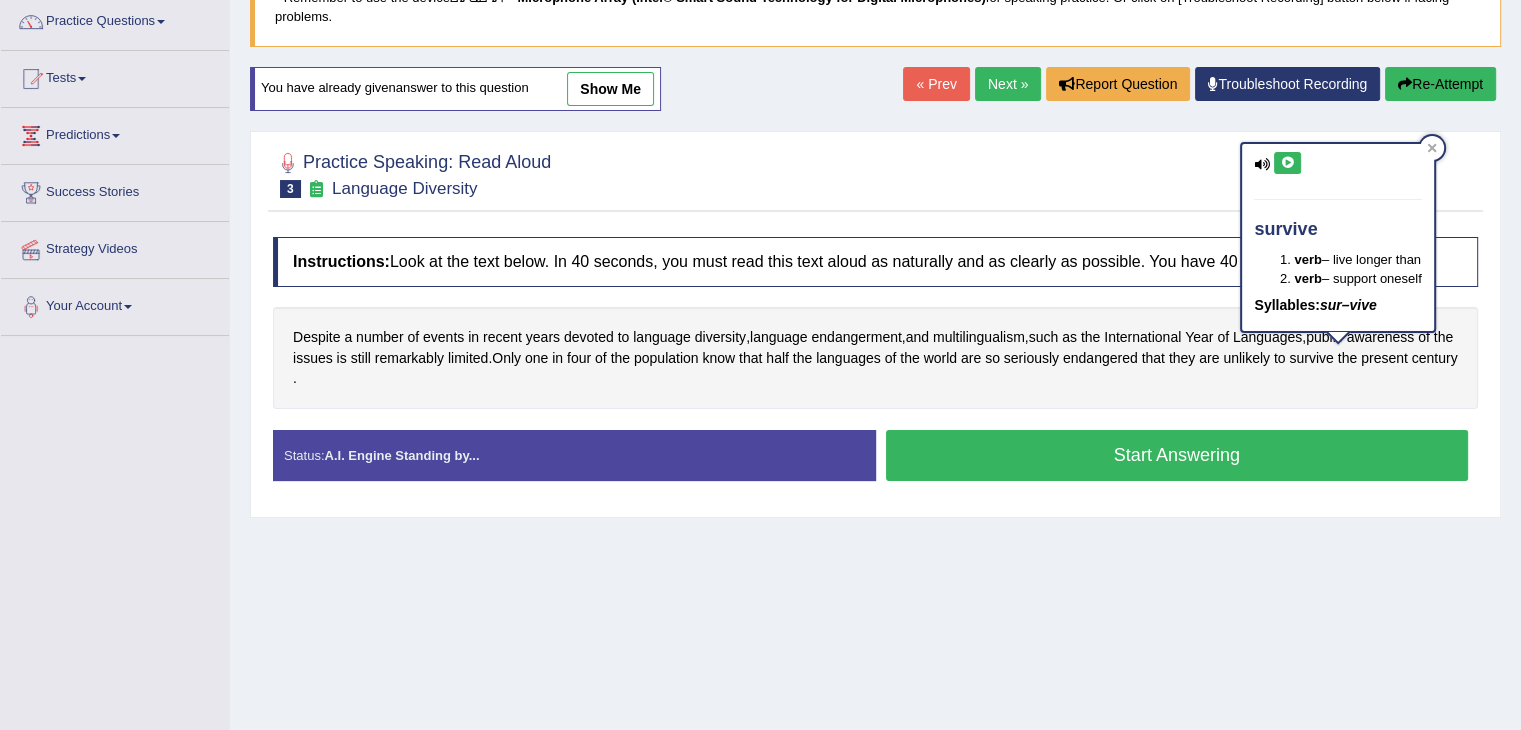 click at bounding box center [1287, 163] 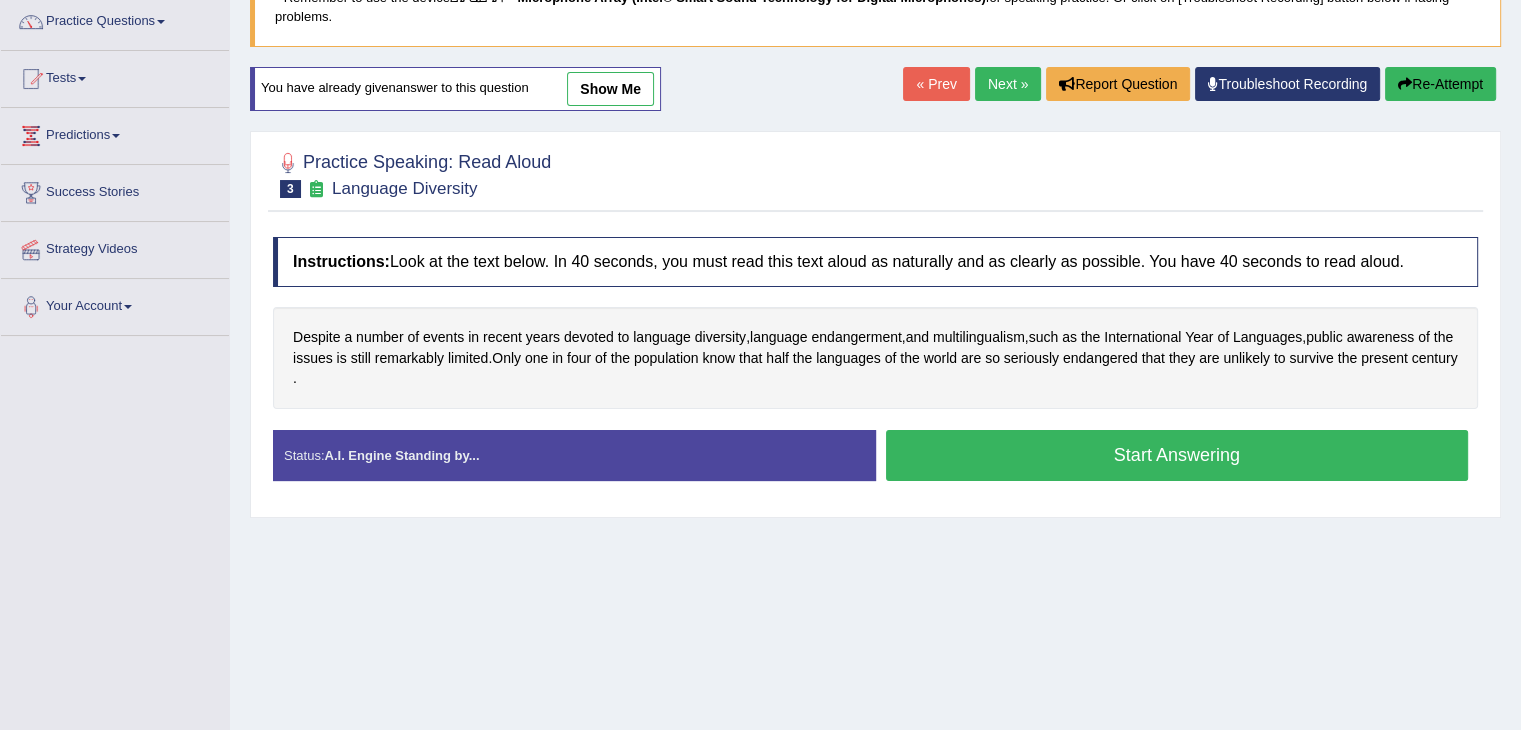 click on "Start Answering" at bounding box center [1177, 455] 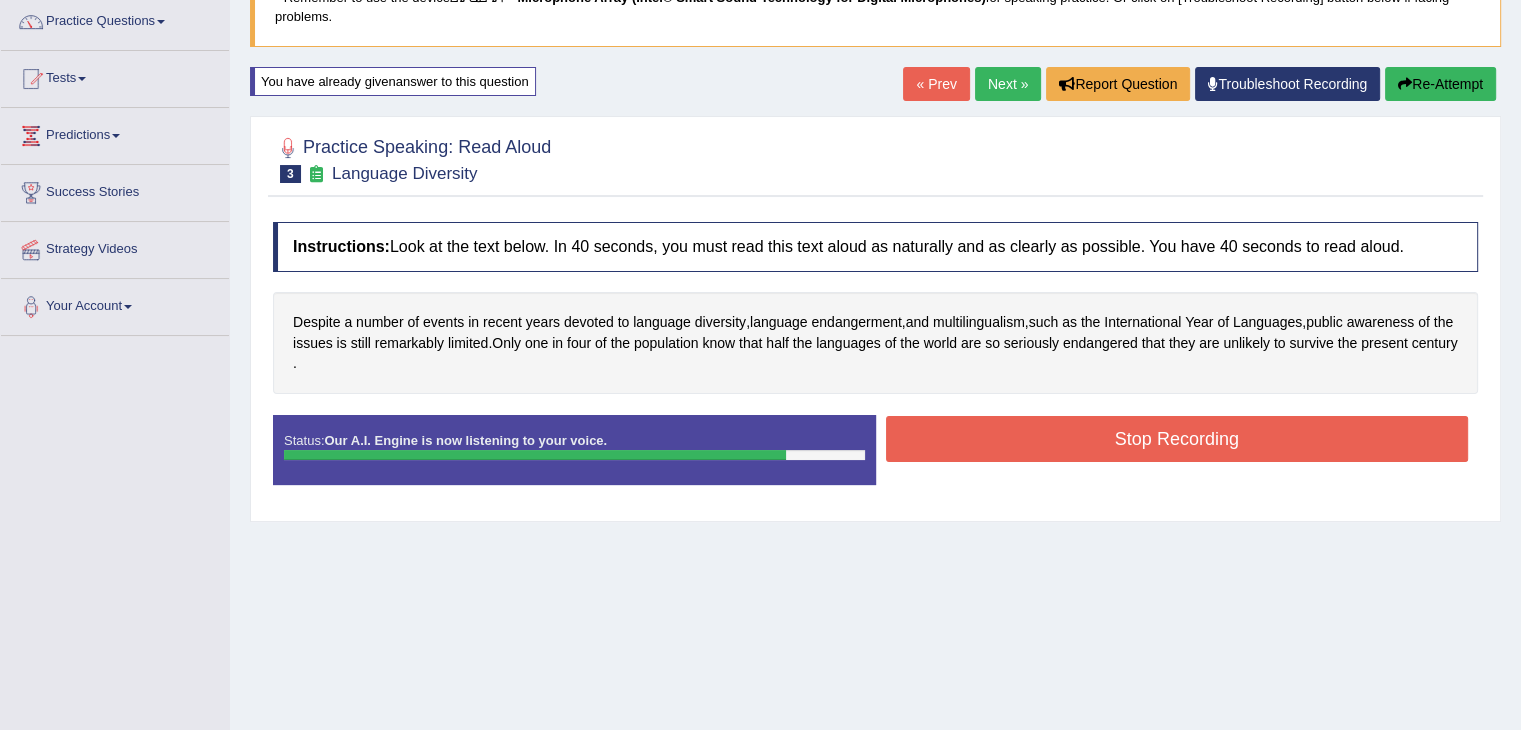 click on "Stop Recording" at bounding box center [1177, 439] 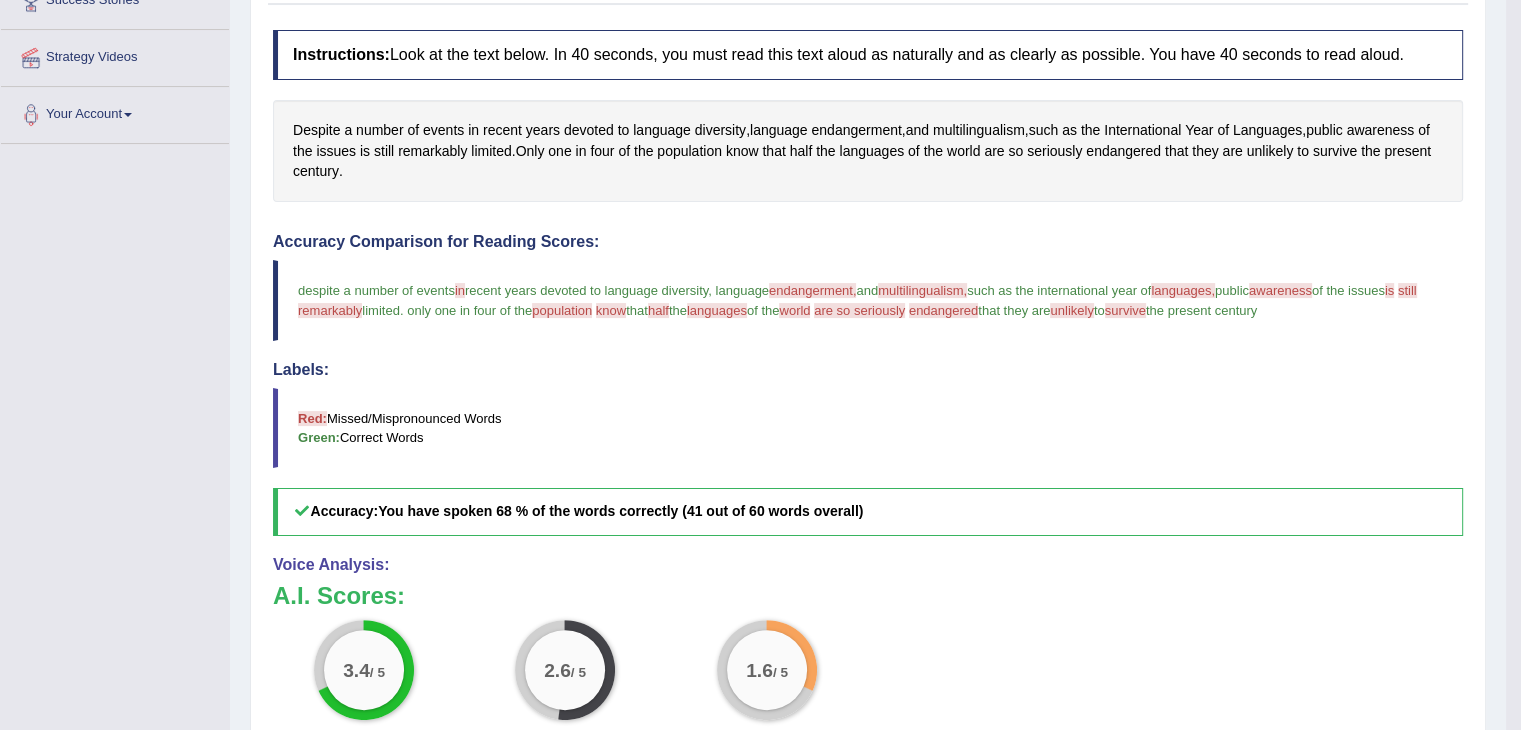 scroll, scrollTop: 352, scrollLeft: 0, axis: vertical 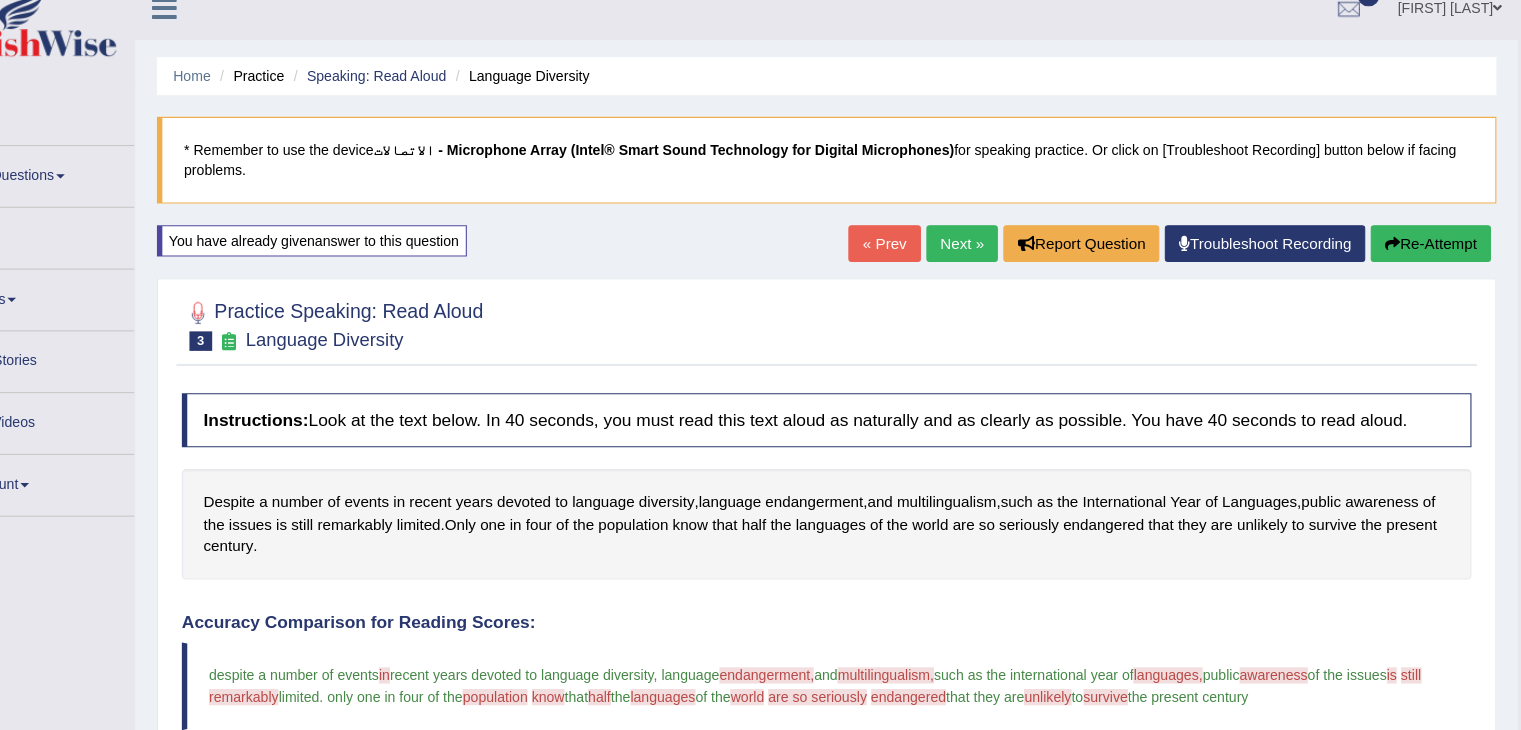 click on "Re-Attempt" at bounding box center (1425, 246) 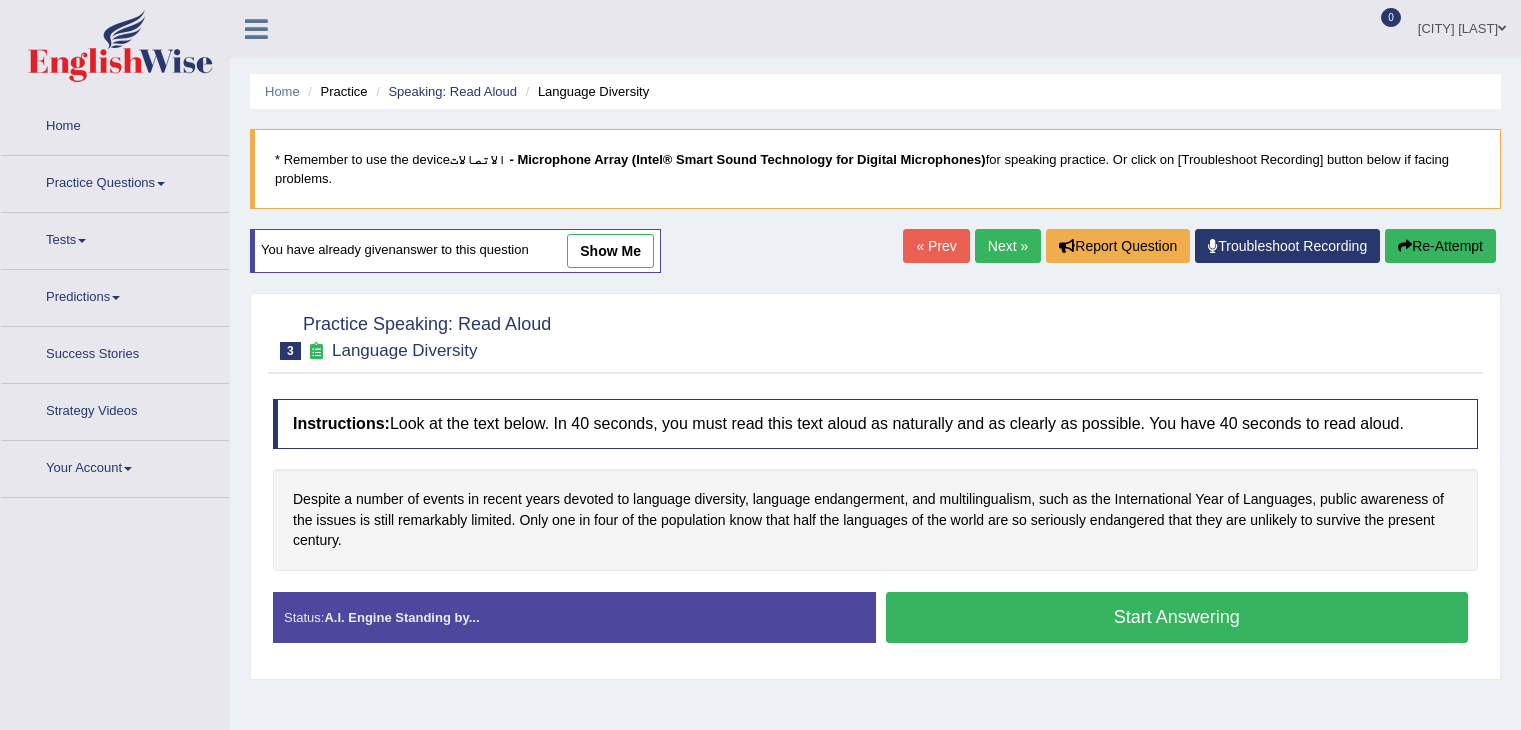 scroll, scrollTop: 0, scrollLeft: 0, axis: both 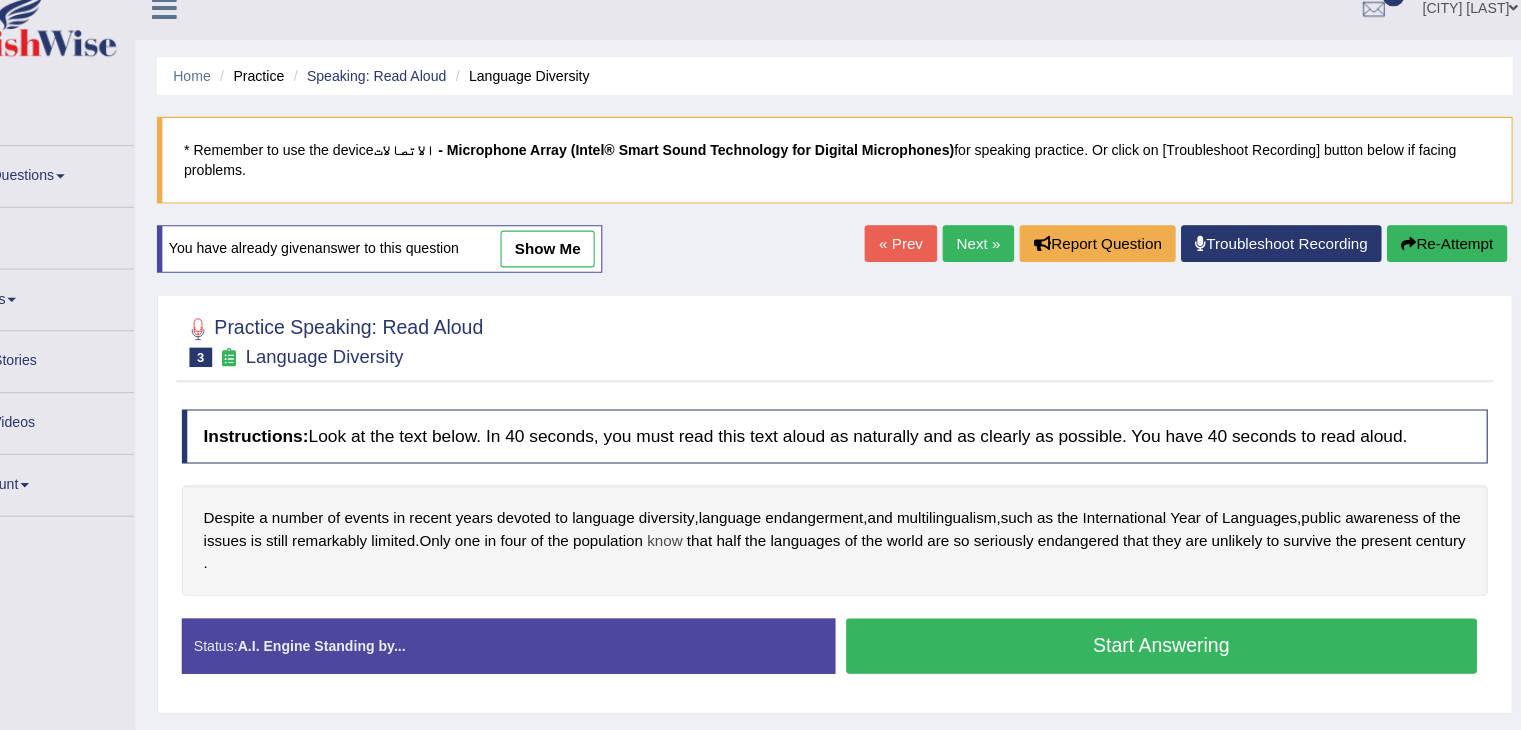 click on "know" at bounding box center (718, 520) 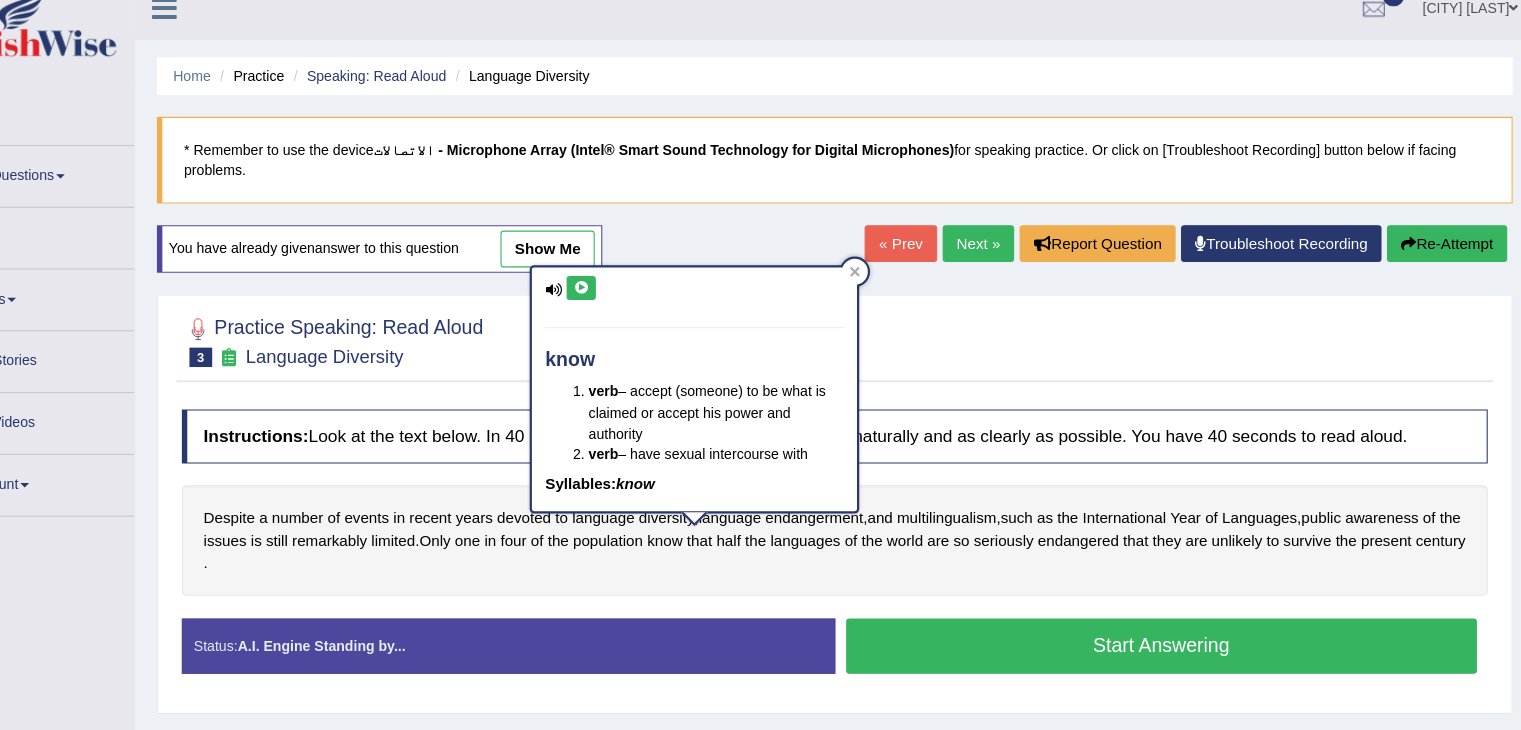 click at bounding box center [641, 287] 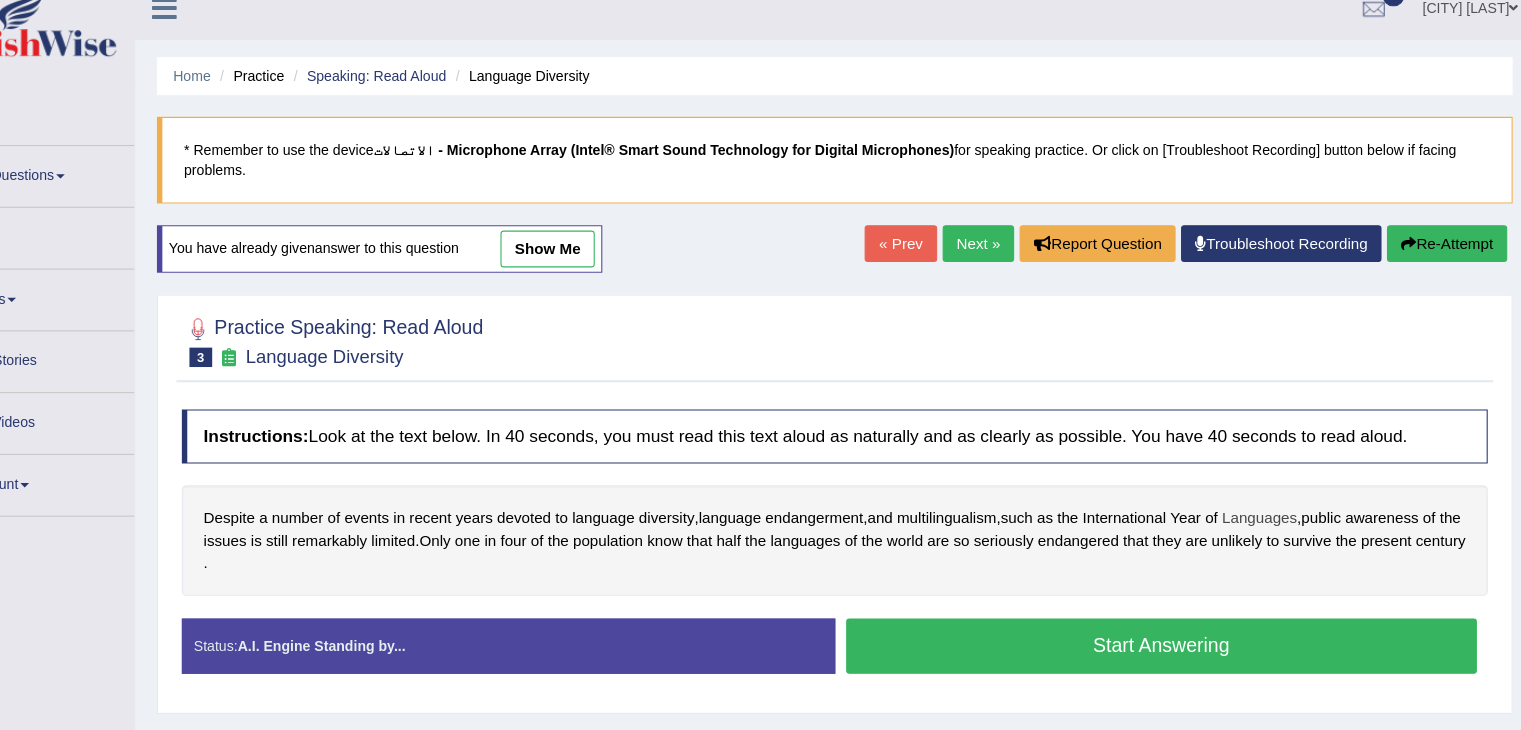 click on "Languages" at bounding box center (1267, 499) 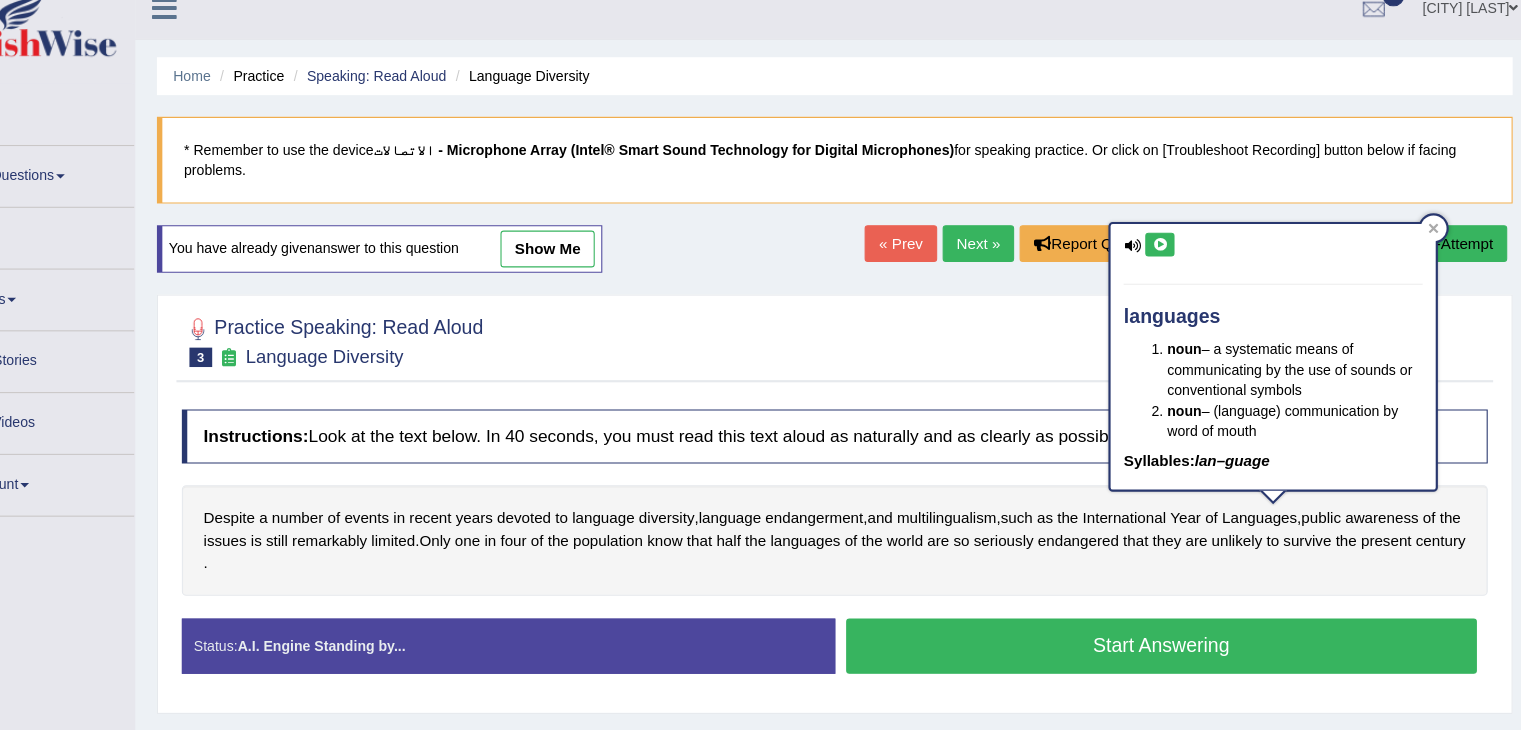 click at bounding box center (1175, 247) 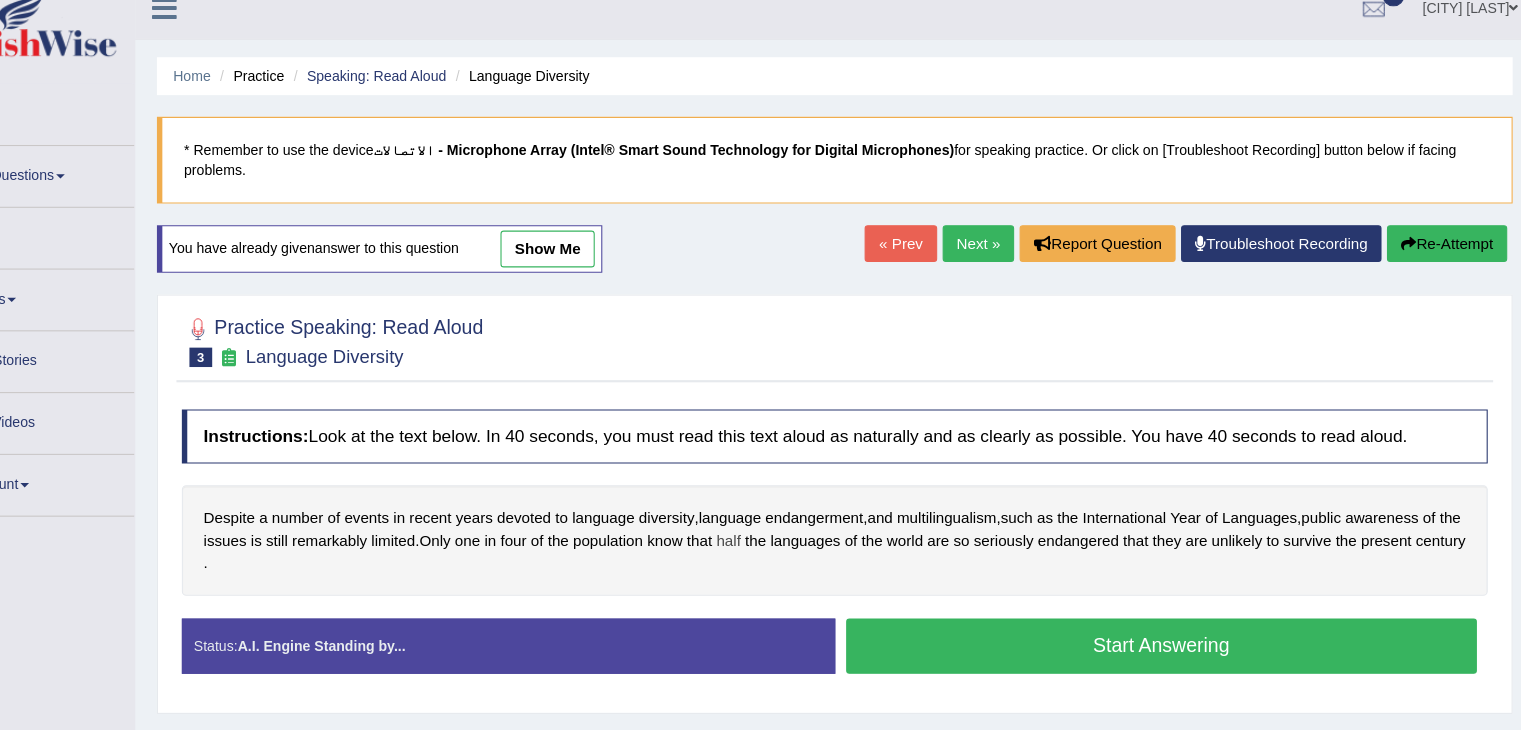 click on "half" at bounding box center [777, 520] 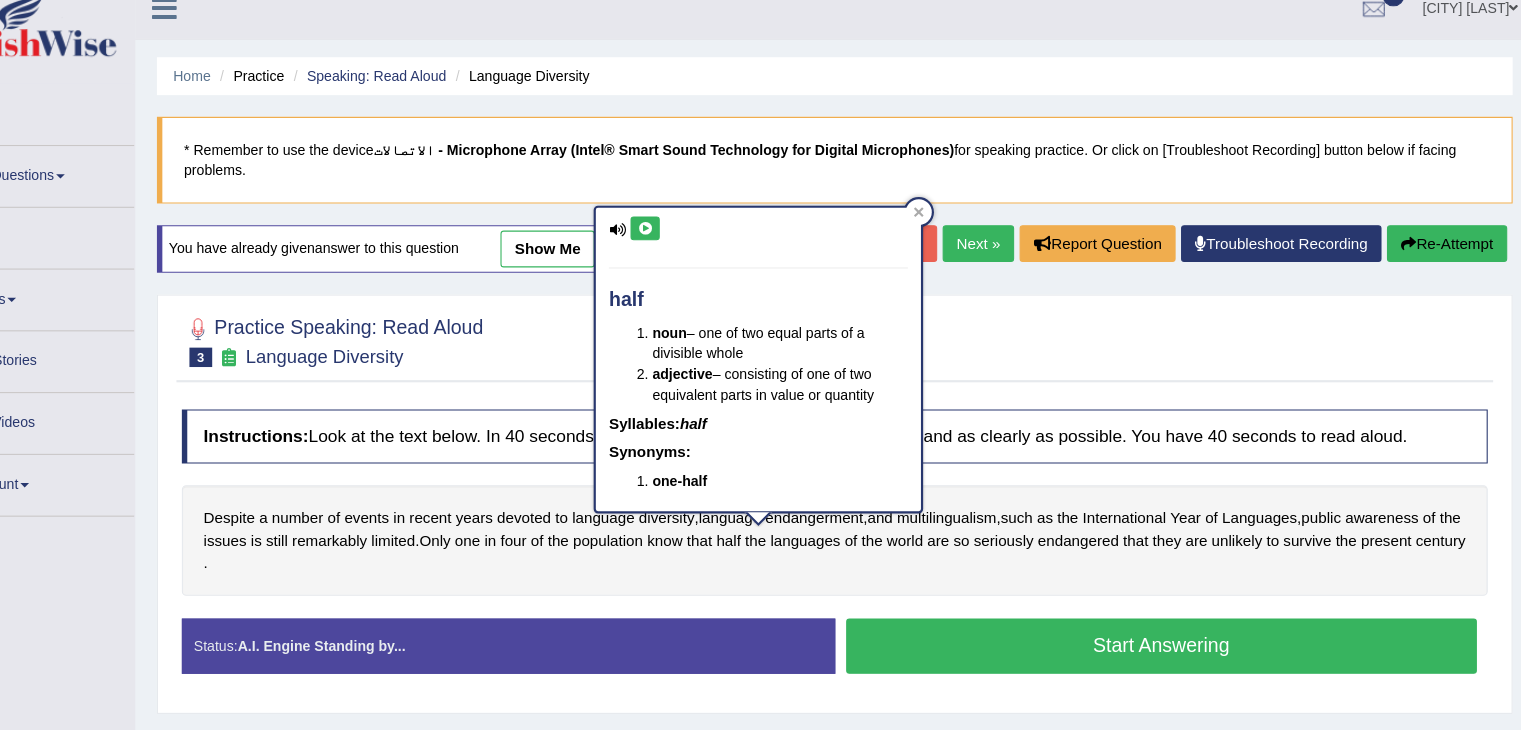 click at bounding box center (700, 232) 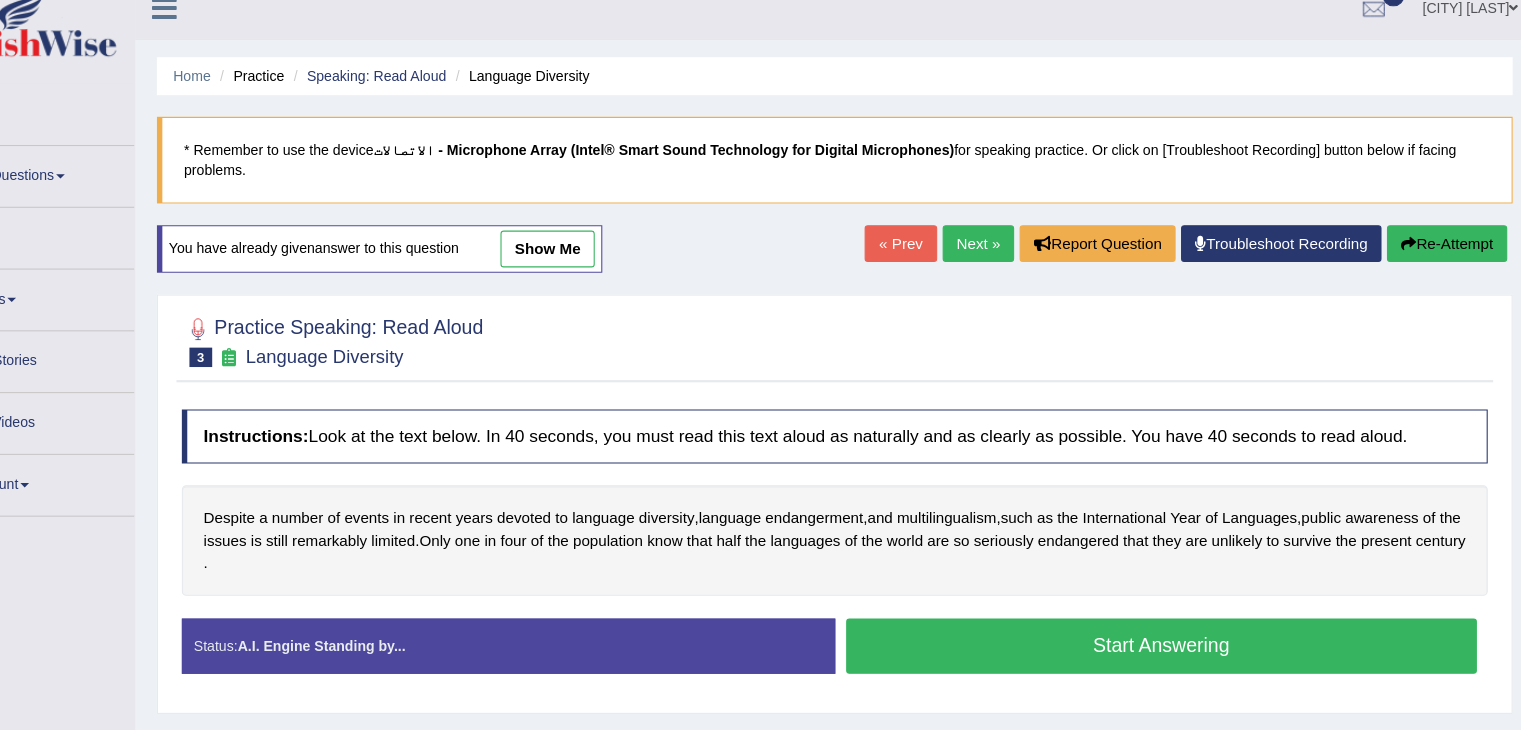 click on "Start Answering" at bounding box center [1177, 617] 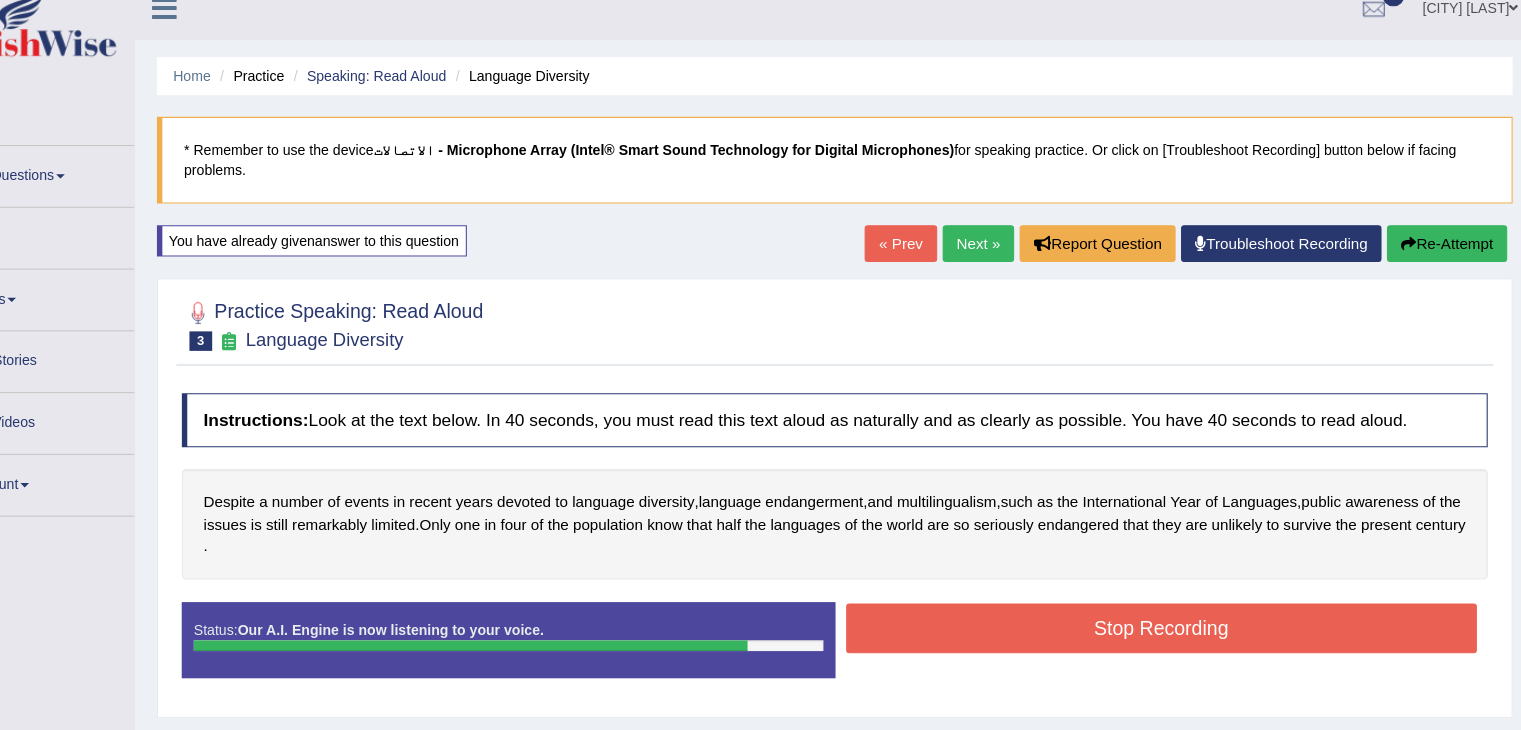 click on "Stop Recording" at bounding box center [1177, 601] 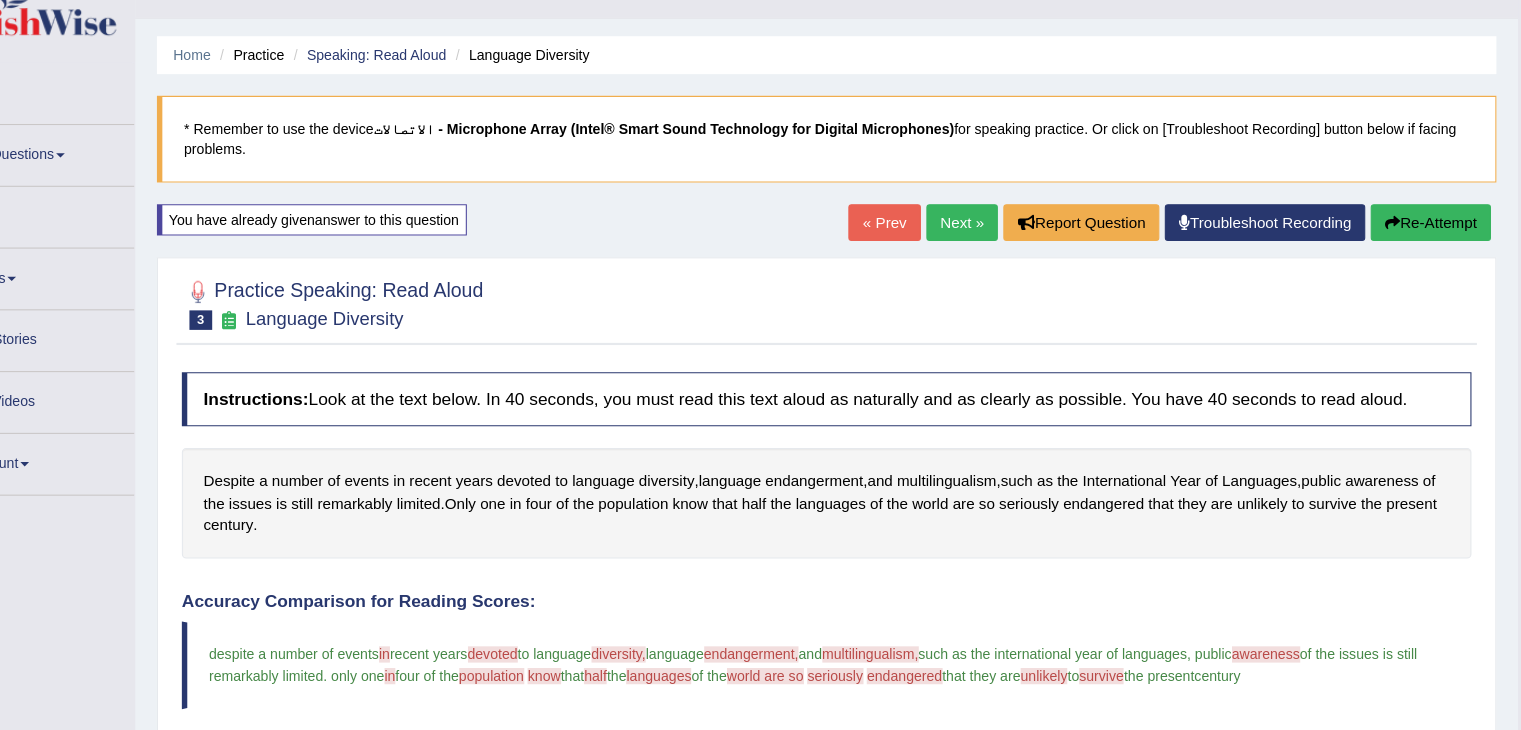 scroll, scrollTop: 0, scrollLeft: 0, axis: both 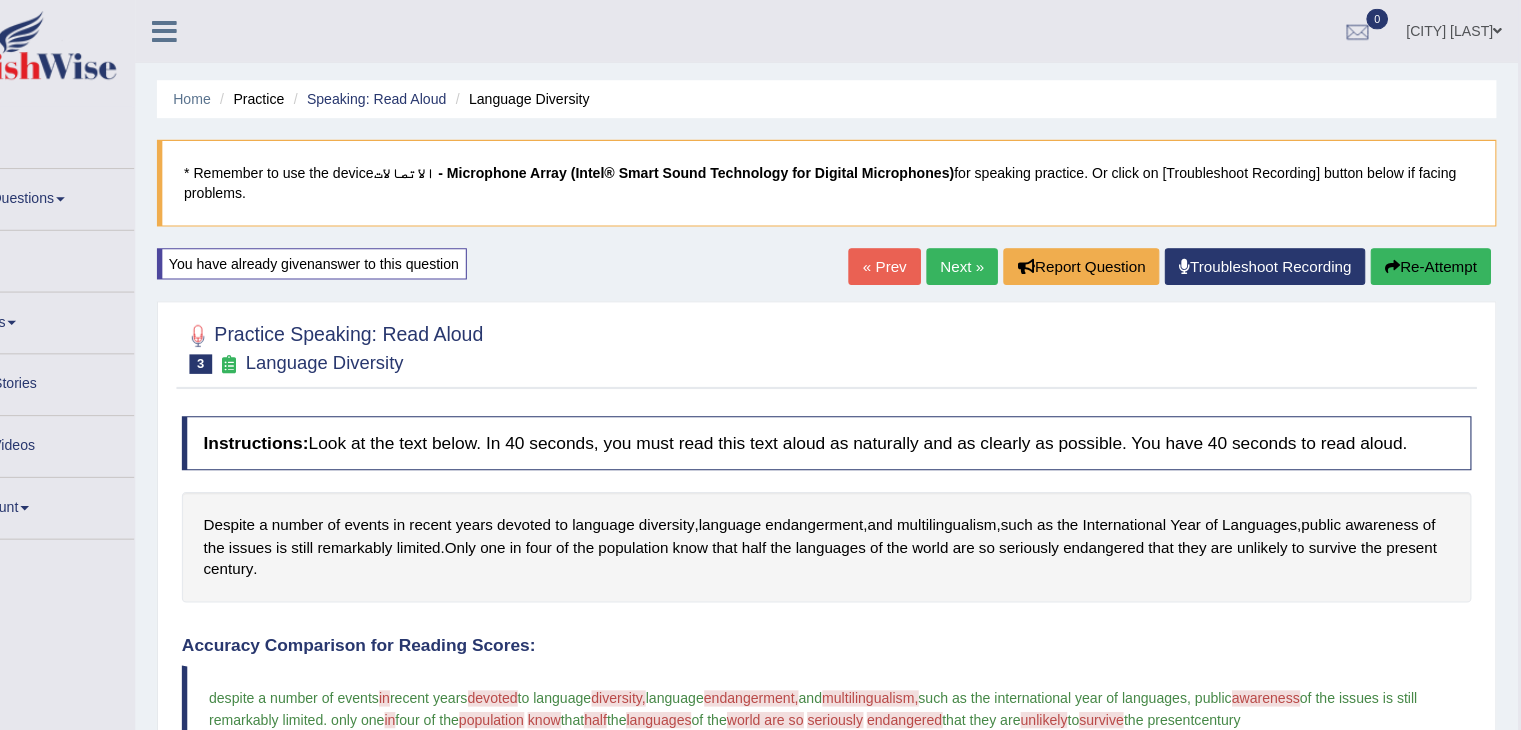 click on "Re-Attempt" at bounding box center (1425, 246) 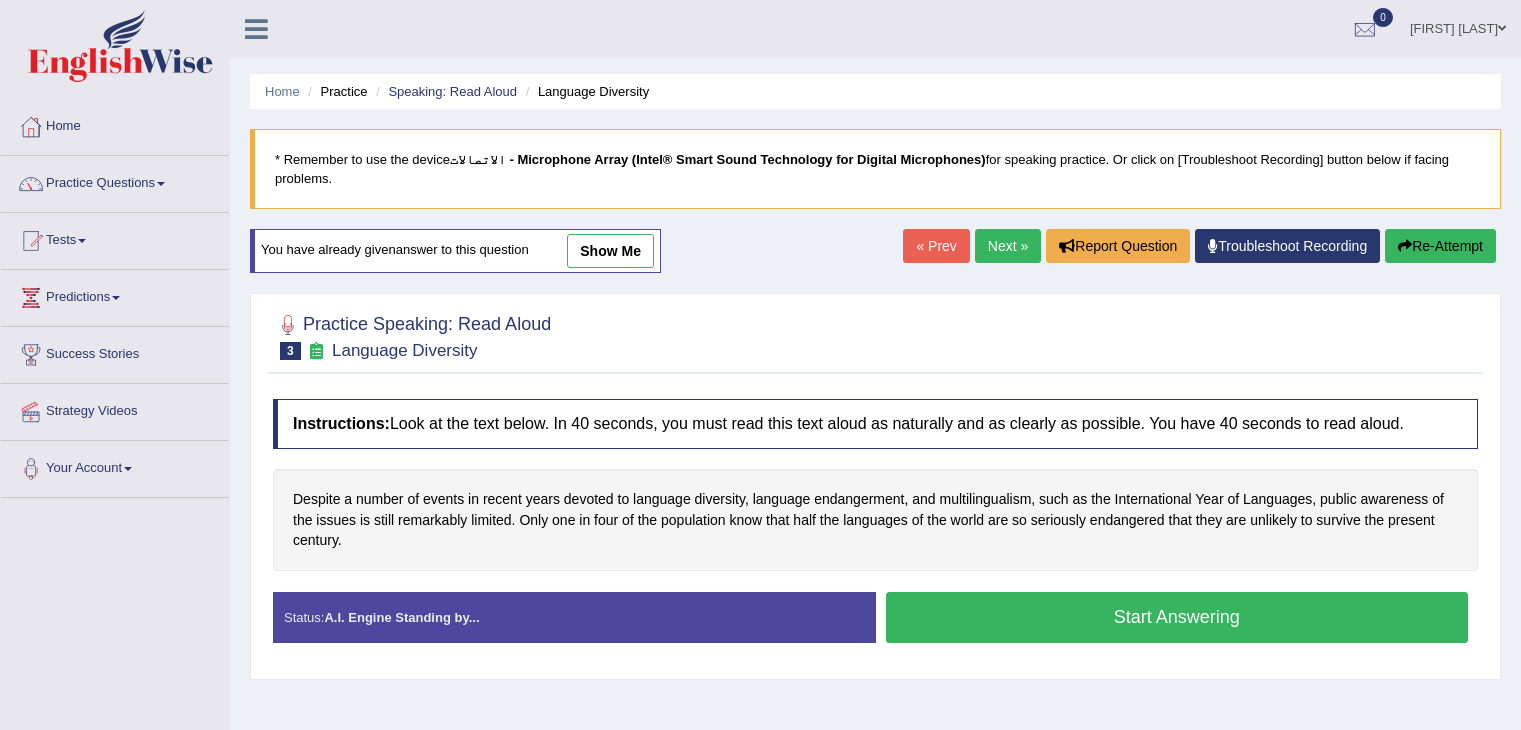scroll, scrollTop: 0, scrollLeft: 0, axis: both 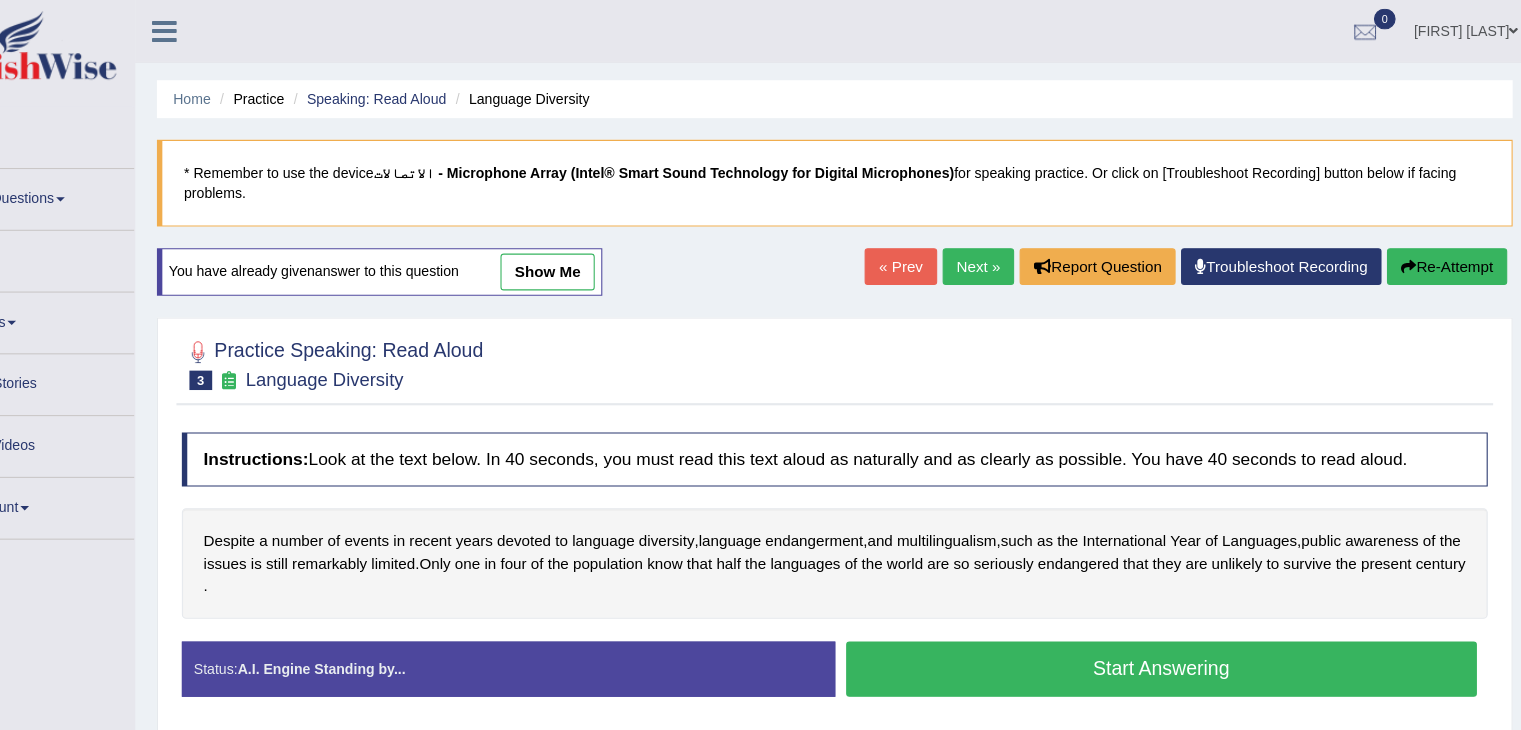 click on "Start Answering" at bounding box center (1177, 617) 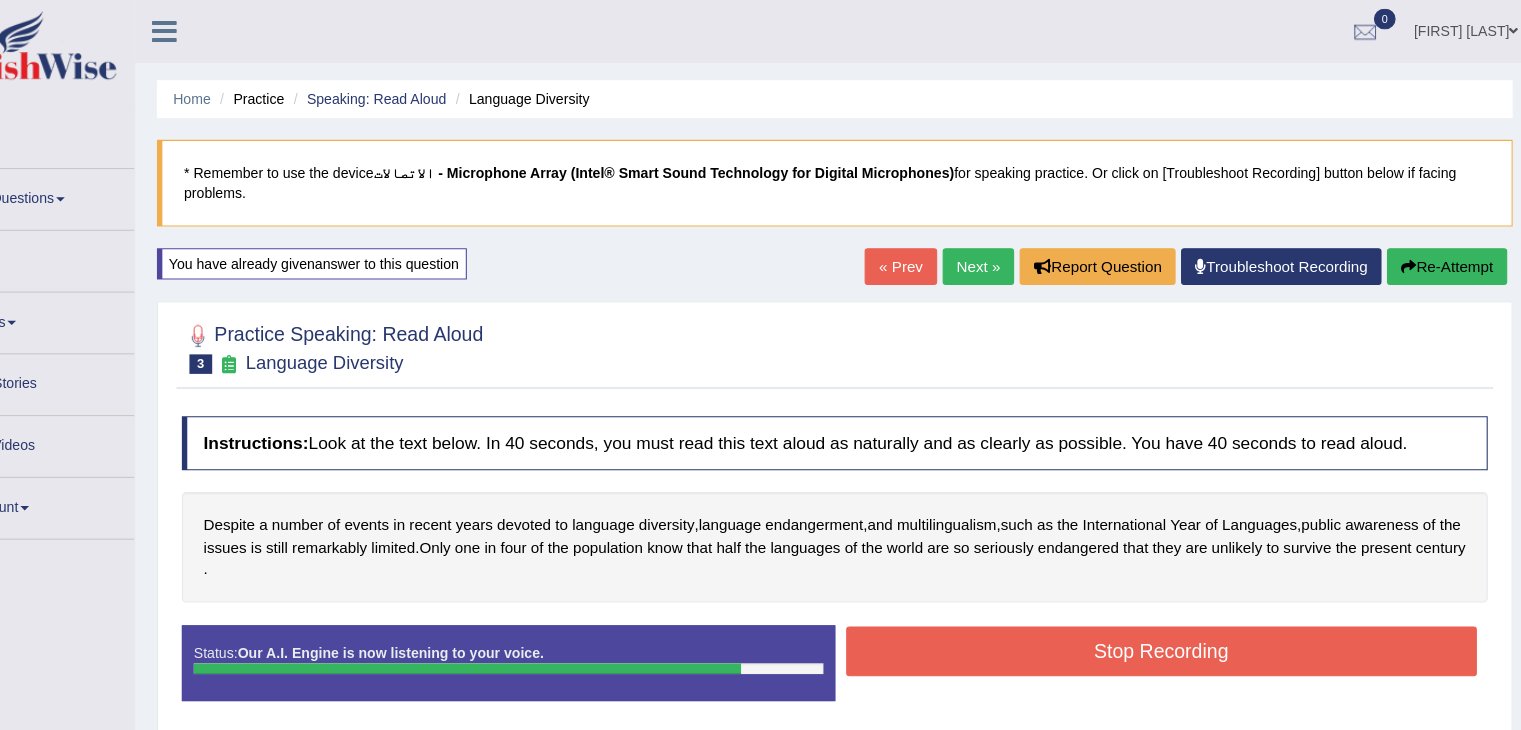 click on "Stop Recording" at bounding box center [1177, 601] 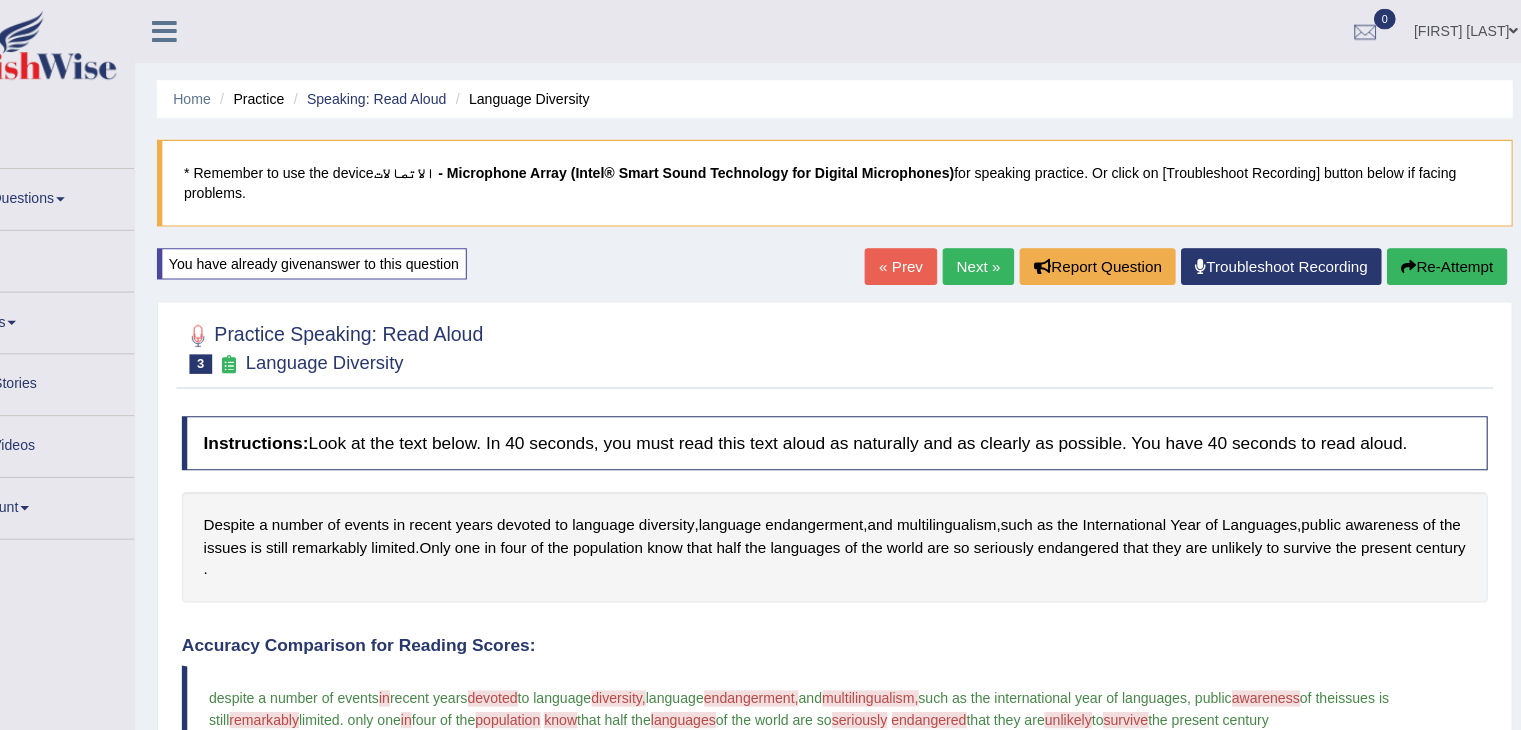 drag, startPoint x: 1521, startPoint y: 223, endPoint x: 1522, endPoint y: 404, distance: 181.00276 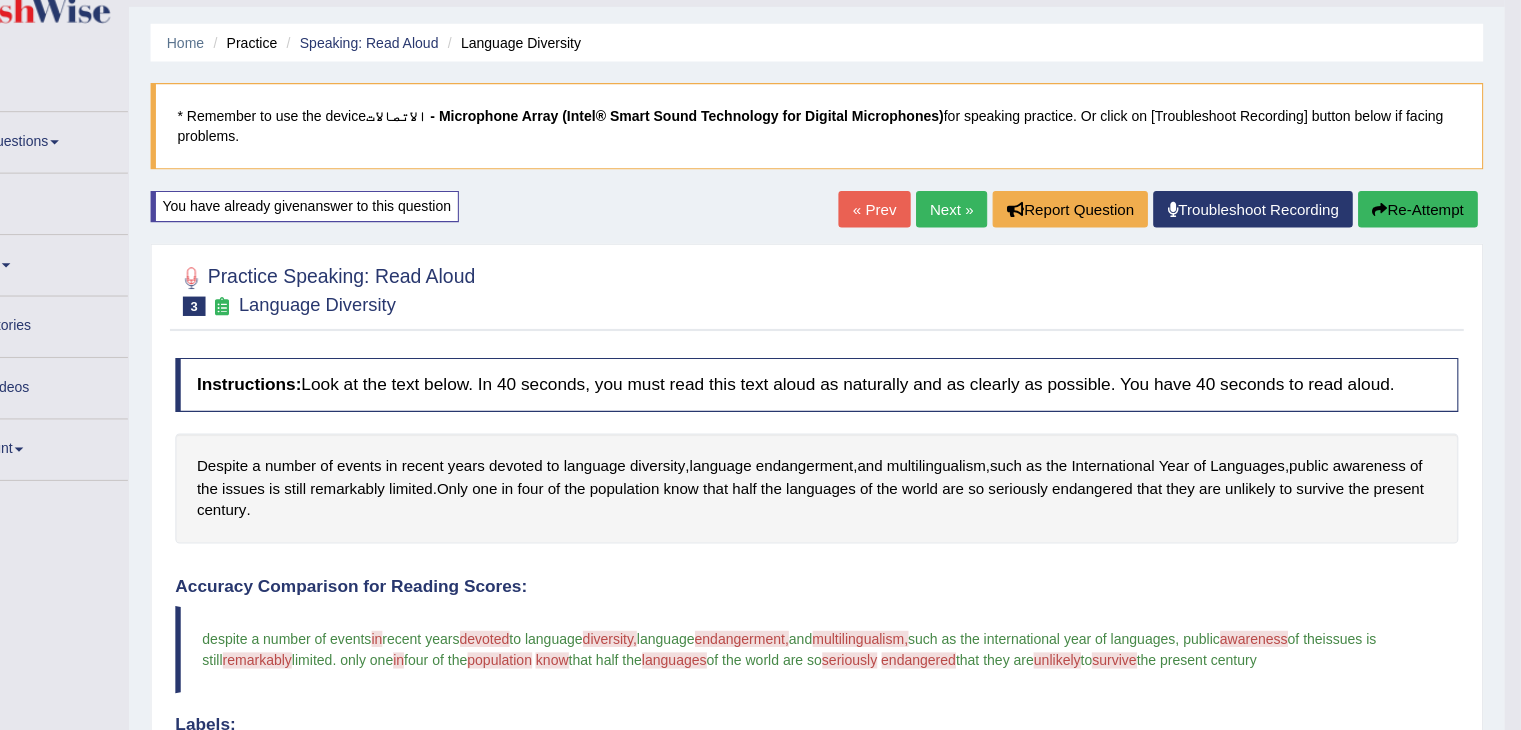 scroll, scrollTop: 0, scrollLeft: 0, axis: both 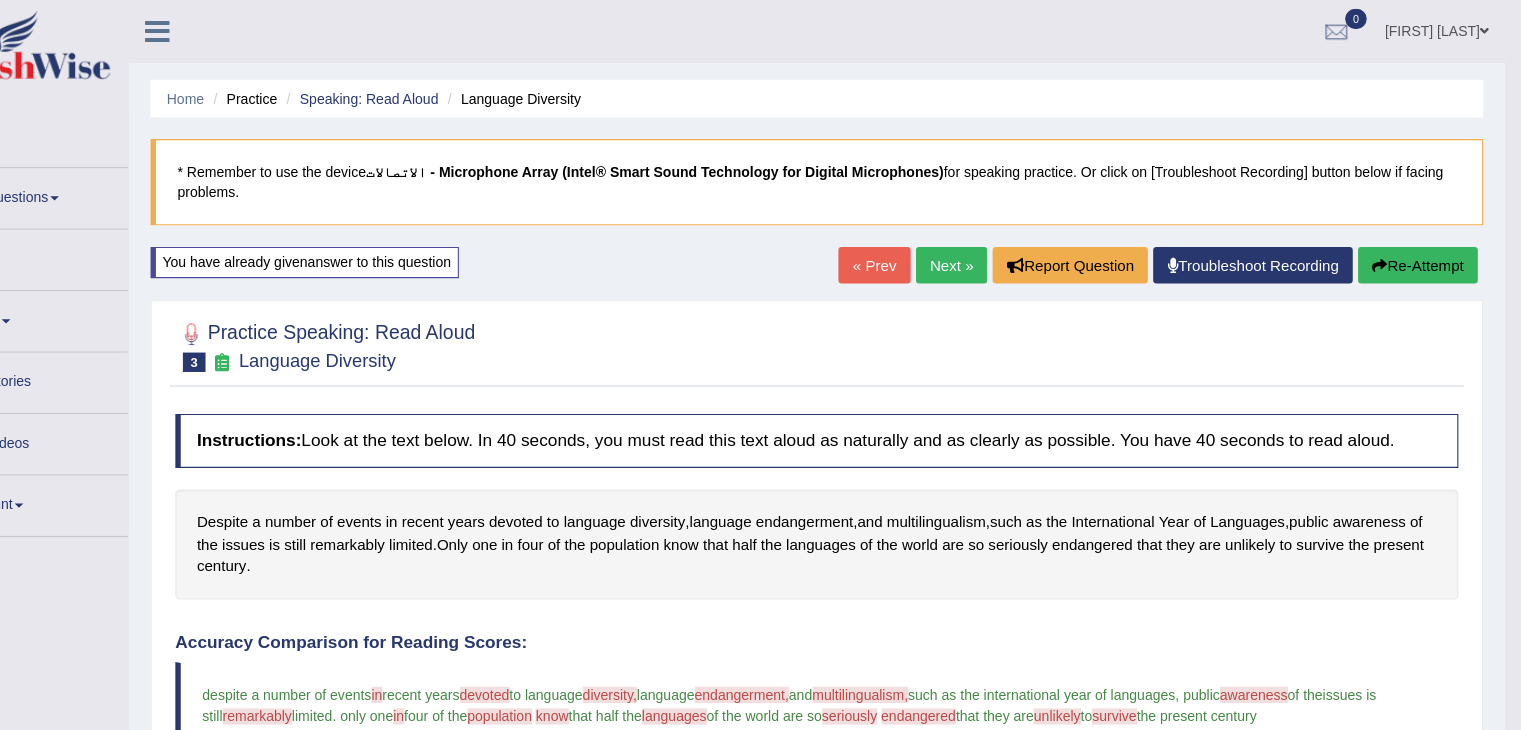 click on "Next »" at bounding box center (993, 246) 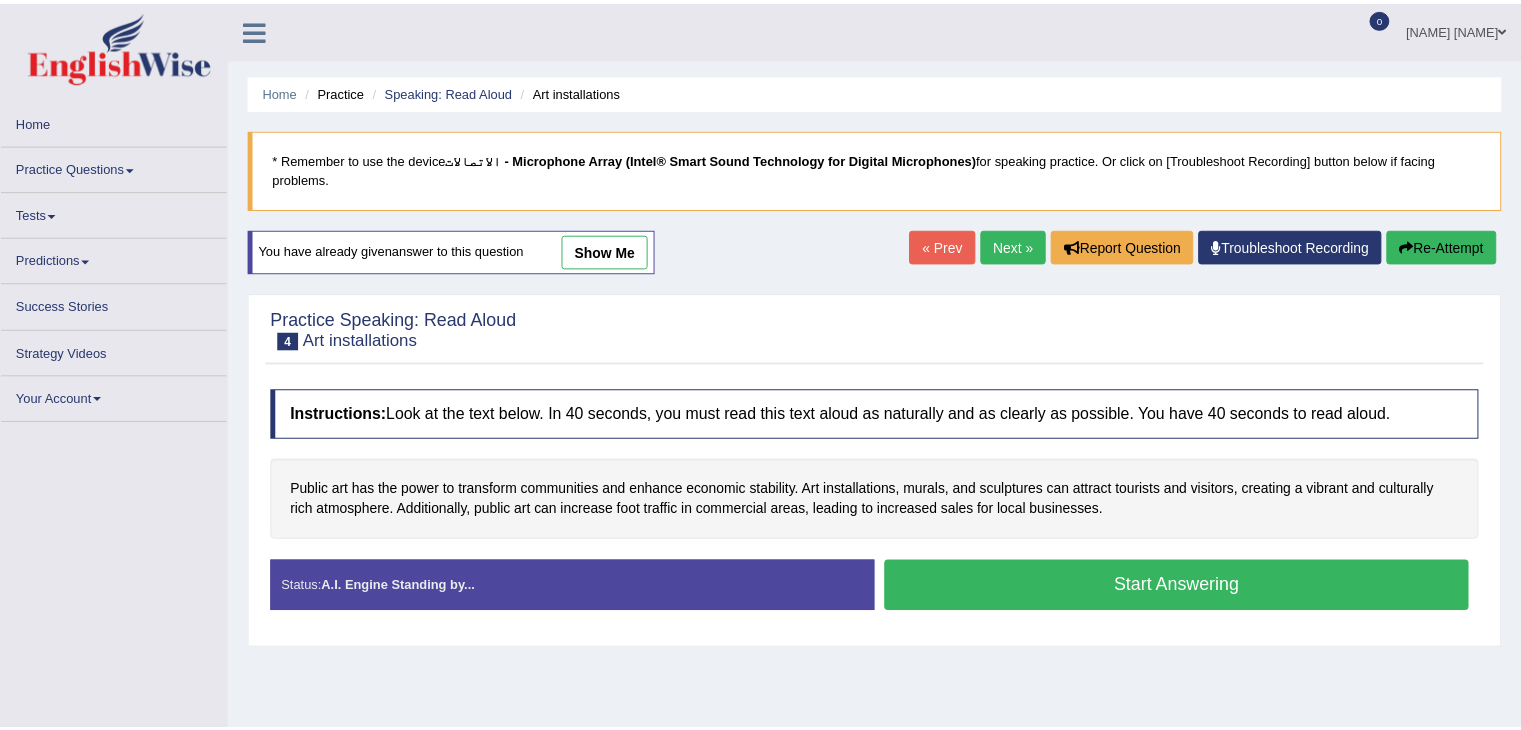 scroll, scrollTop: 0, scrollLeft: 0, axis: both 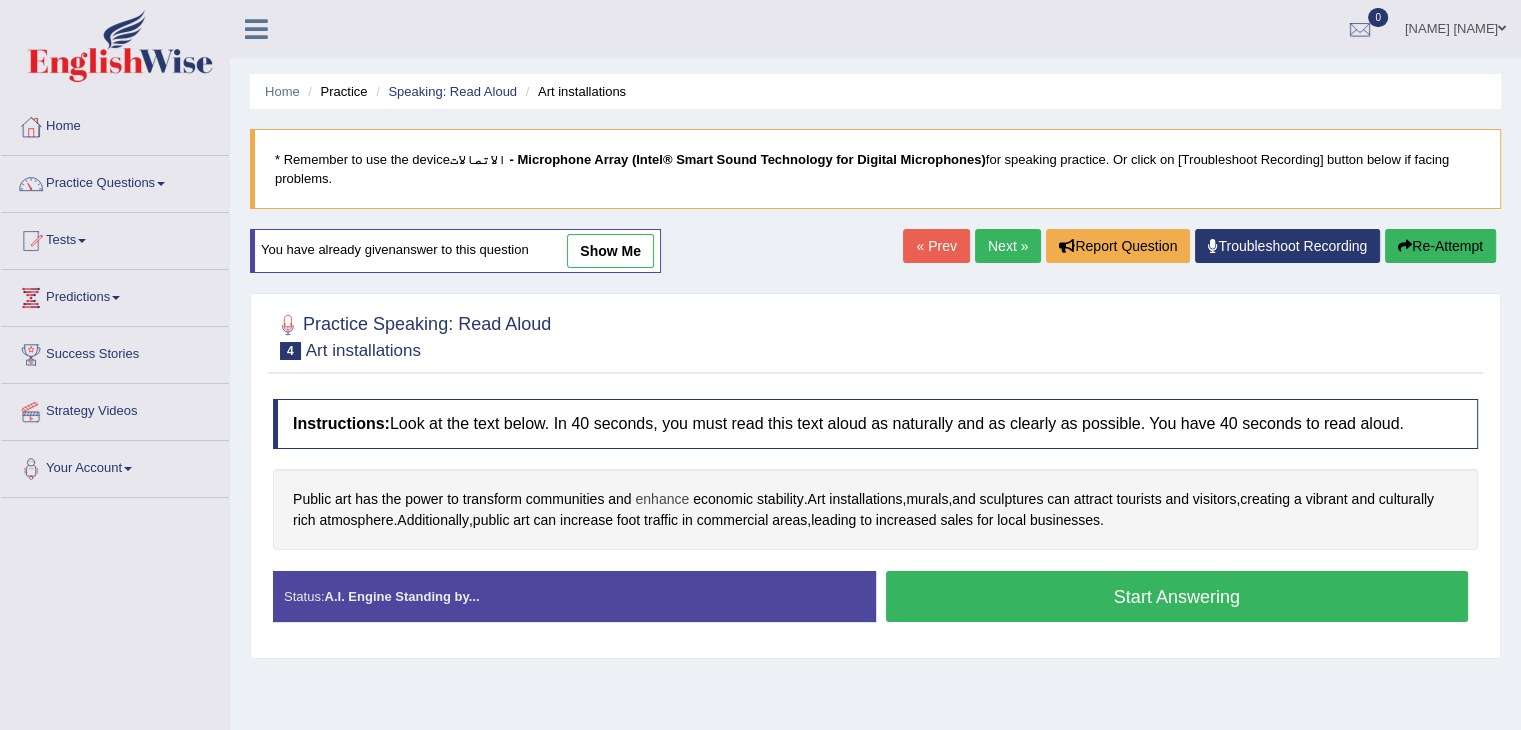 click on "enhance" at bounding box center [662, 499] 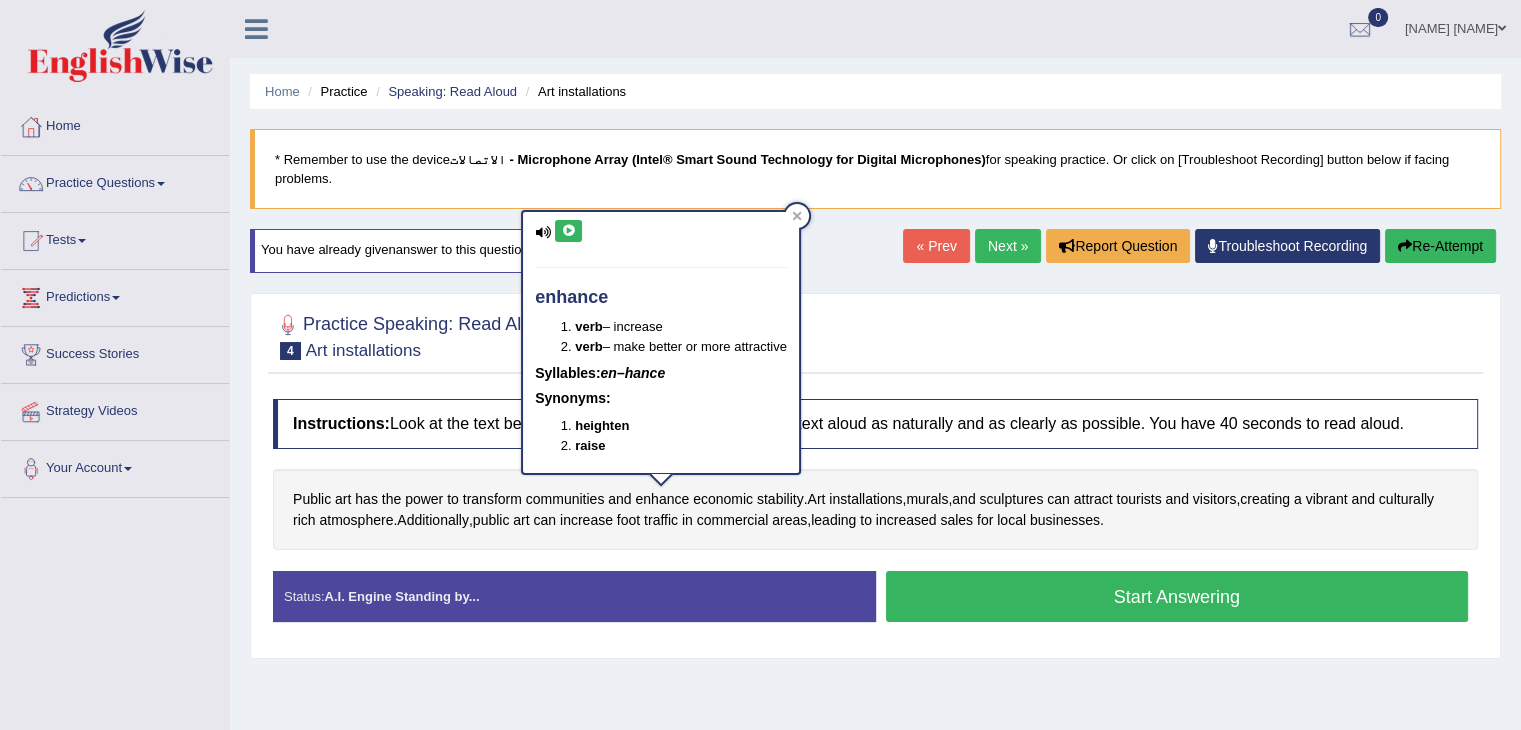 click at bounding box center [568, 231] 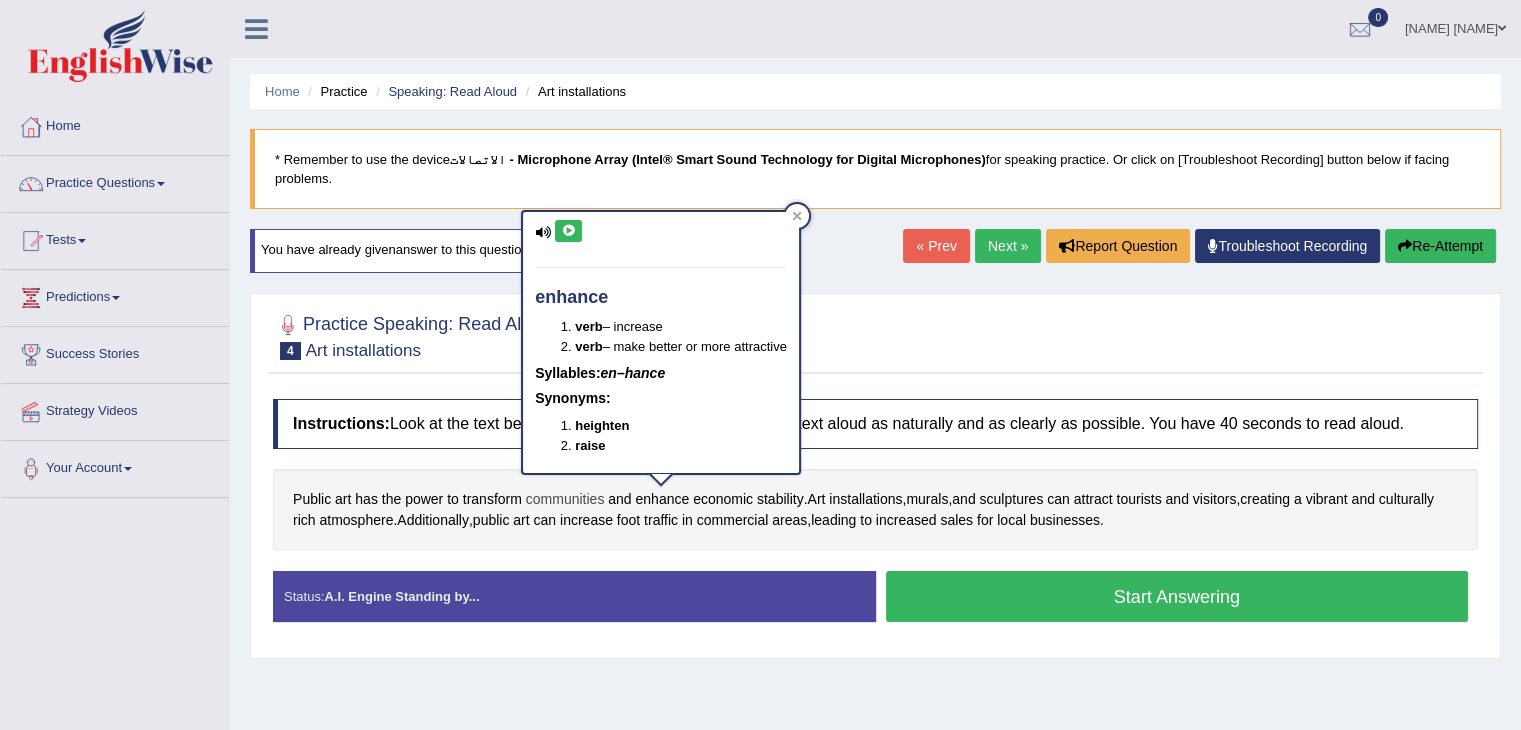 click on "communities" at bounding box center [565, 499] 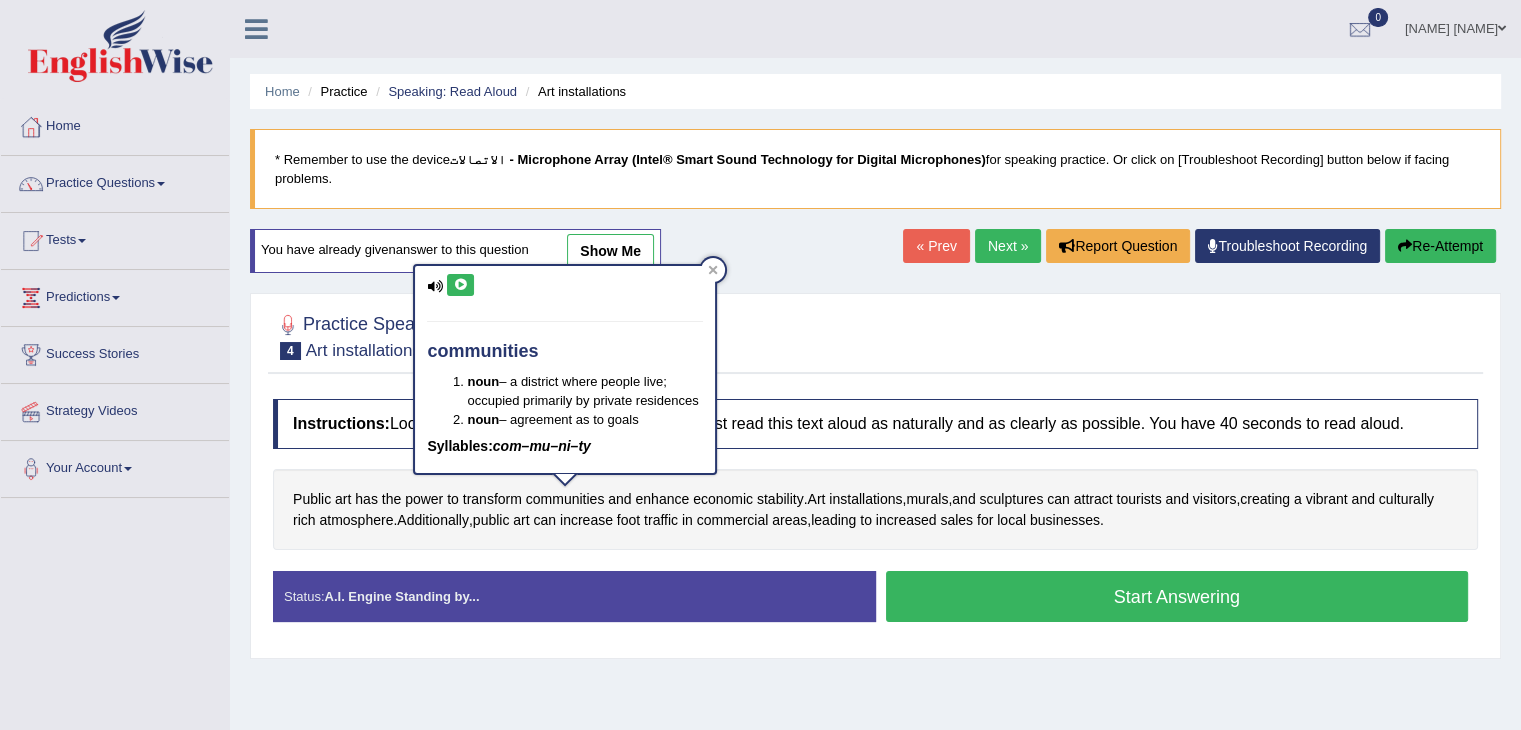 click at bounding box center [460, 285] 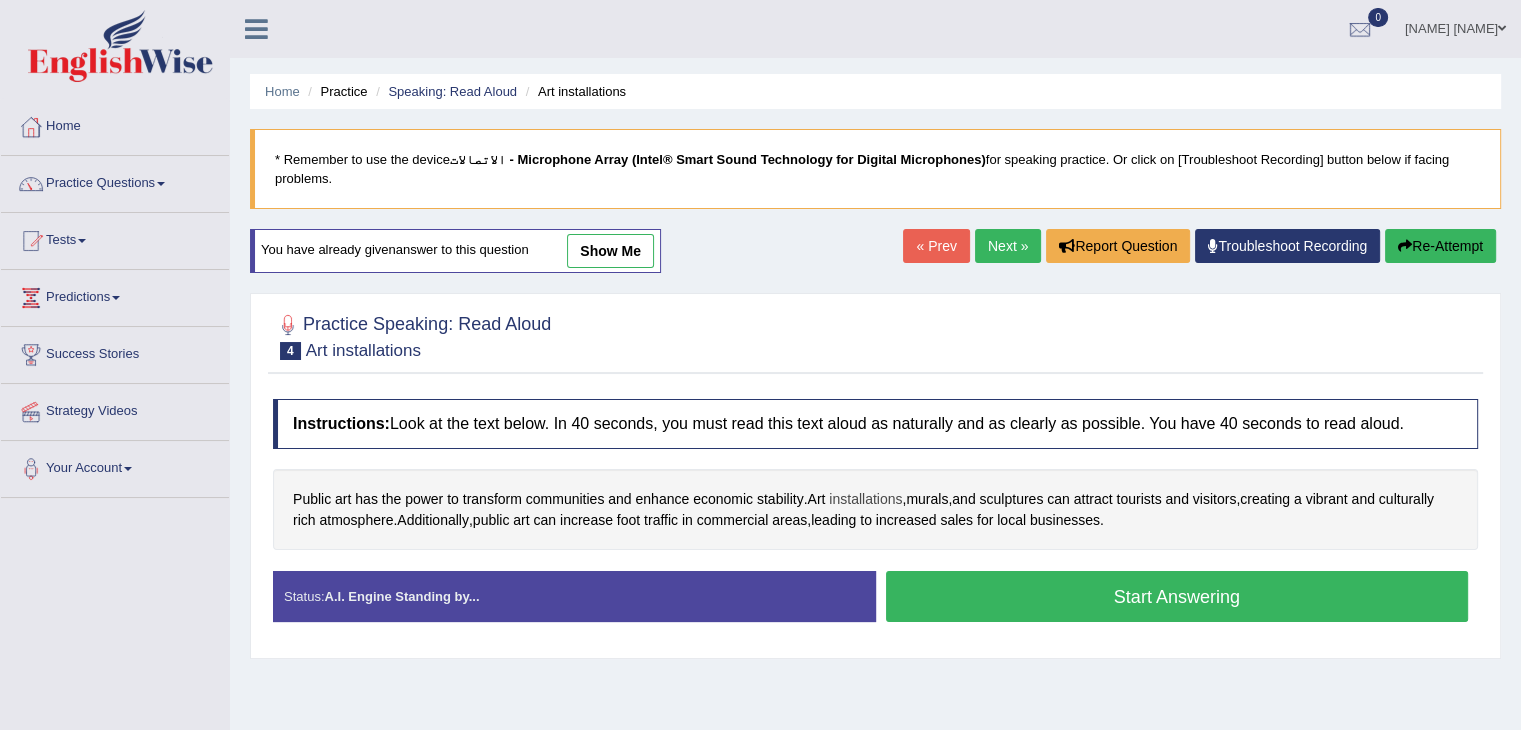 click on "installations" at bounding box center (865, 499) 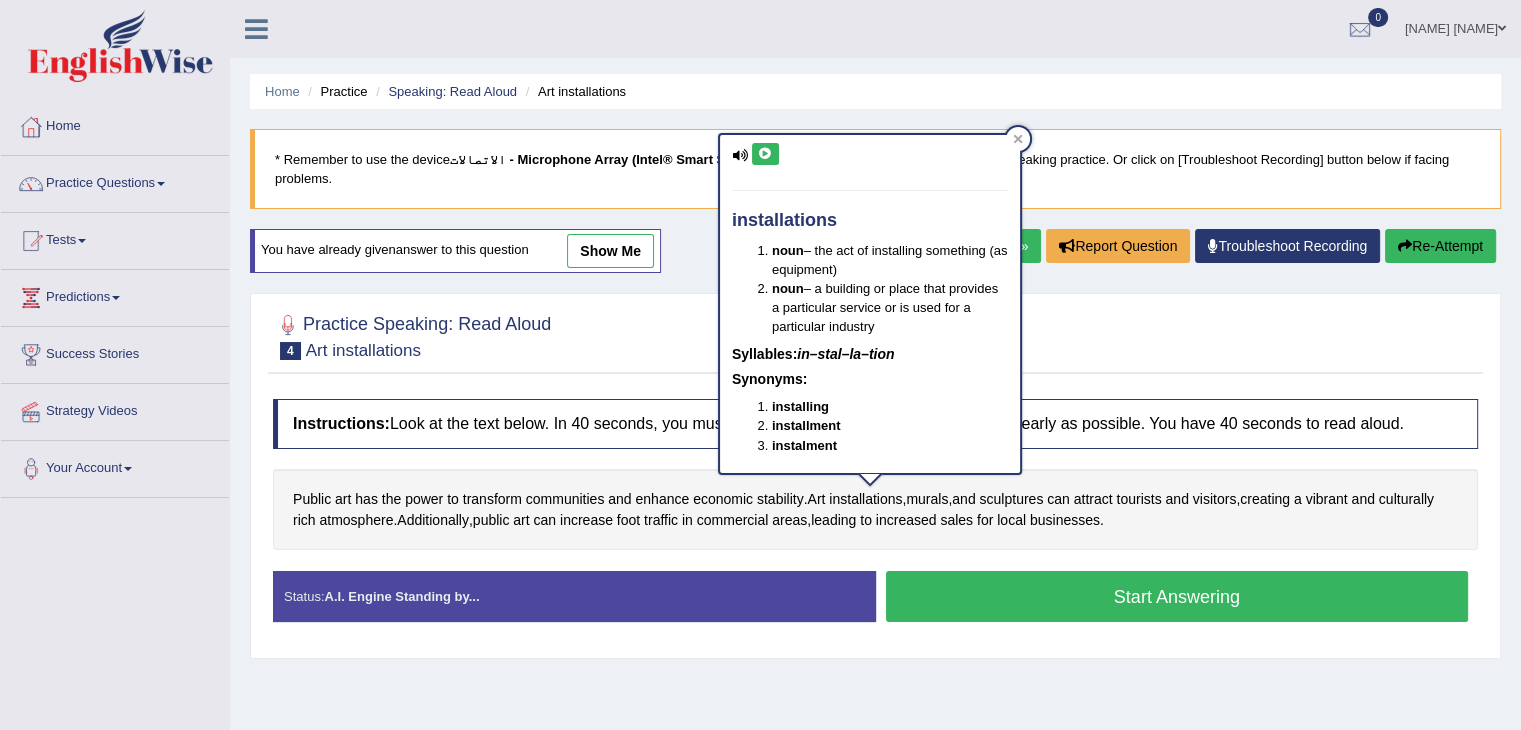 click at bounding box center (765, 154) 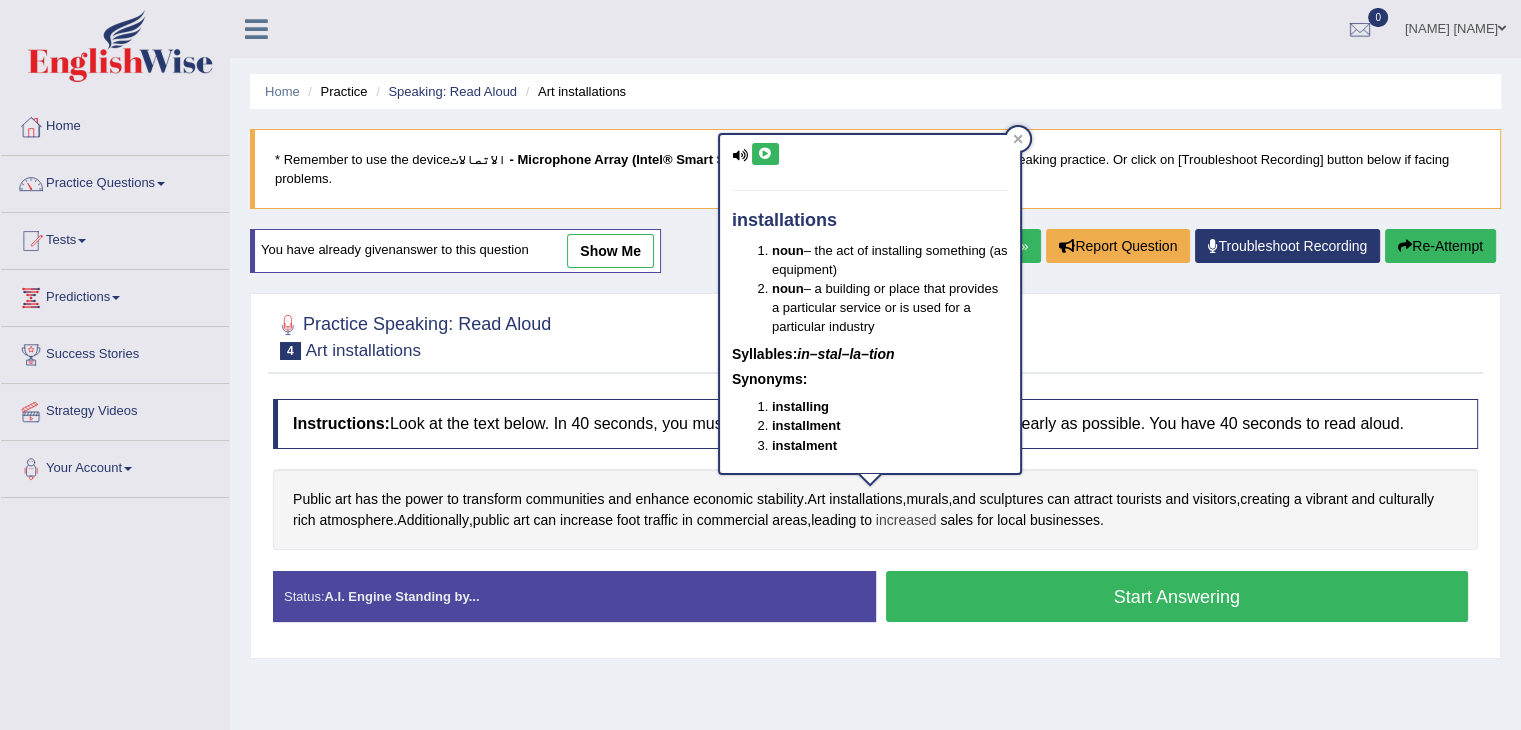 click on "increased" at bounding box center [906, 520] 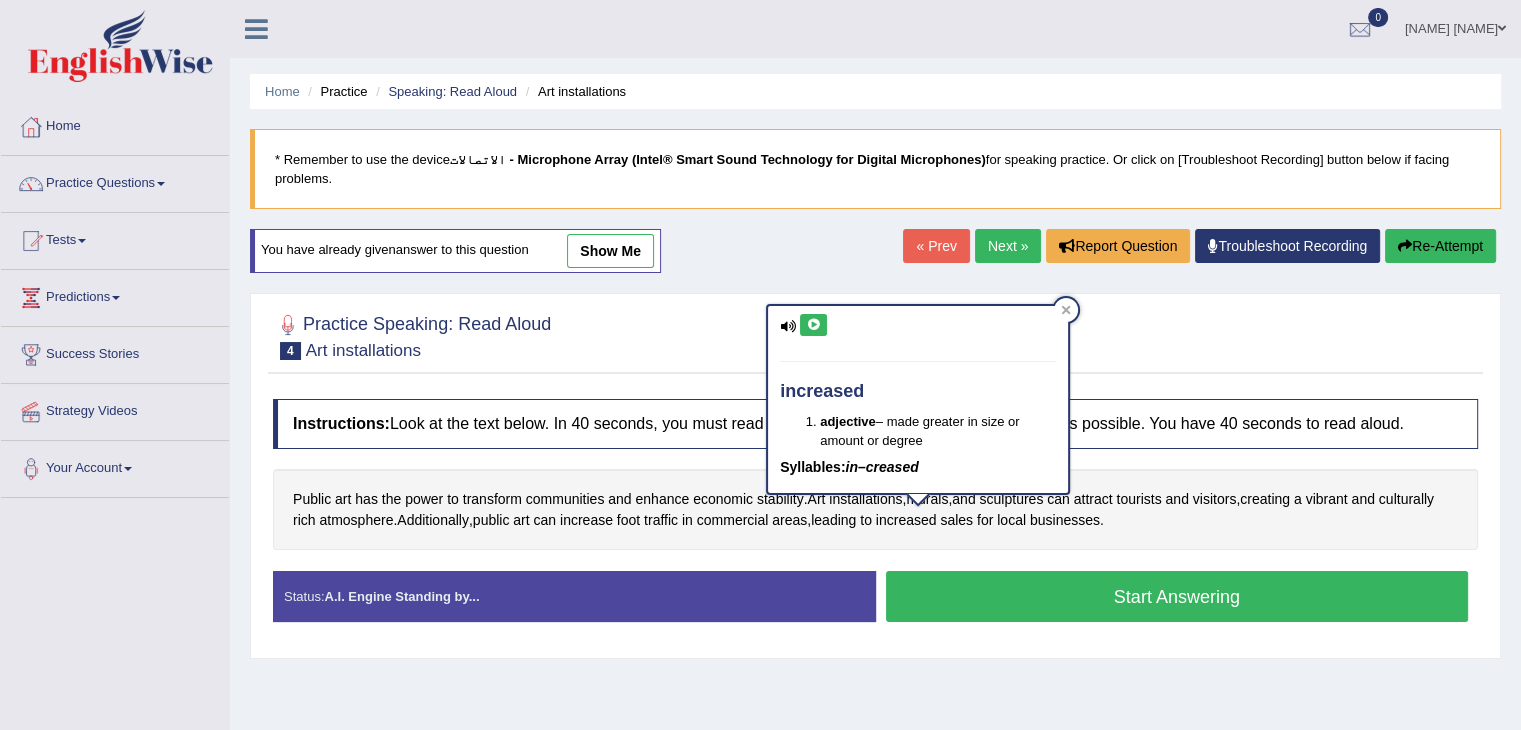 click on "increased adjective  – made greater in size or amount or degree Syllables:  in–creased" at bounding box center (918, 406) 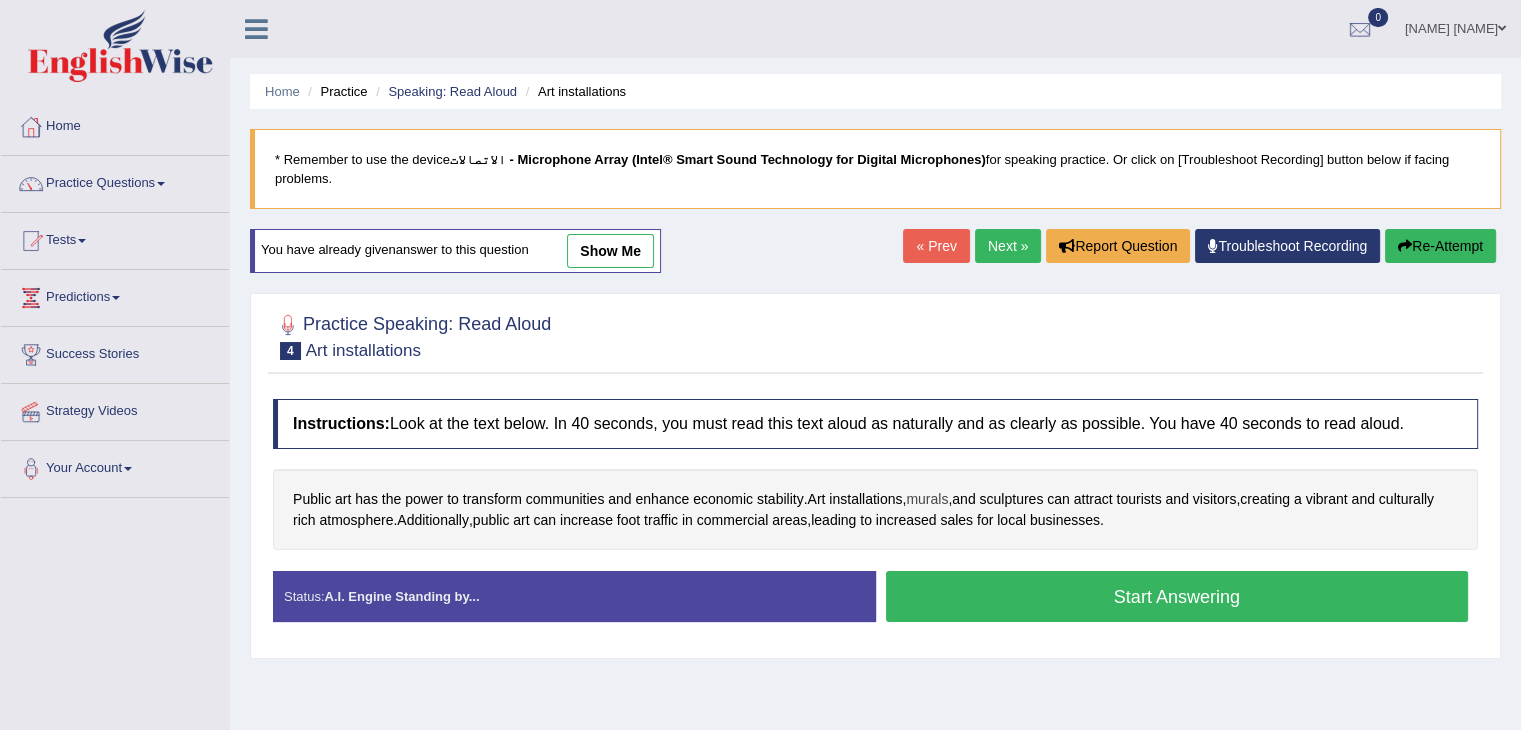 click on "murals" at bounding box center [927, 499] 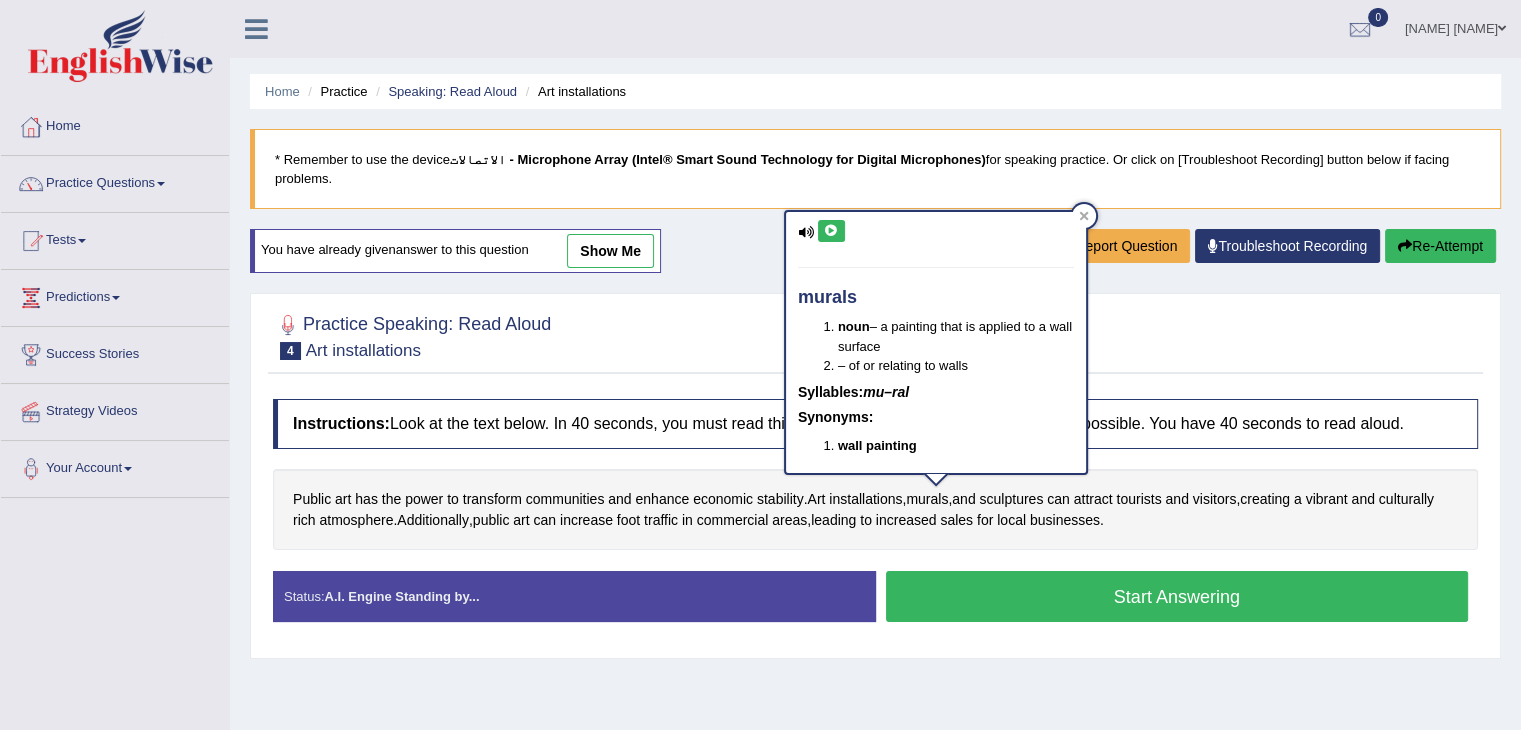 click at bounding box center [831, 231] 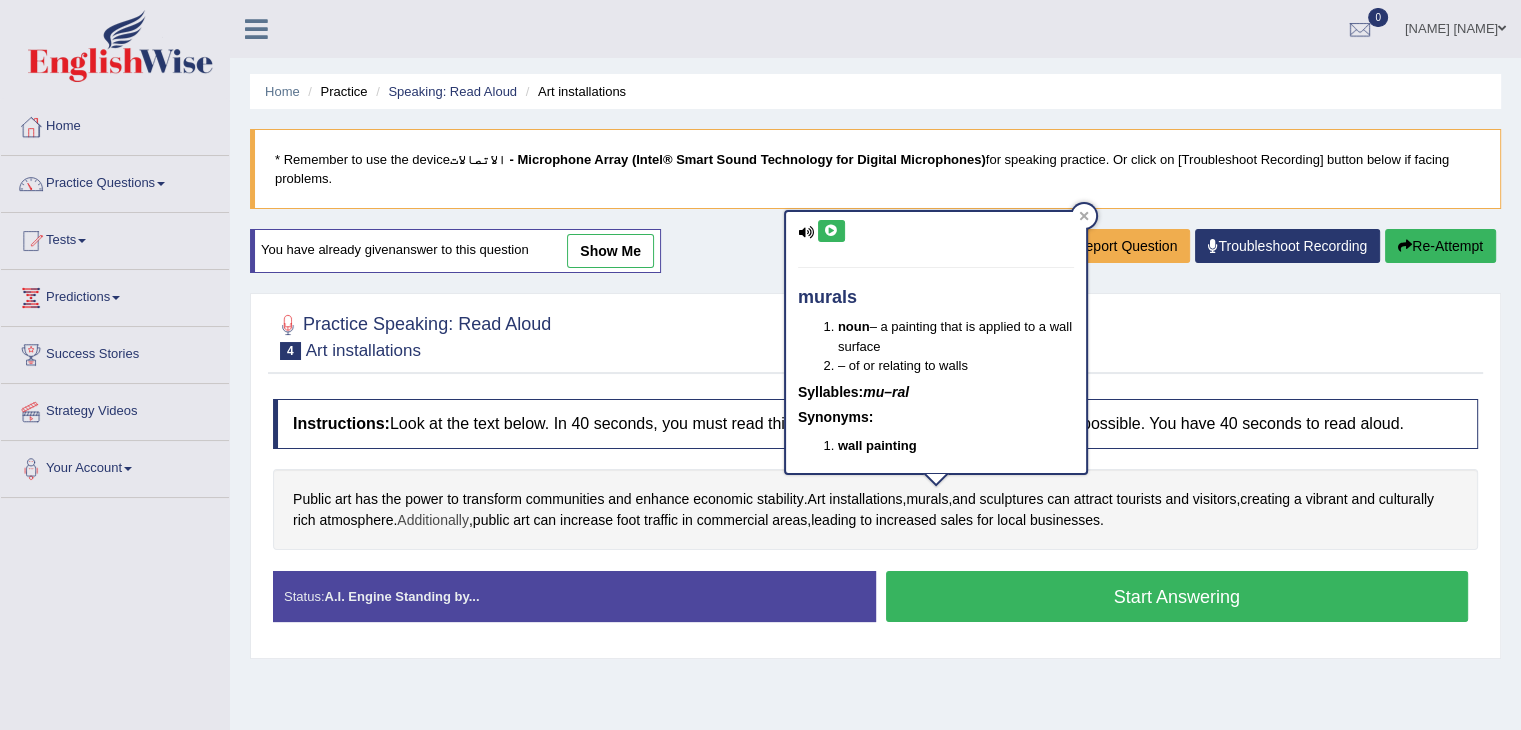 click on "Additionally" at bounding box center [433, 520] 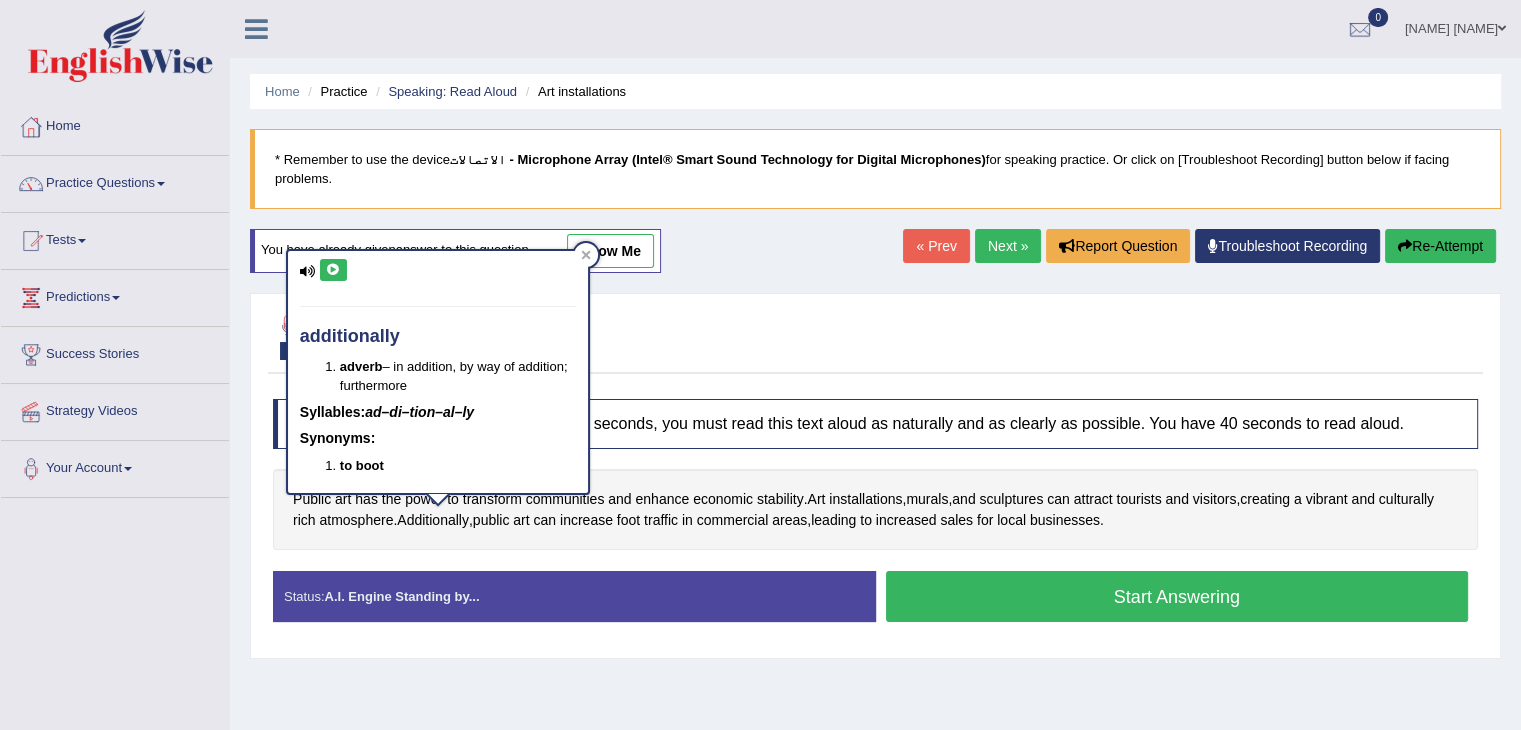 click at bounding box center (333, 270) 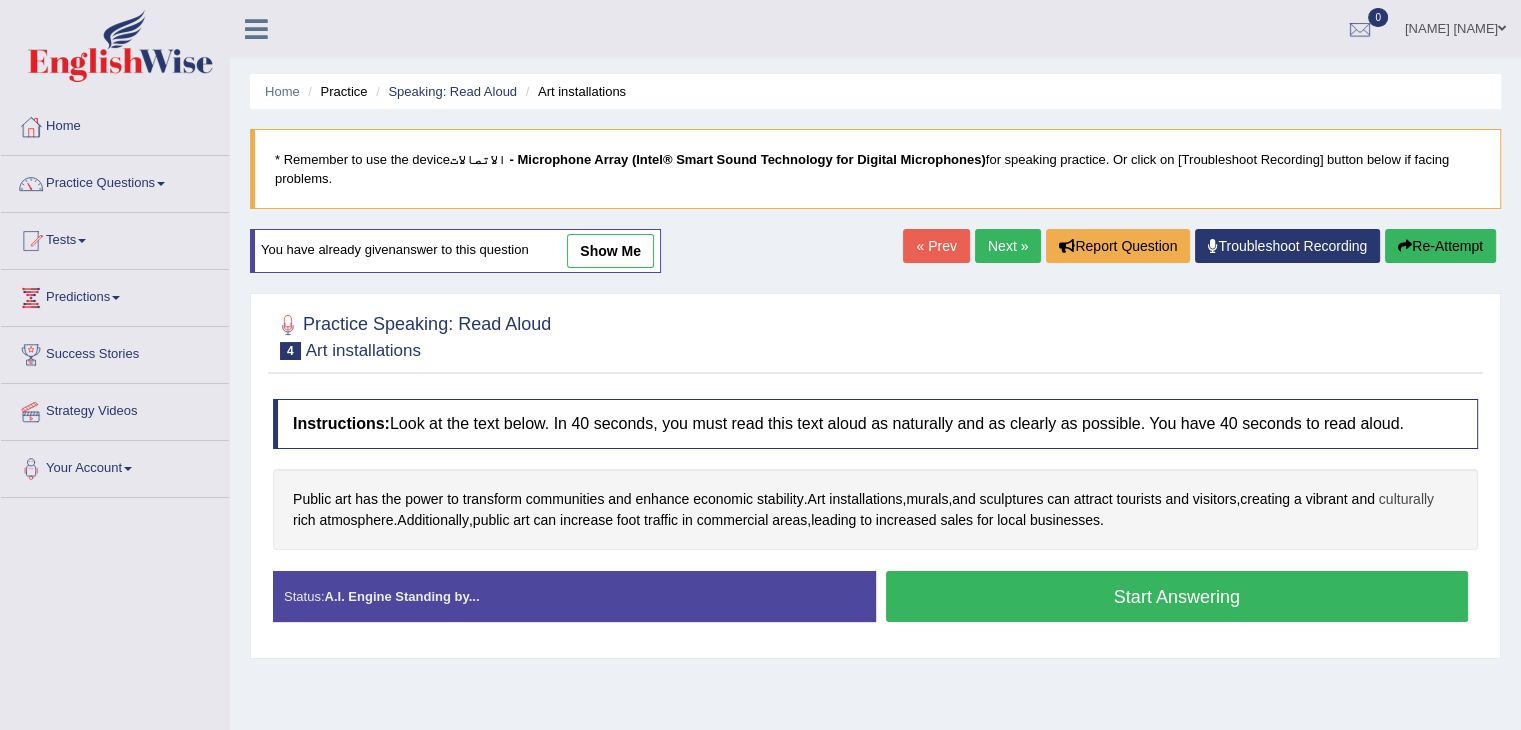 click on "culturally" at bounding box center (1406, 499) 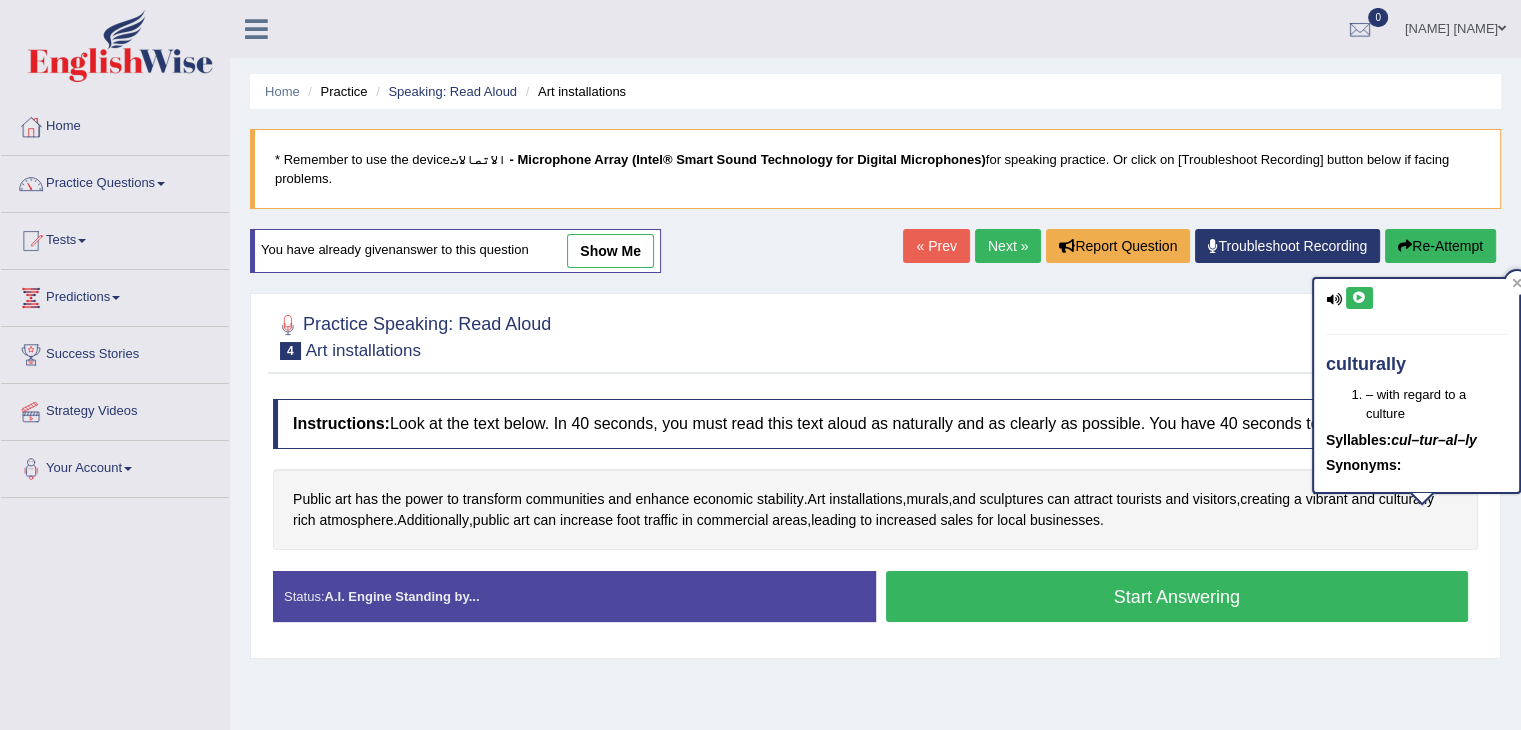 click at bounding box center [1359, 298] 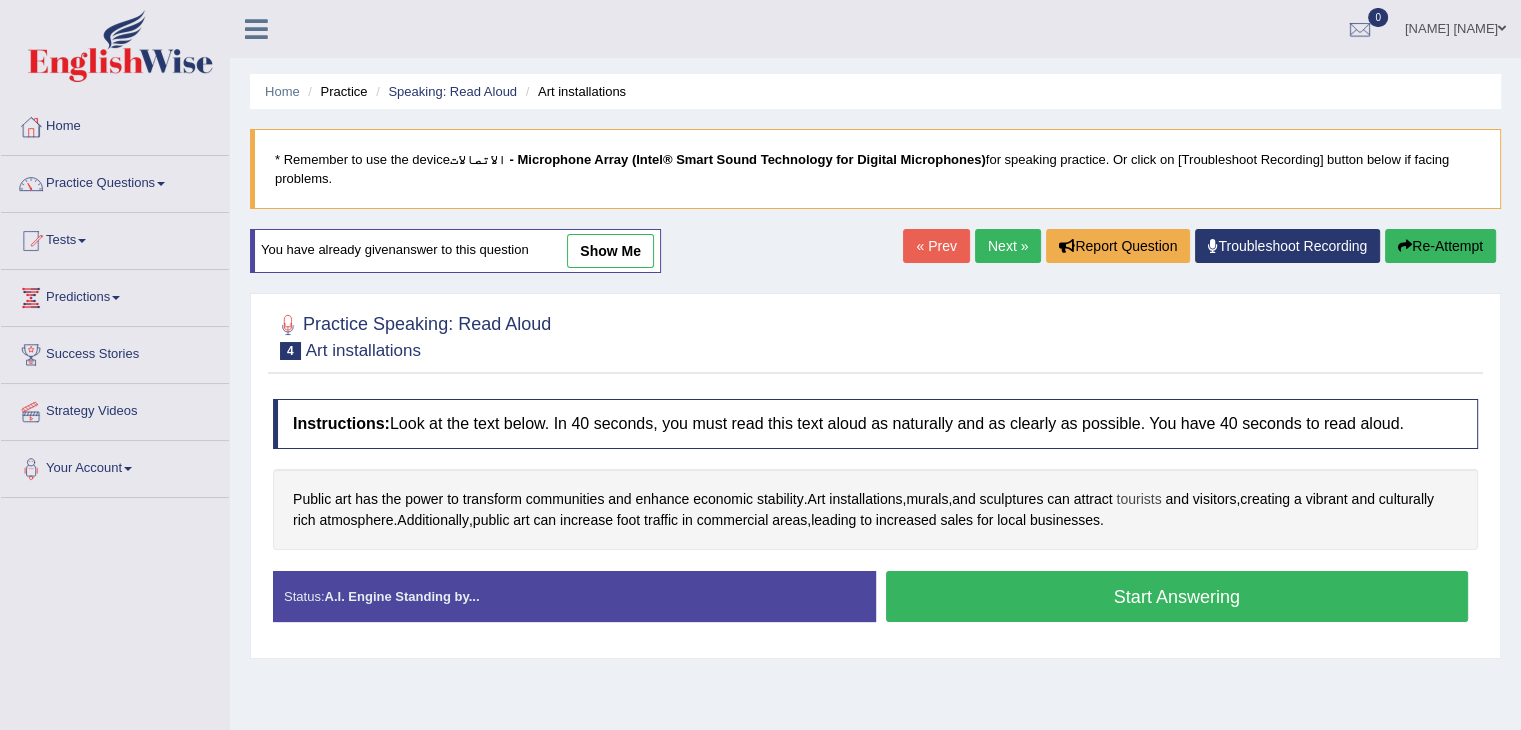 click on "tourists" at bounding box center (1138, 499) 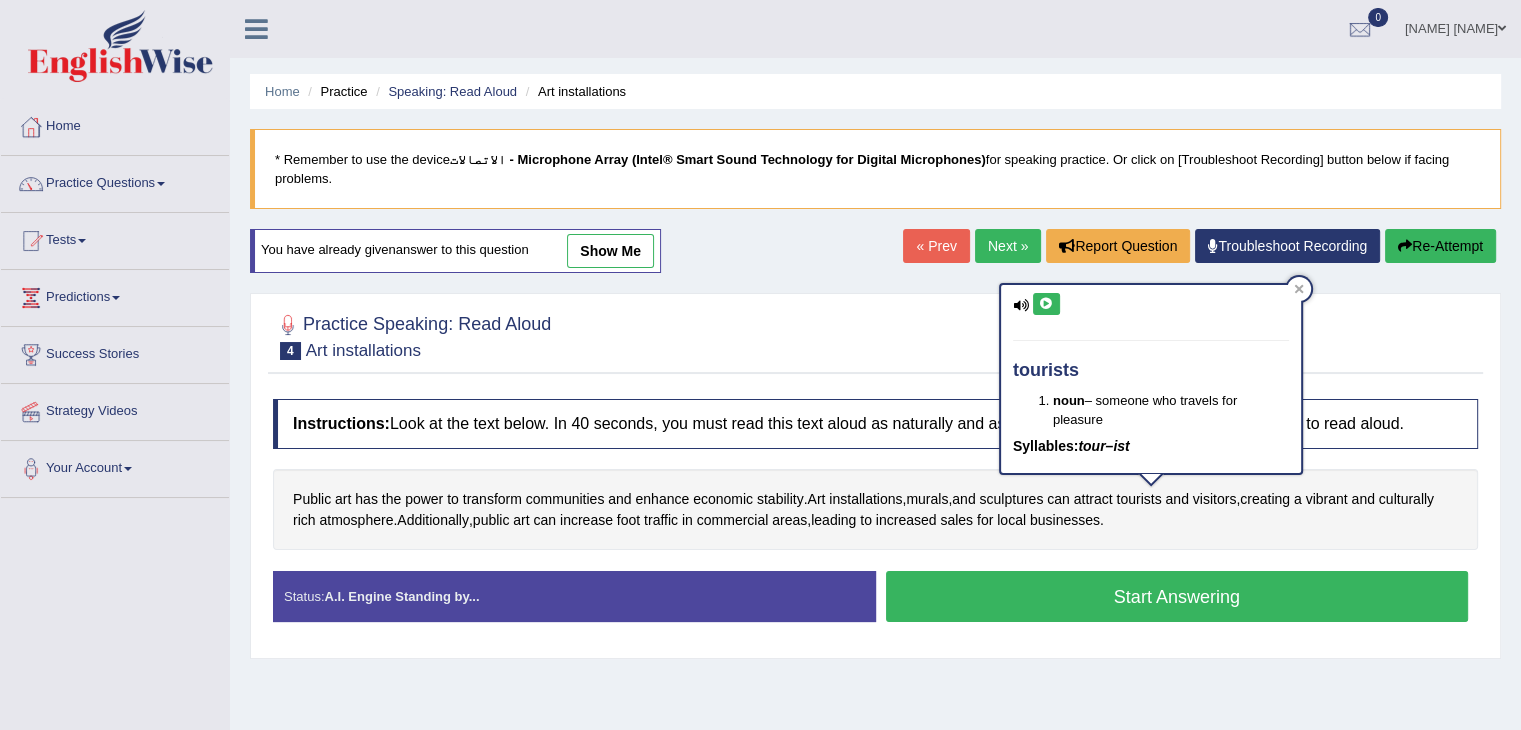 click at bounding box center [1046, 304] 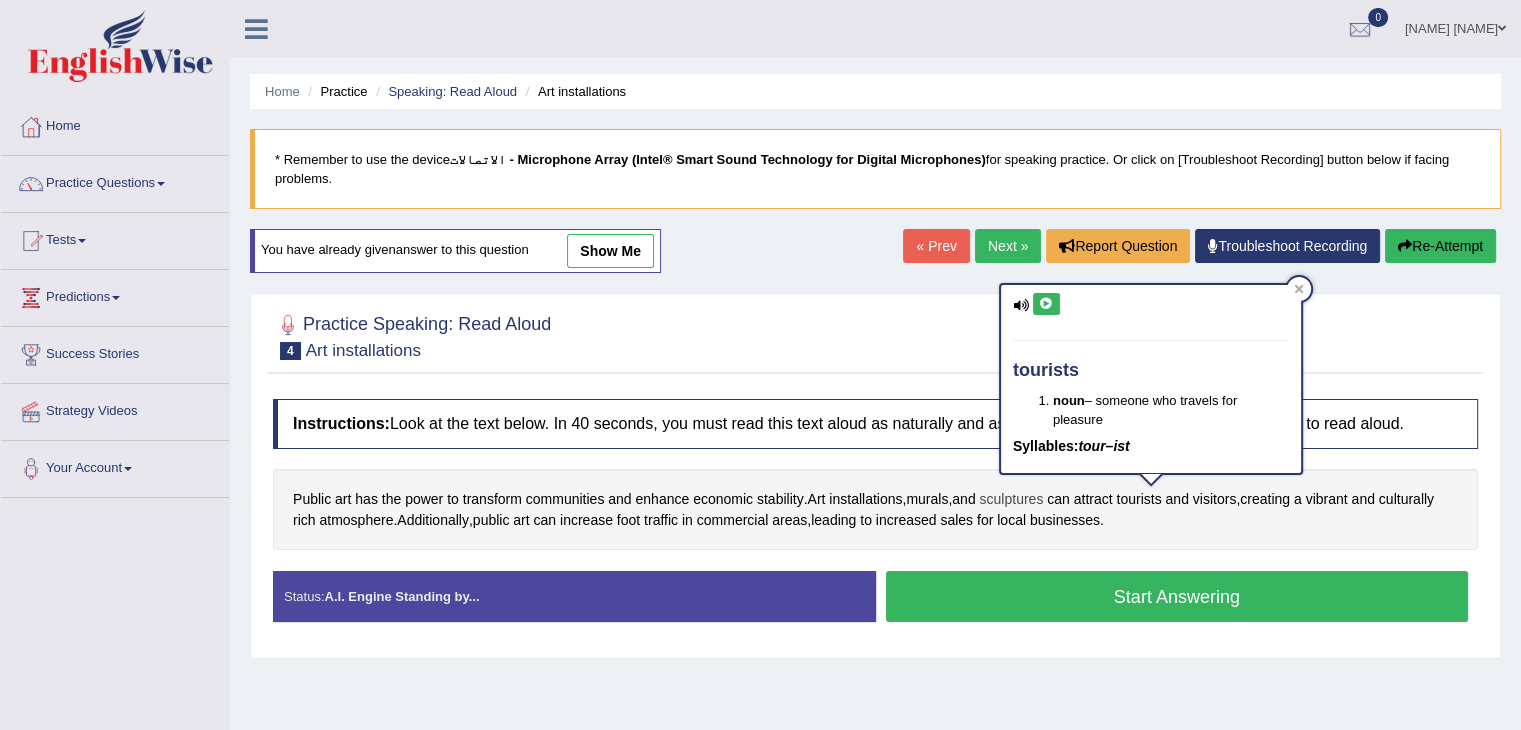 click on "sculptures" at bounding box center [1011, 499] 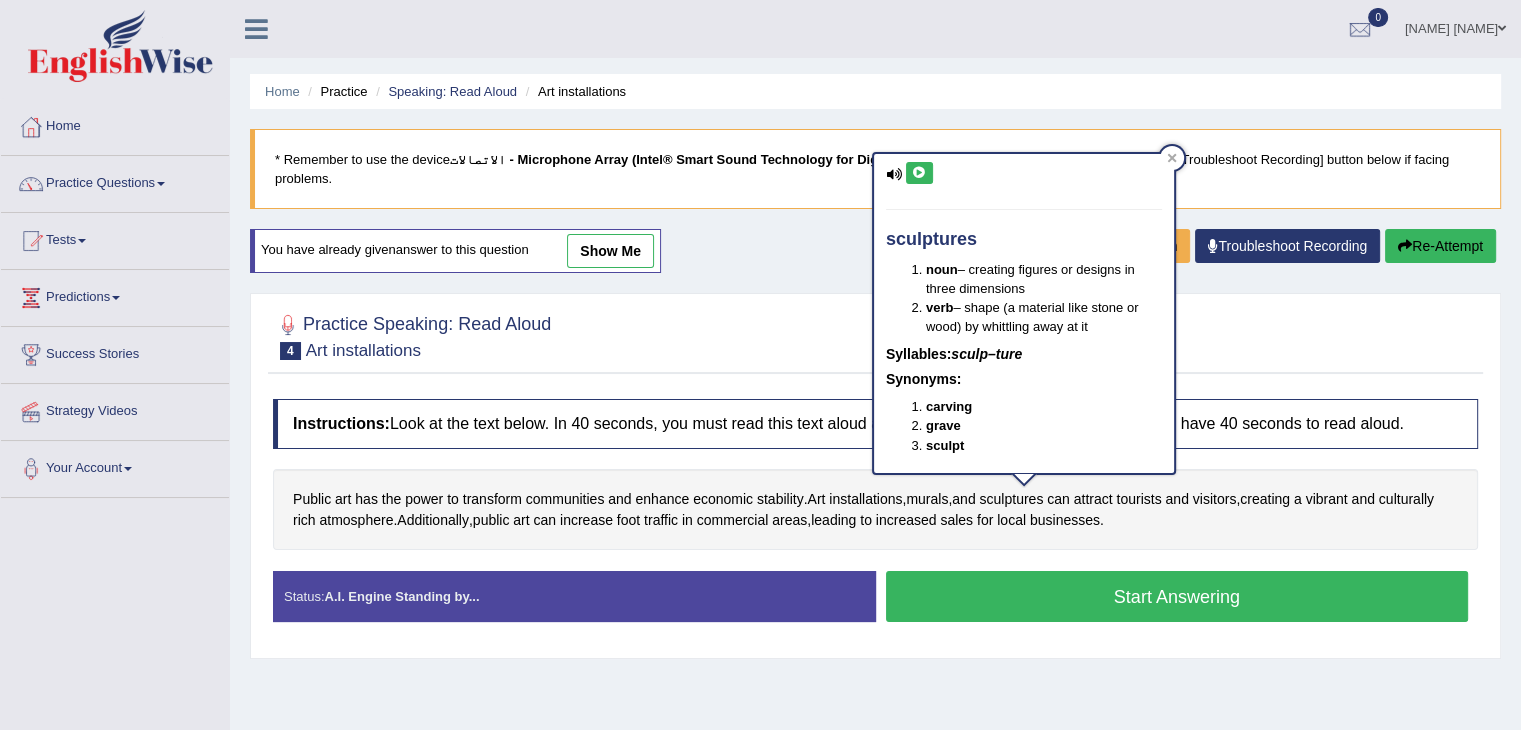 click at bounding box center [919, 173] 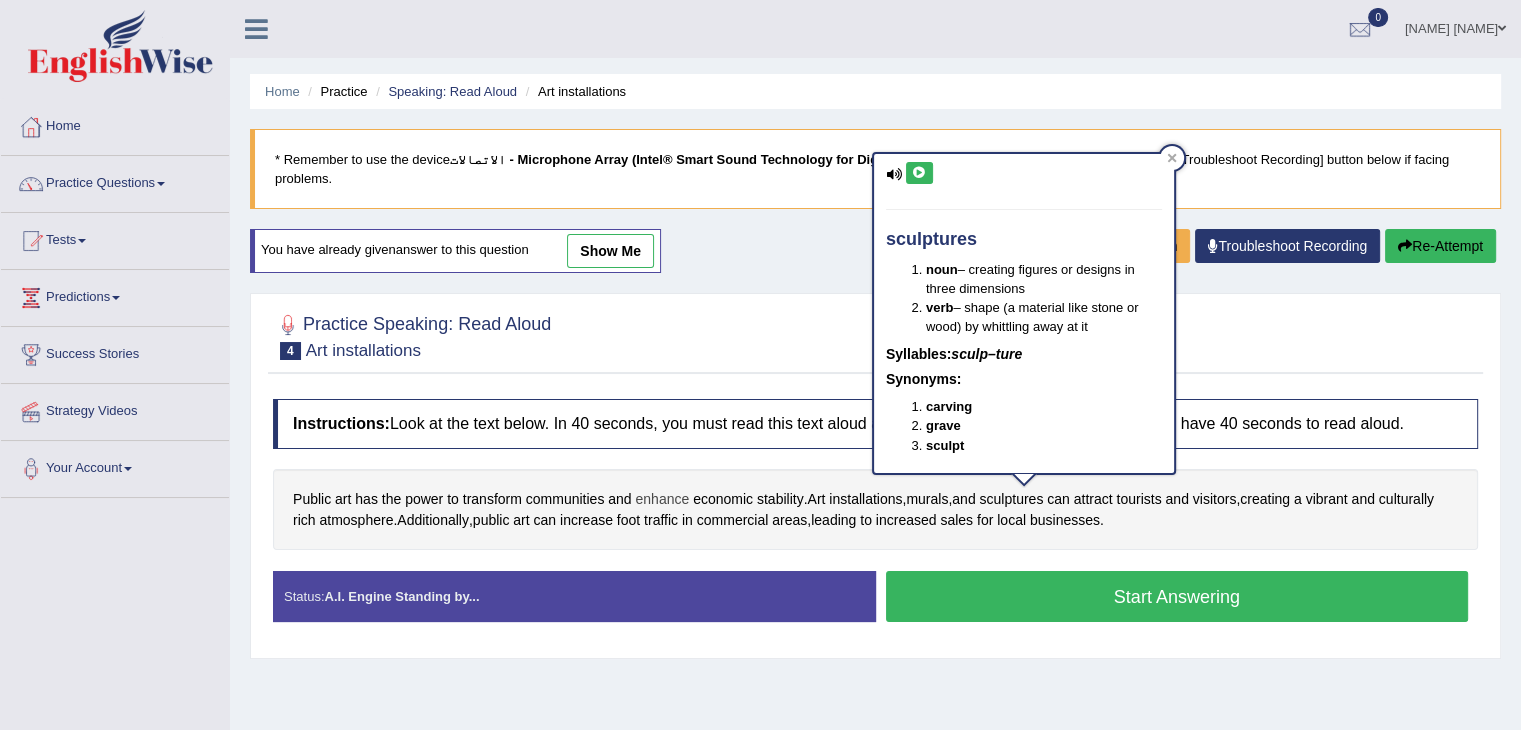 click on "enhance" at bounding box center [662, 499] 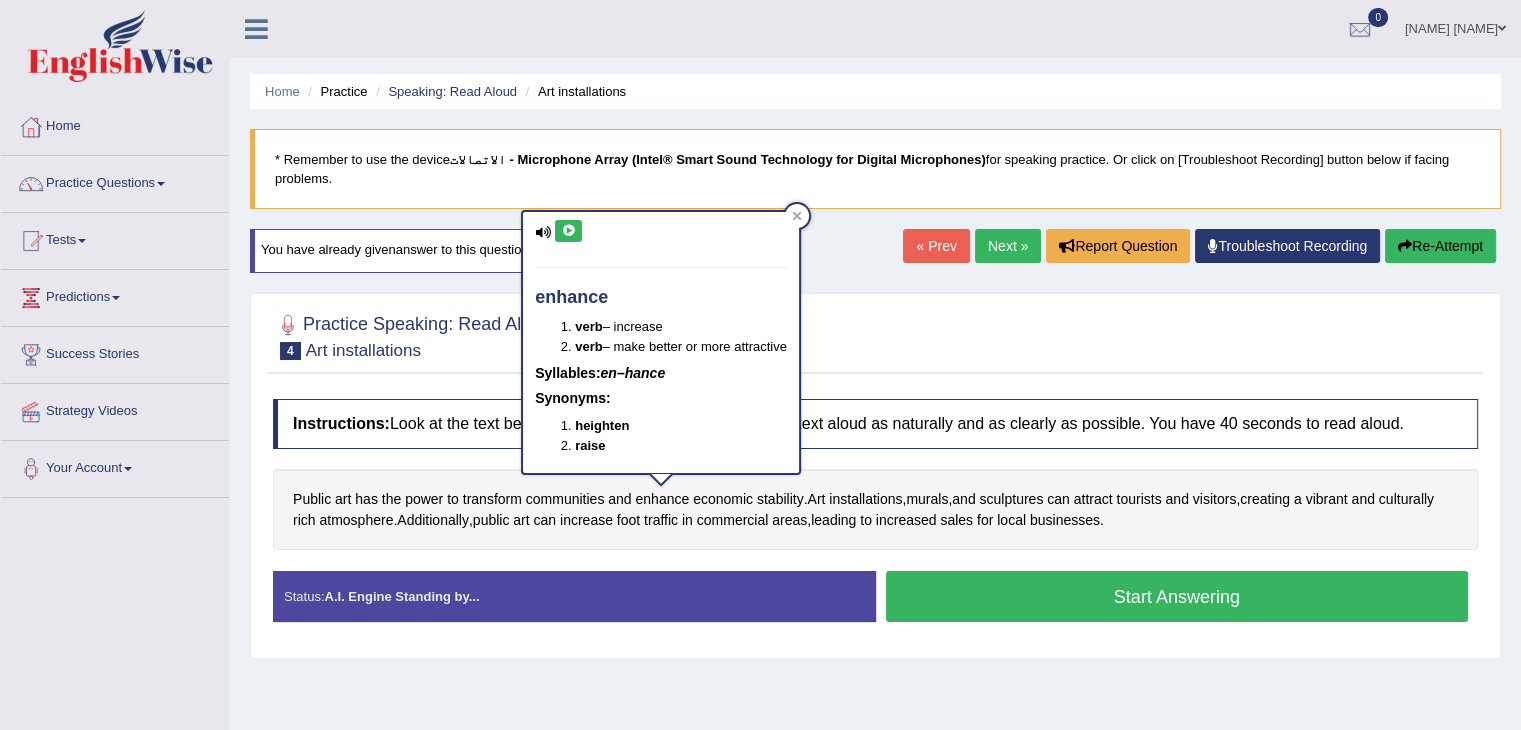 click on "Public   art   has   the   power   to   transform   communities   and   enhance   economic   stability .  Art   installations ,  murals ,  and   sculptures   can   attract   tourists   and   visitors ,  creating   a   vibrant   and   culturally   rich   atmosphere .  Additionally ,  public   art   can   increase   foot   traffic   in   commercial   areas ,  leading   to   increased   sales   for   local   businesses ." at bounding box center (875, 509) 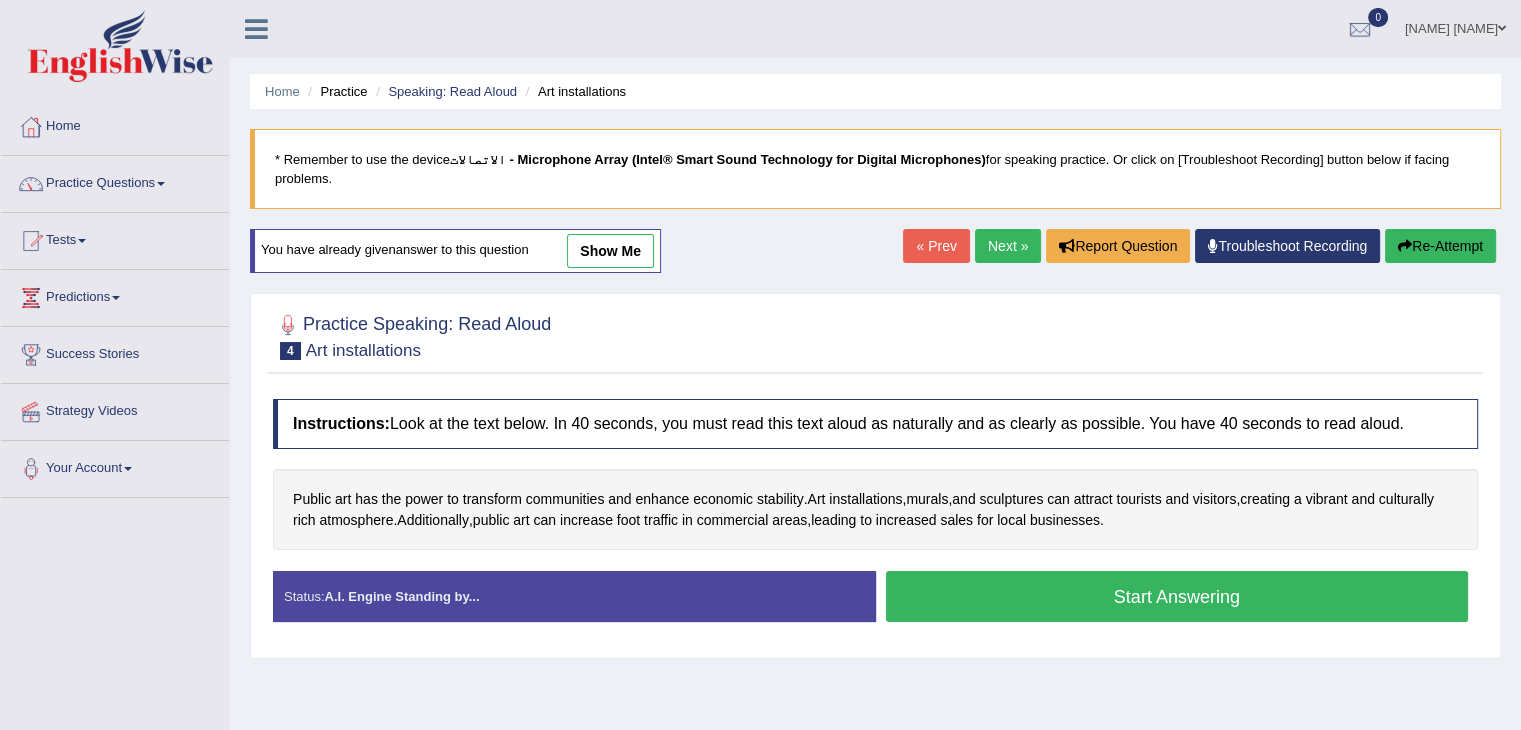 click on "Start Answering" at bounding box center (1177, 596) 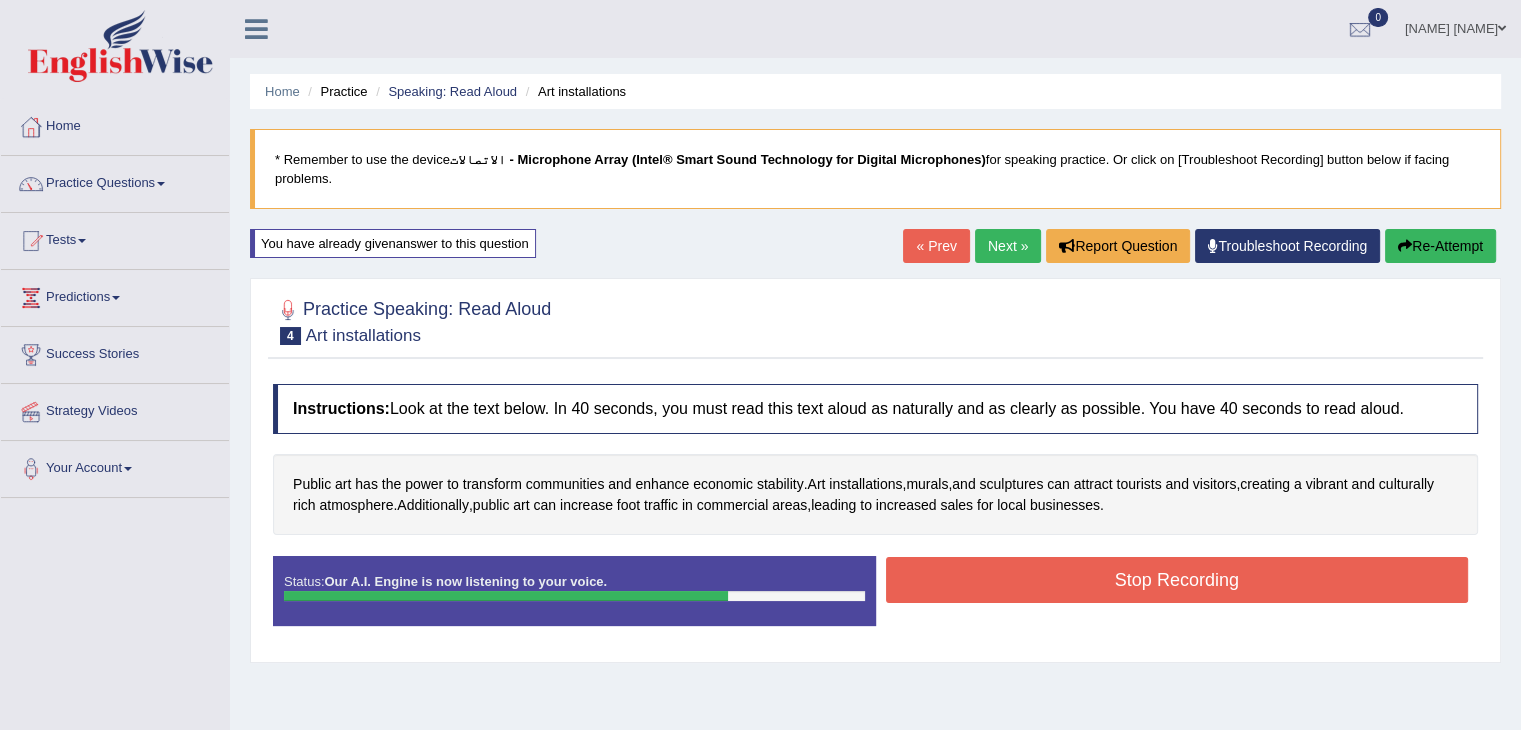 click on "Stop Recording" at bounding box center [1177, 580] 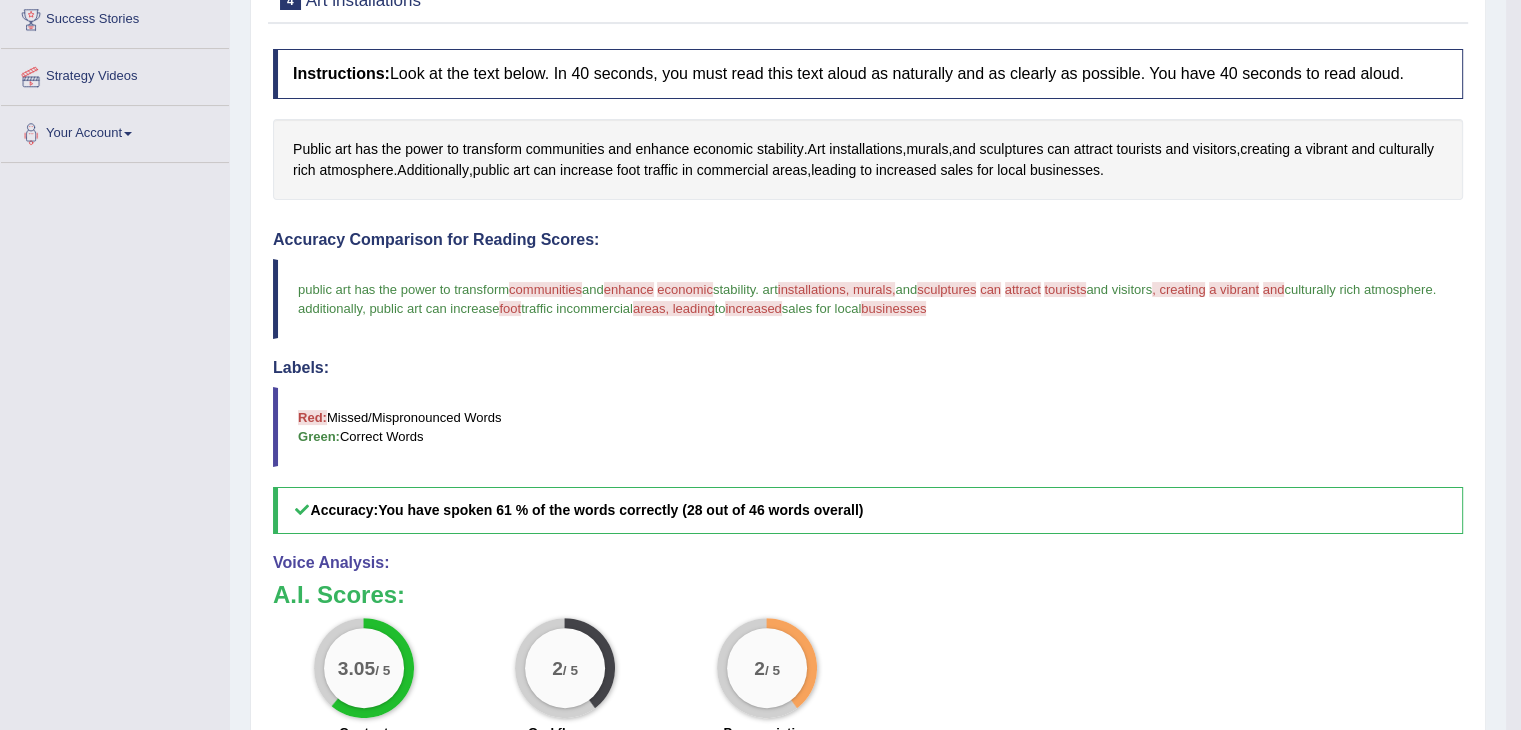 scroll, scrollTop: 336, scrollLeft: 0, axis: vertical 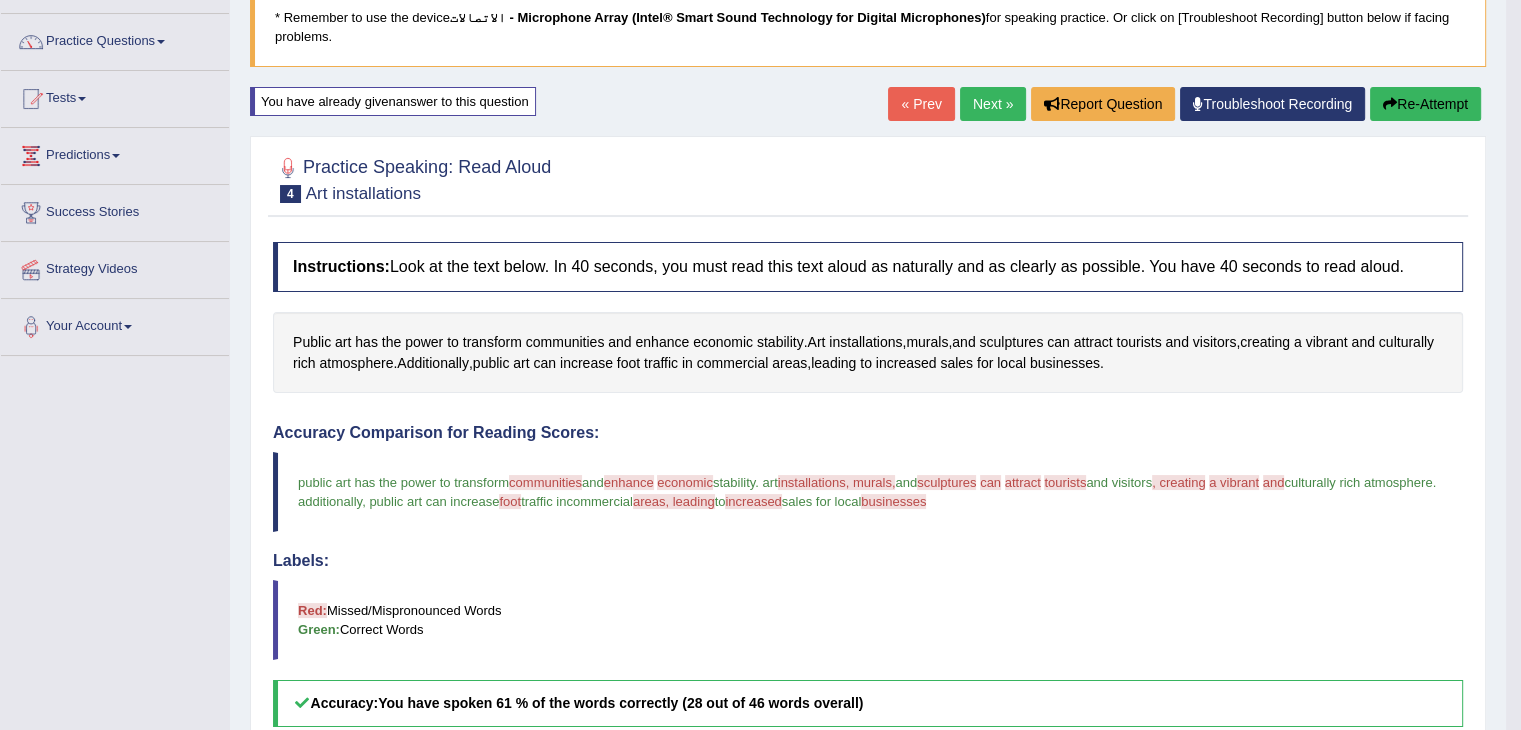 click on "Re-Attempt" at bounding box center [1425, 104] 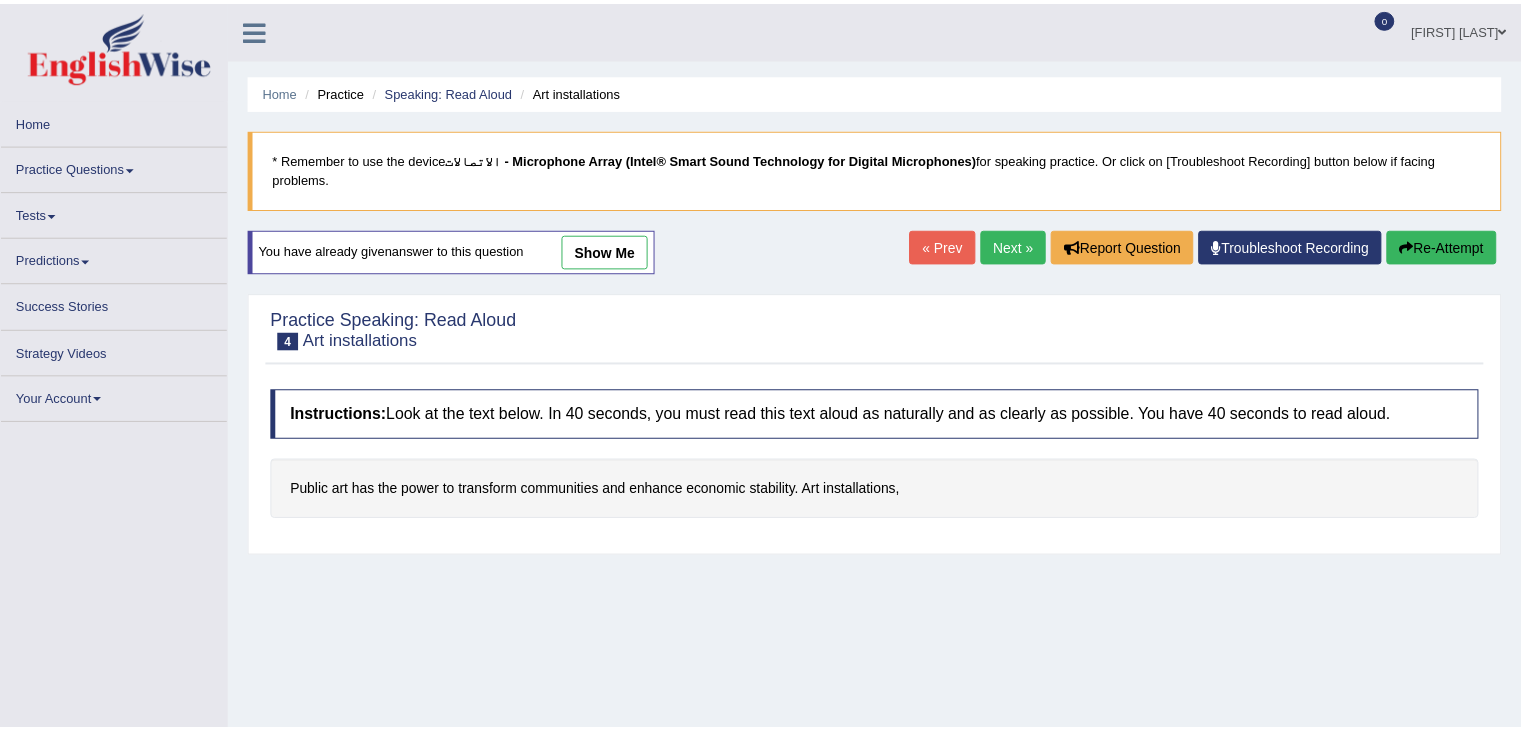 scroll, scrollTop: 142, scrollLeft: 0, axis: vertical 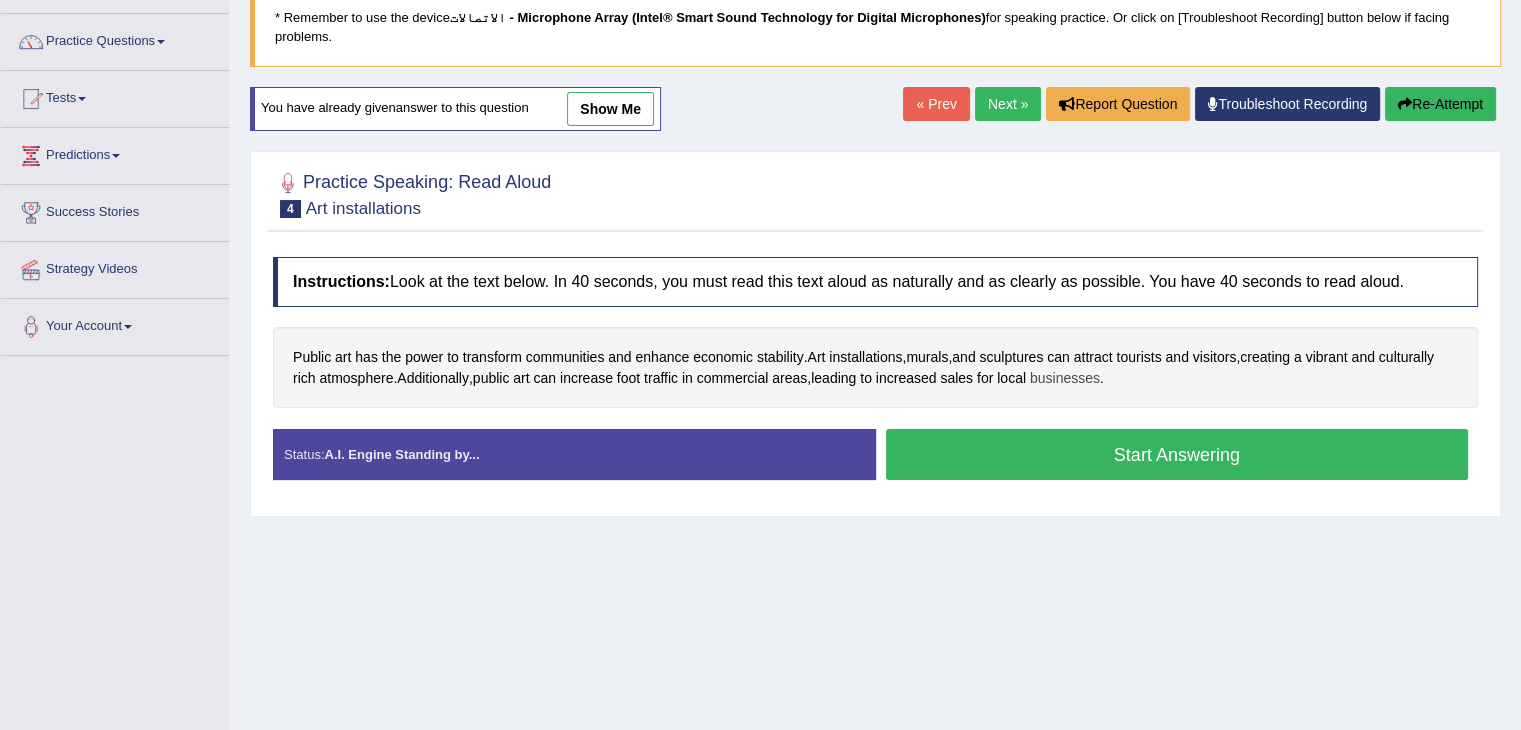 click on "businesses" at bounding box center [1065, 378] 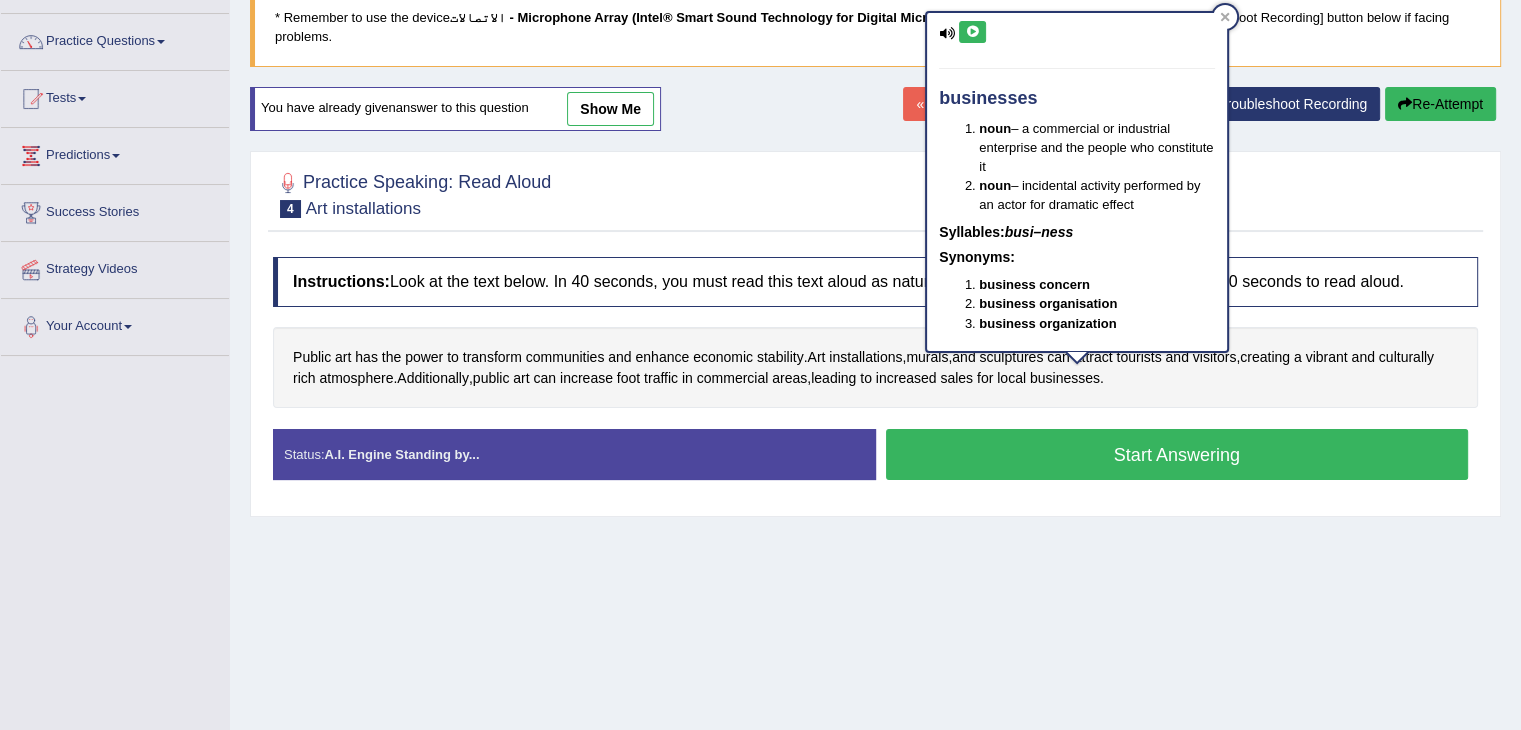 click at bounding box center [972, 32] 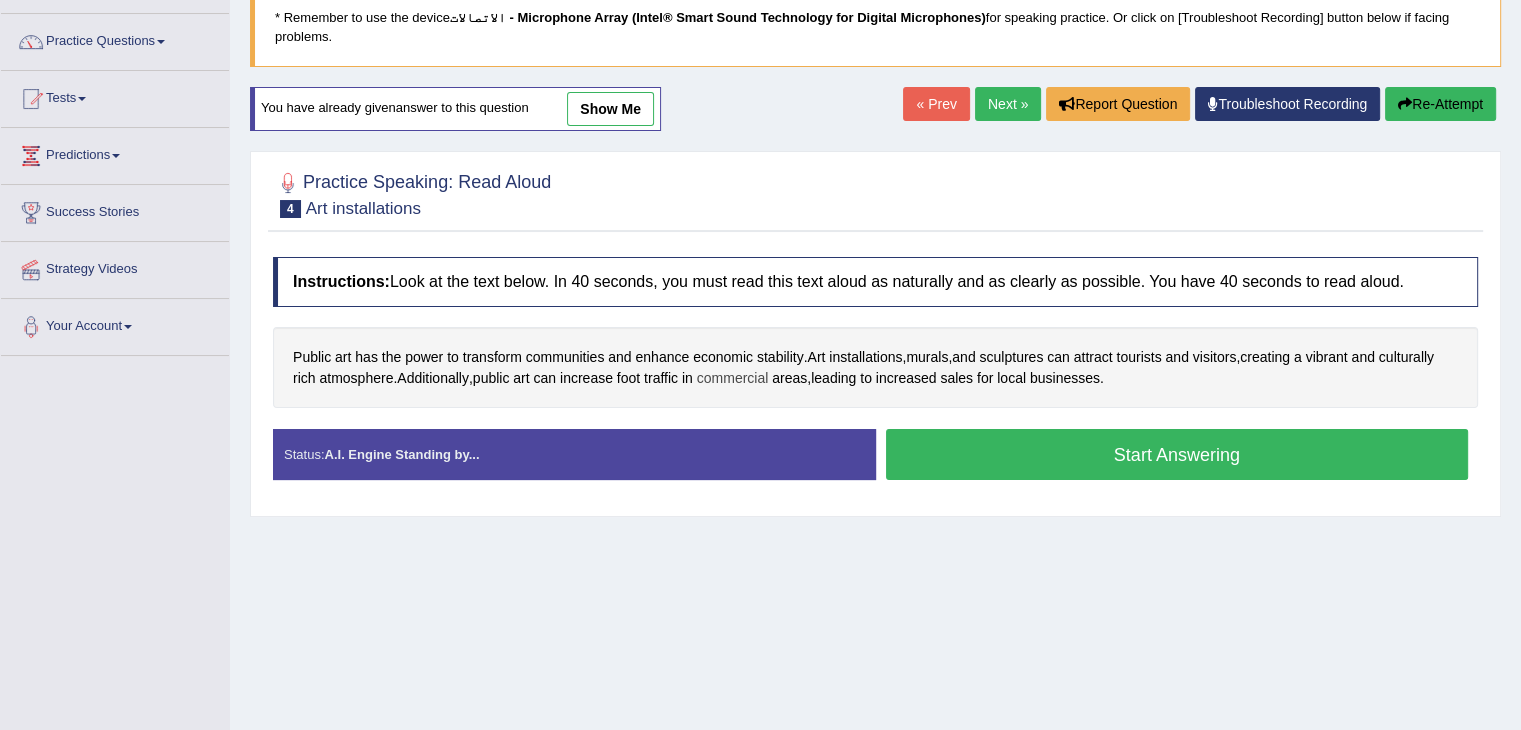 click on "commercial" at bounding box center [733, 378] 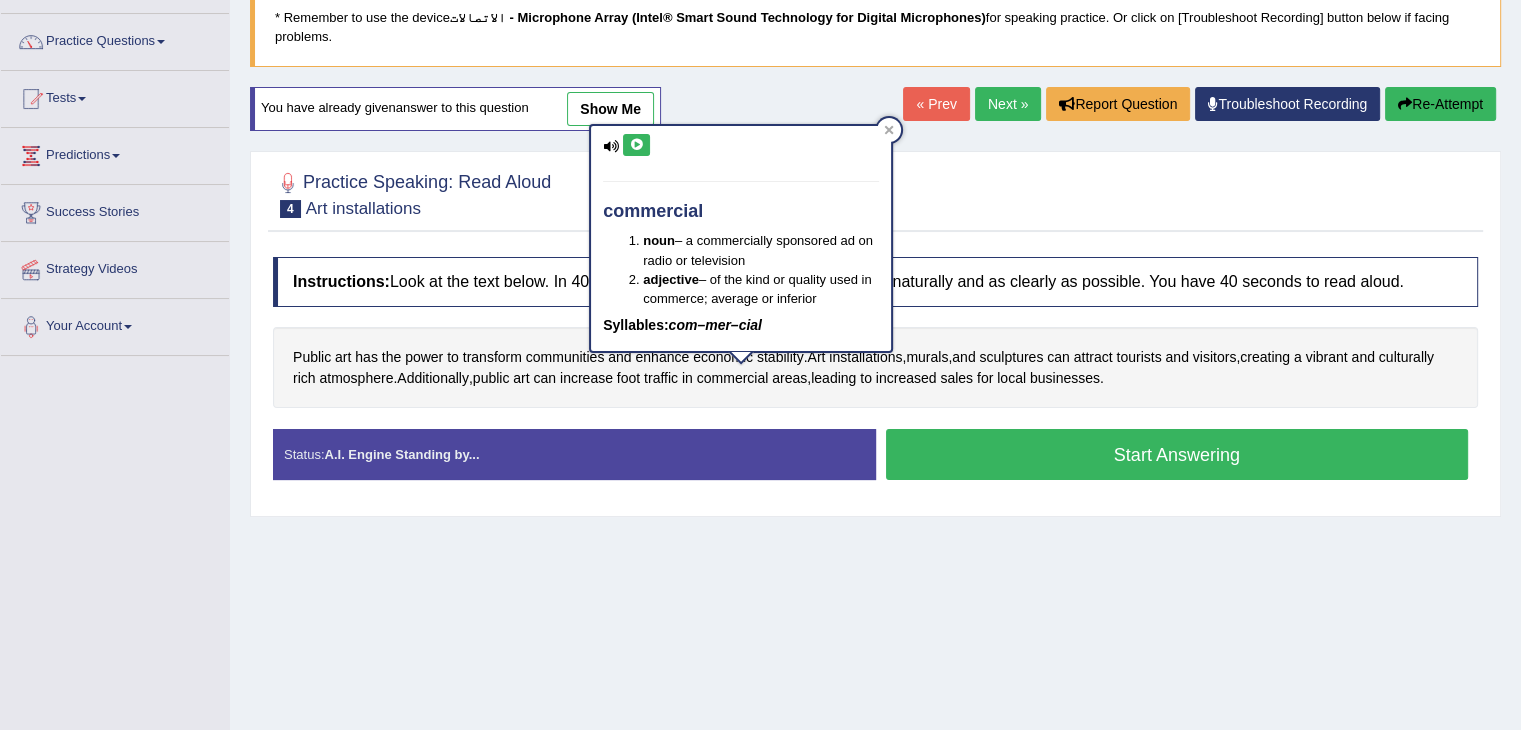 click at bounding box center [636, 145] 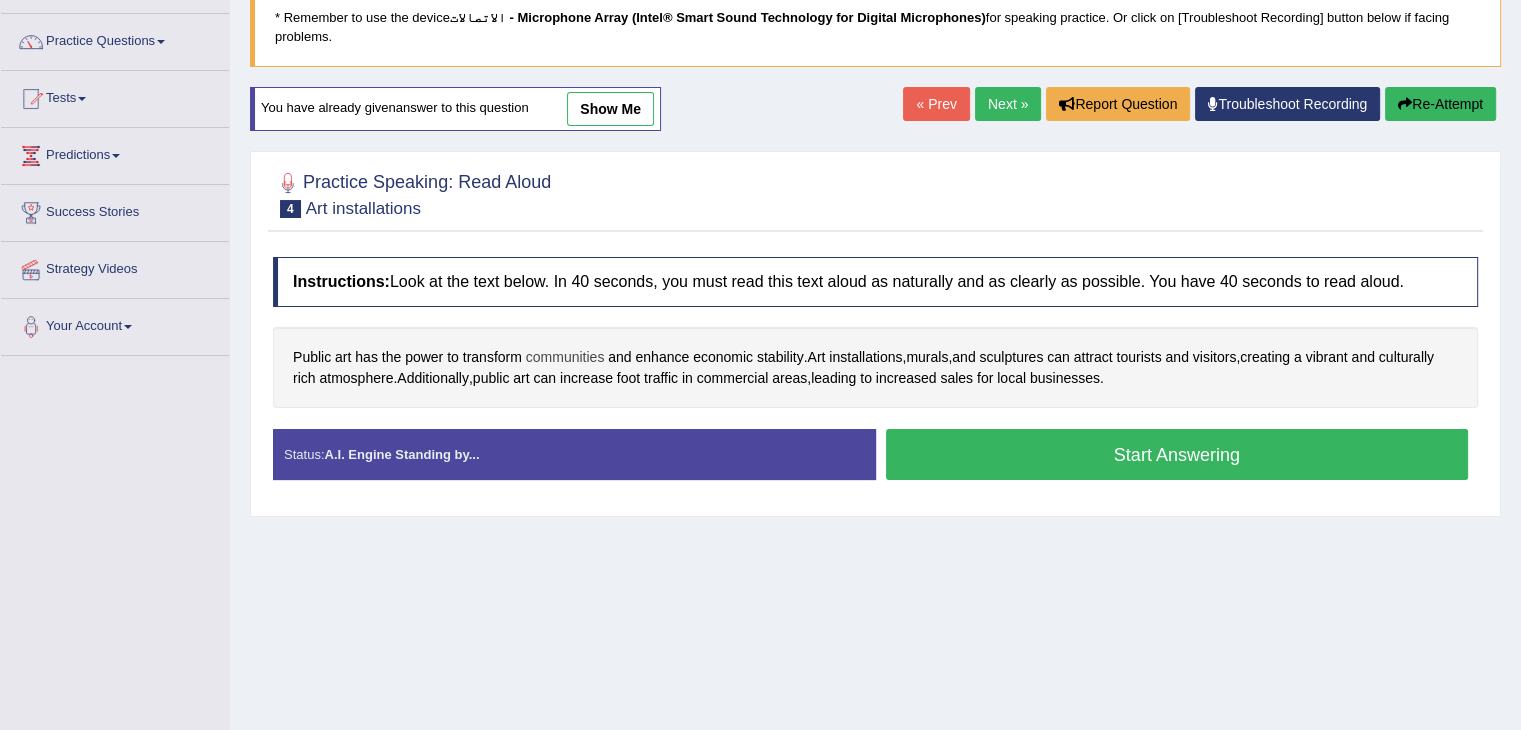 click on "communities" at bounding box center [565, 357] 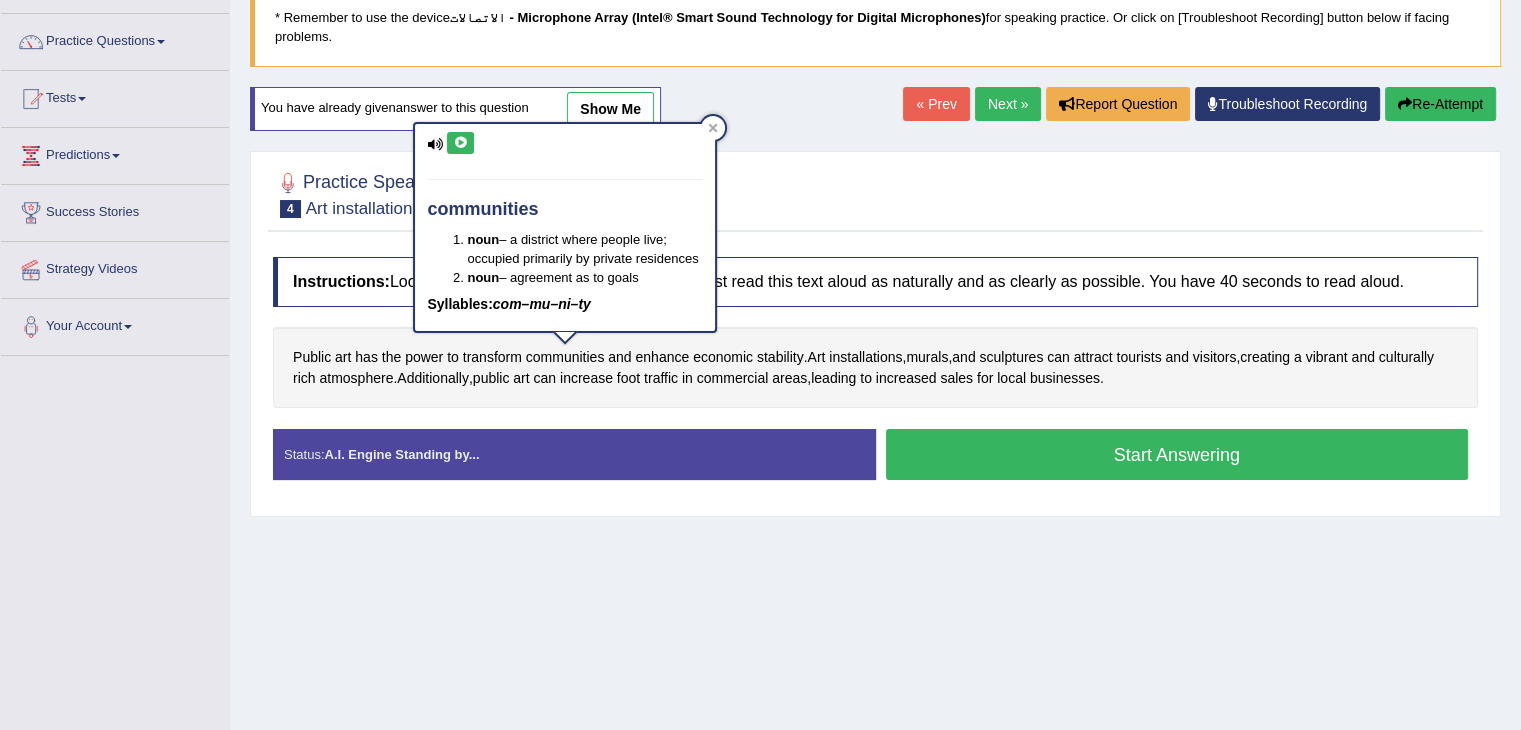 click at bounding box center (460, 143) 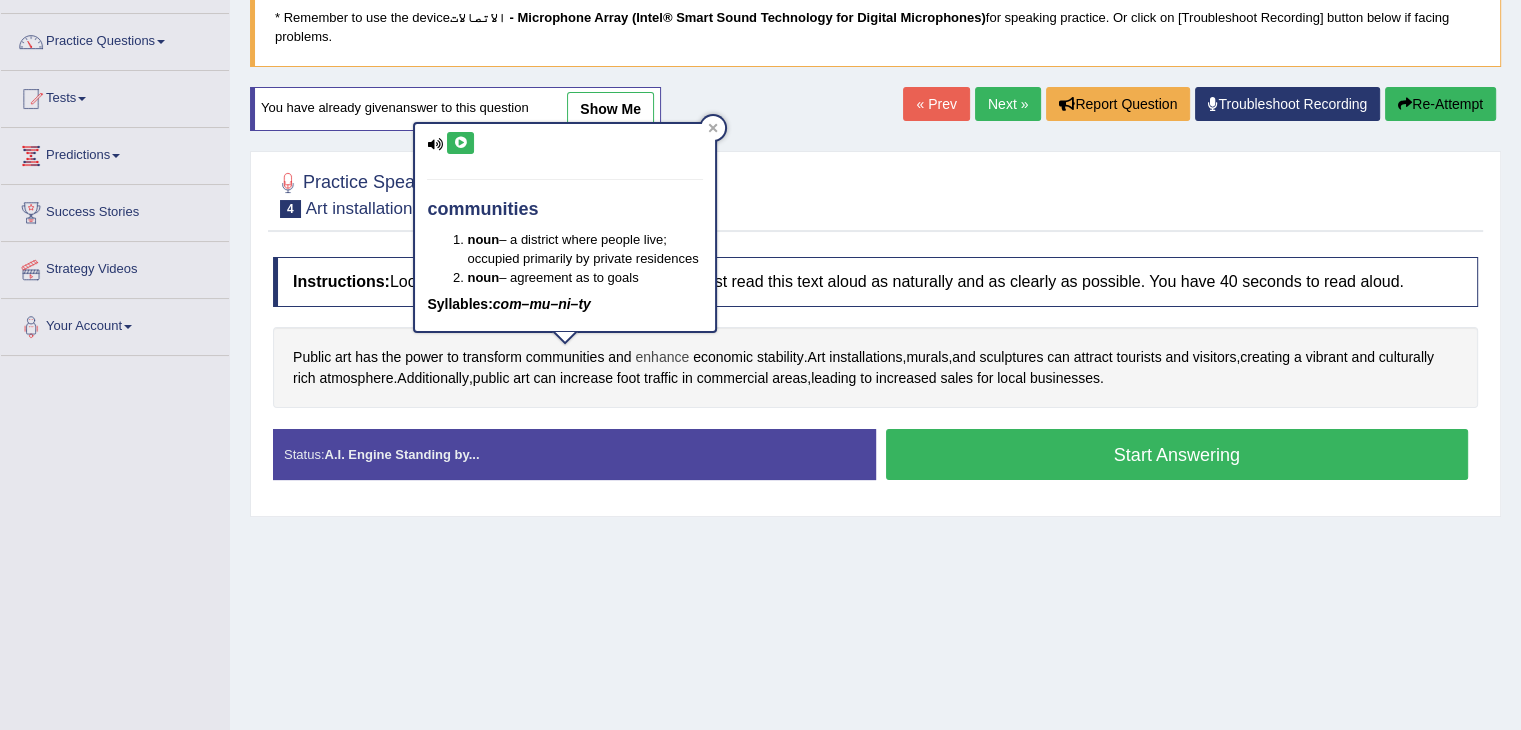 click on "enhance" at bounding box center (662, 357) 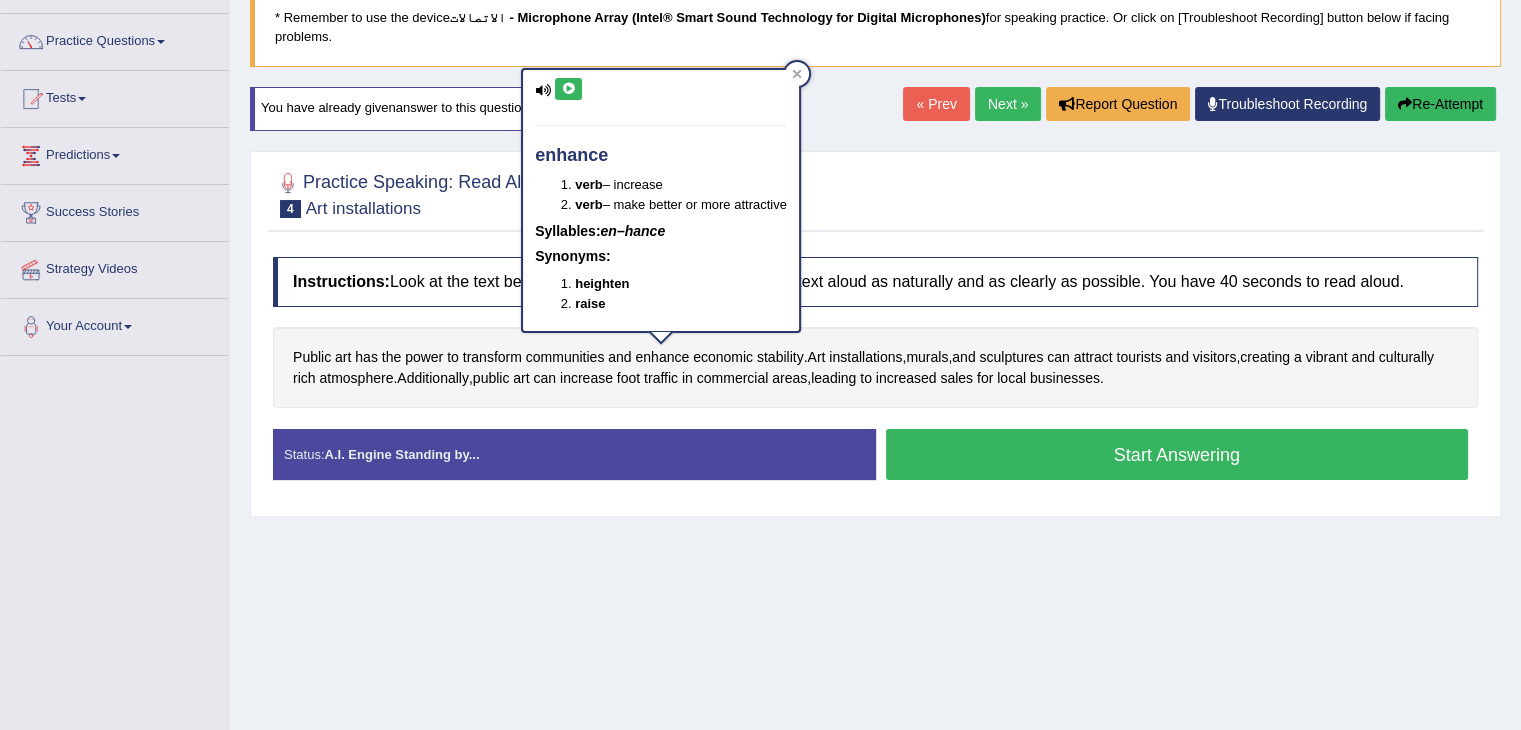 click at bounding box center [568, 89] 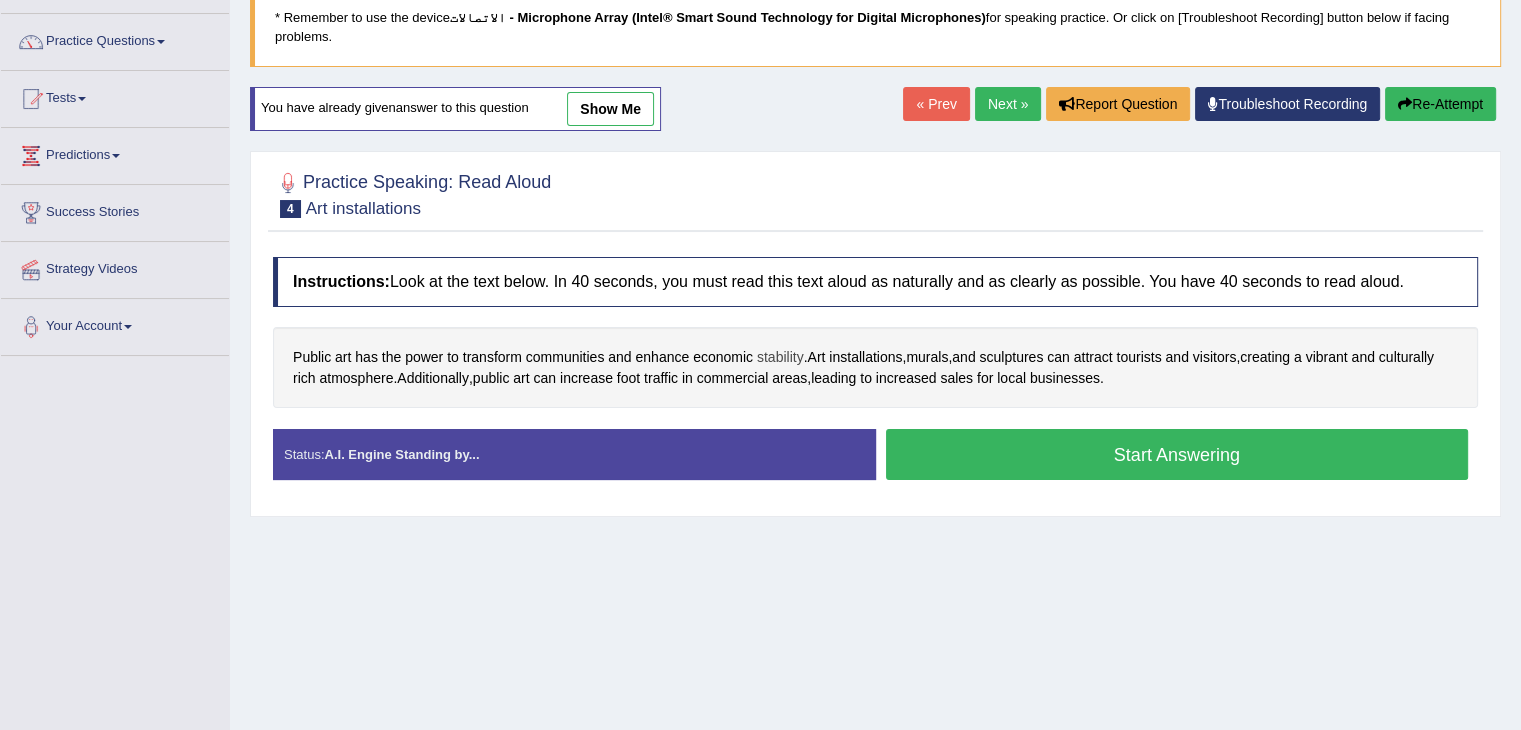 click on "stability" at bounding box center (780, 357) 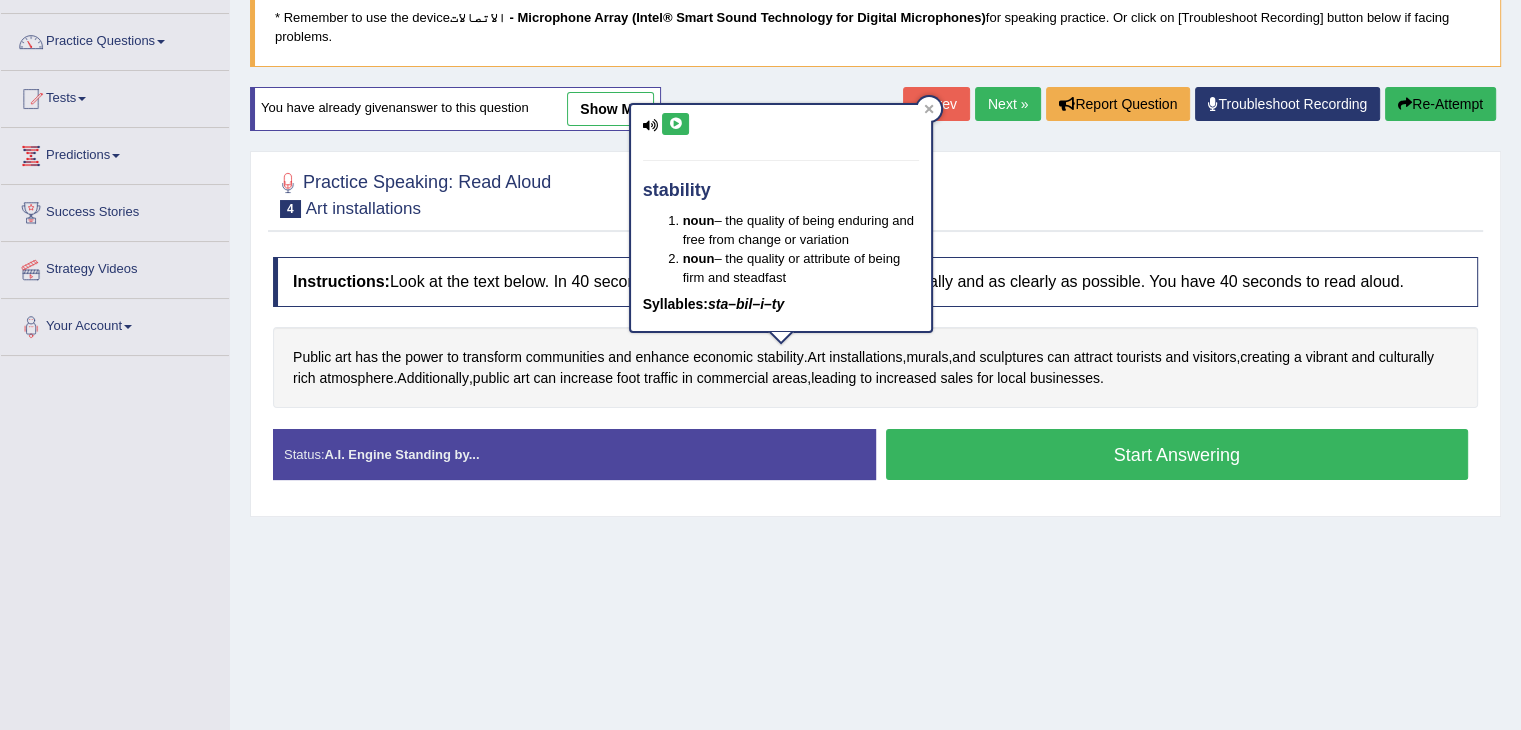 click at bounding box center [675, 124] 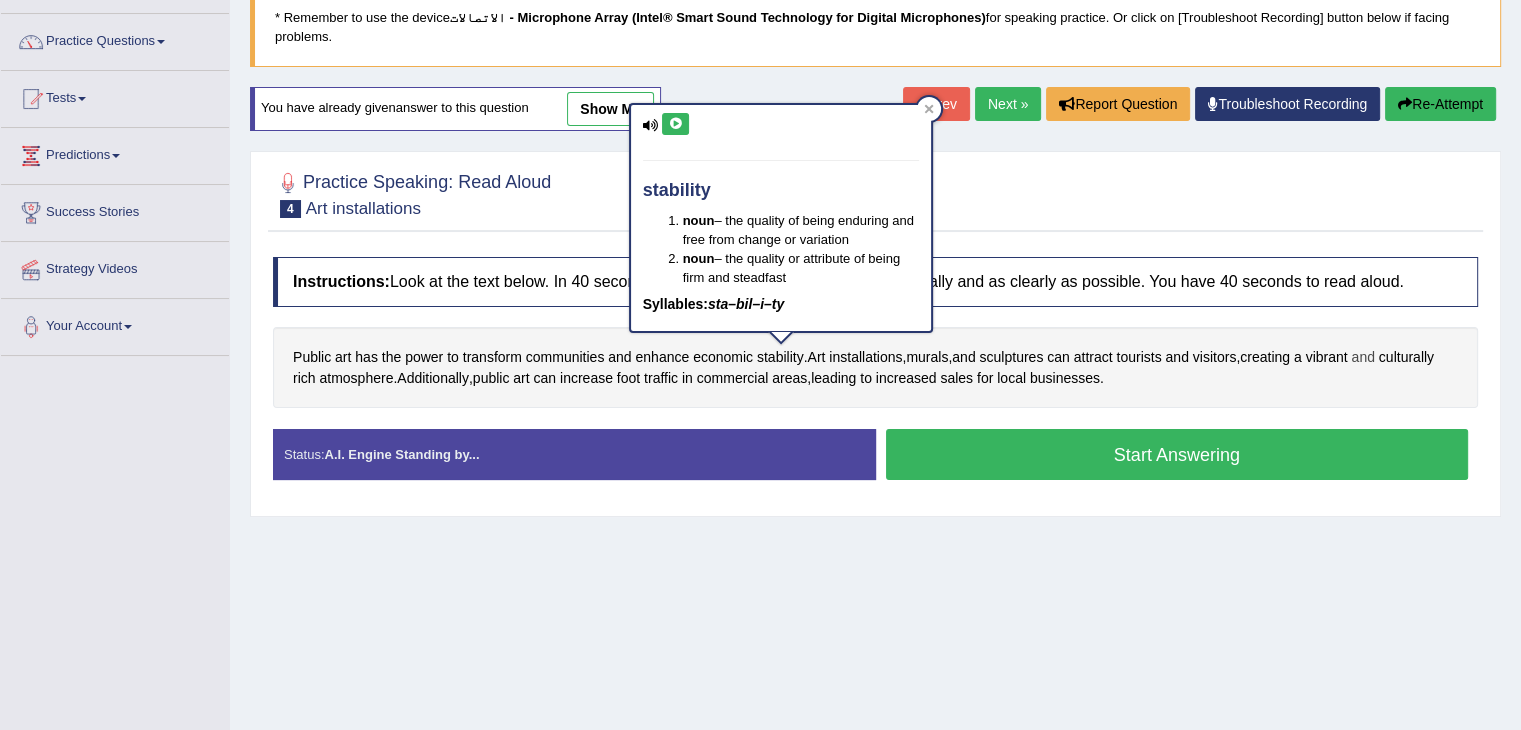 click on "and" at bounding box center (1362, 357) 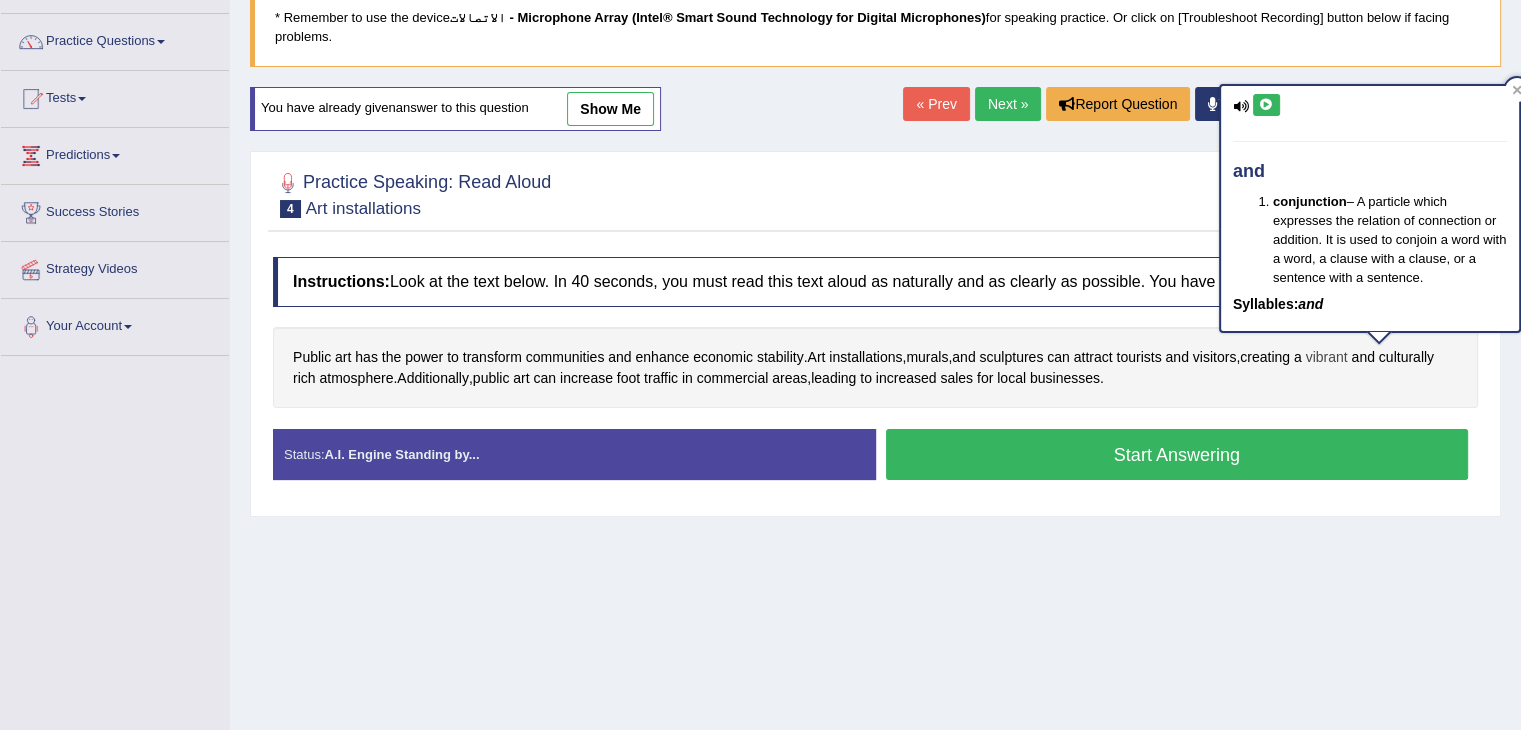 click on "vibrant" at bounding box center (1327, 357) 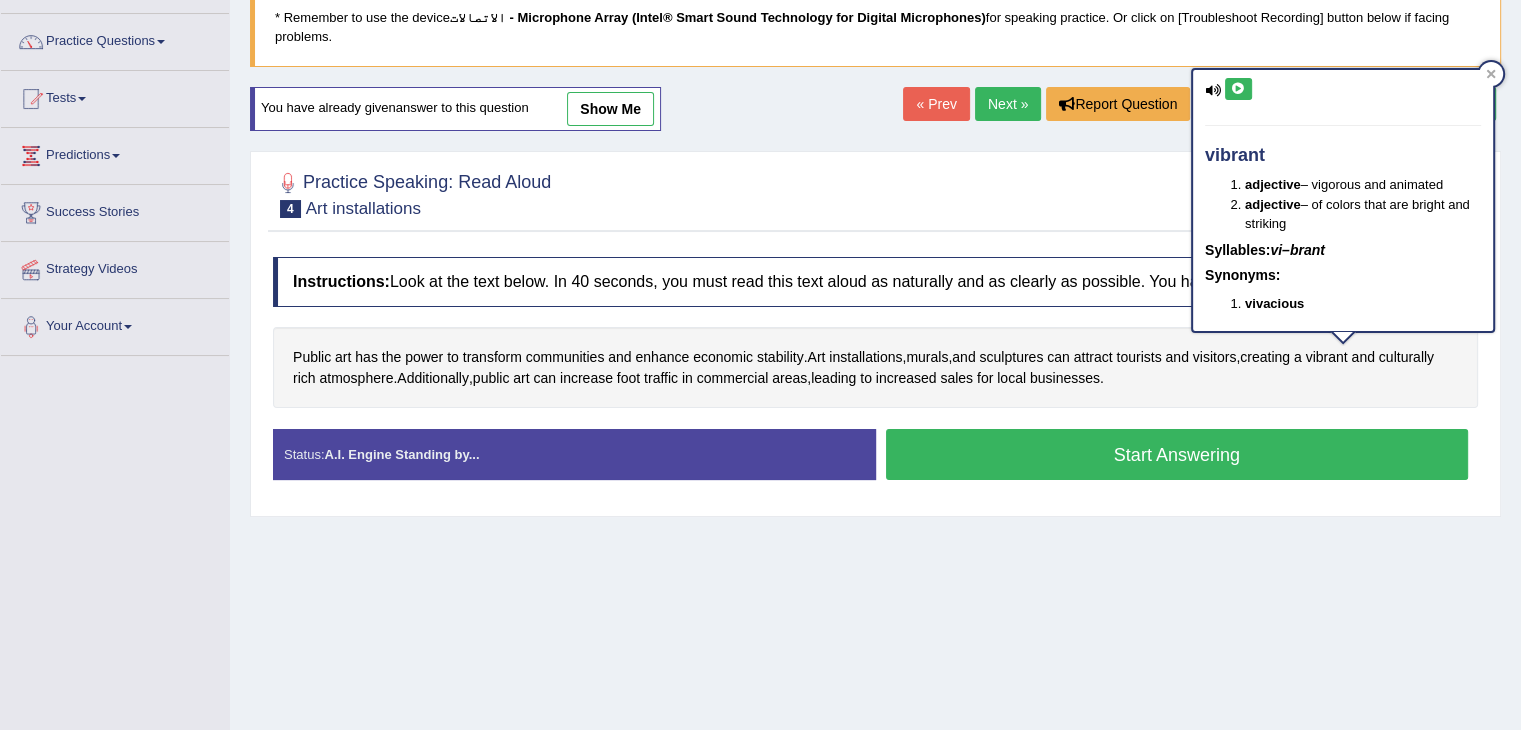 click at bounding box center (1238, 89) 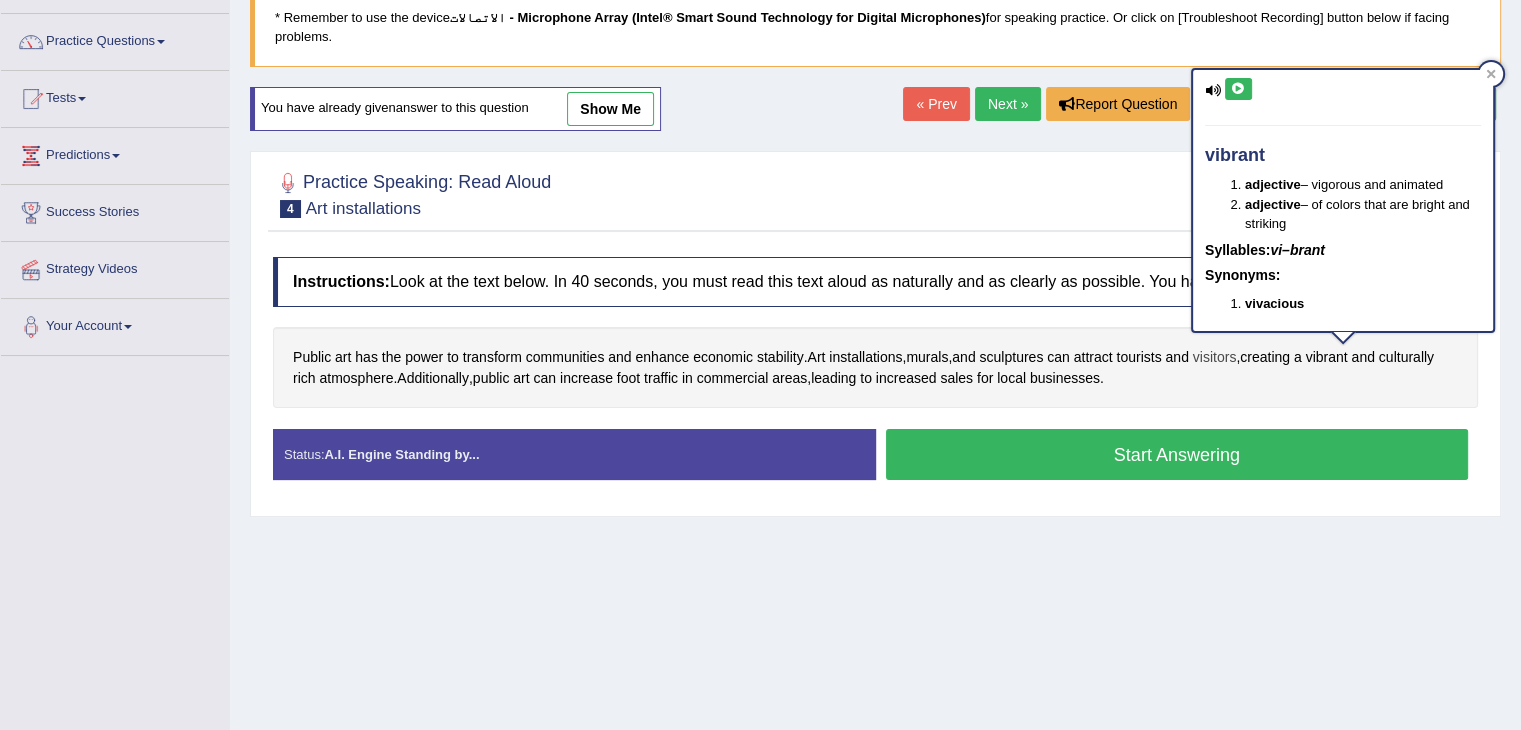 click on "visitors" at bounding box center [1215, 357] 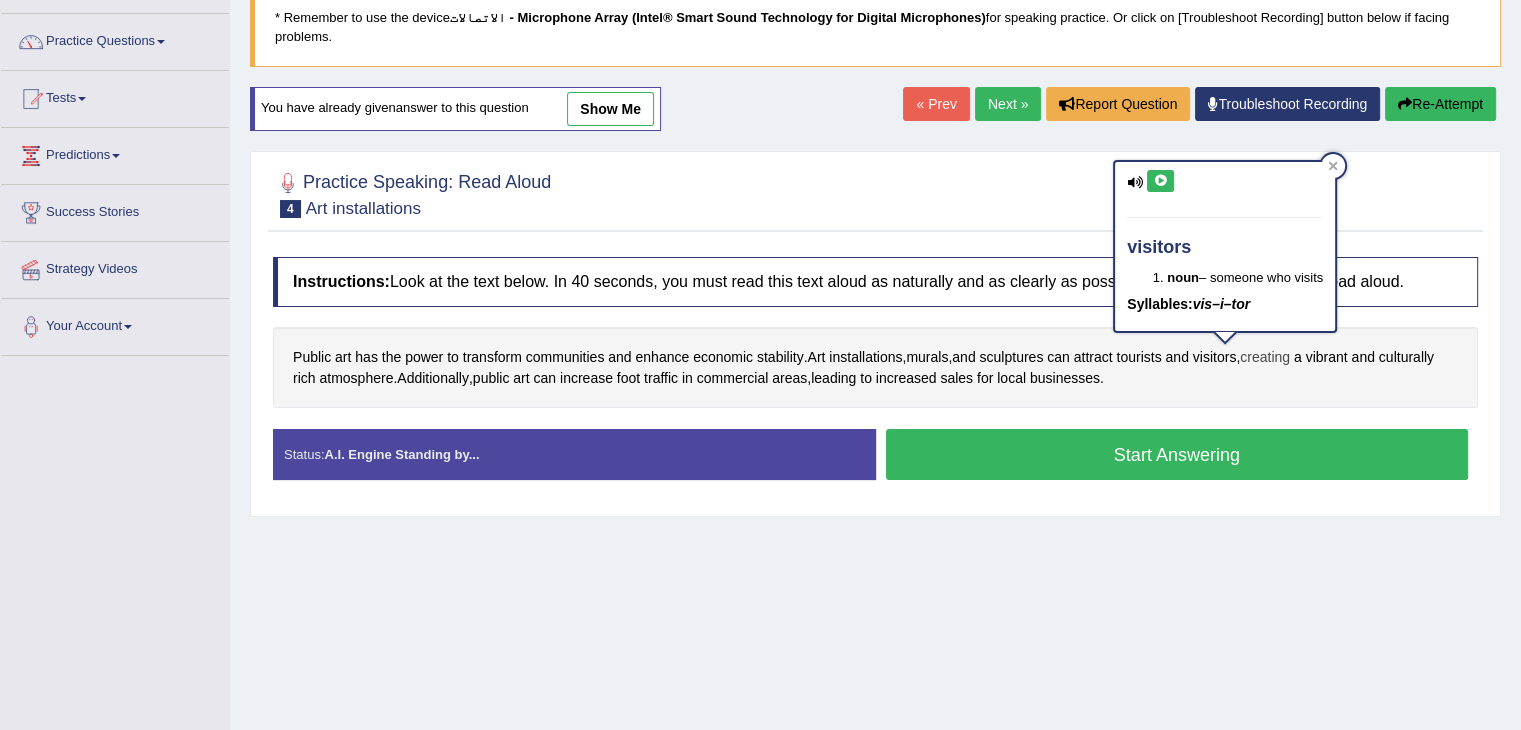 click on "creating" at bounding box center (1265, 357) 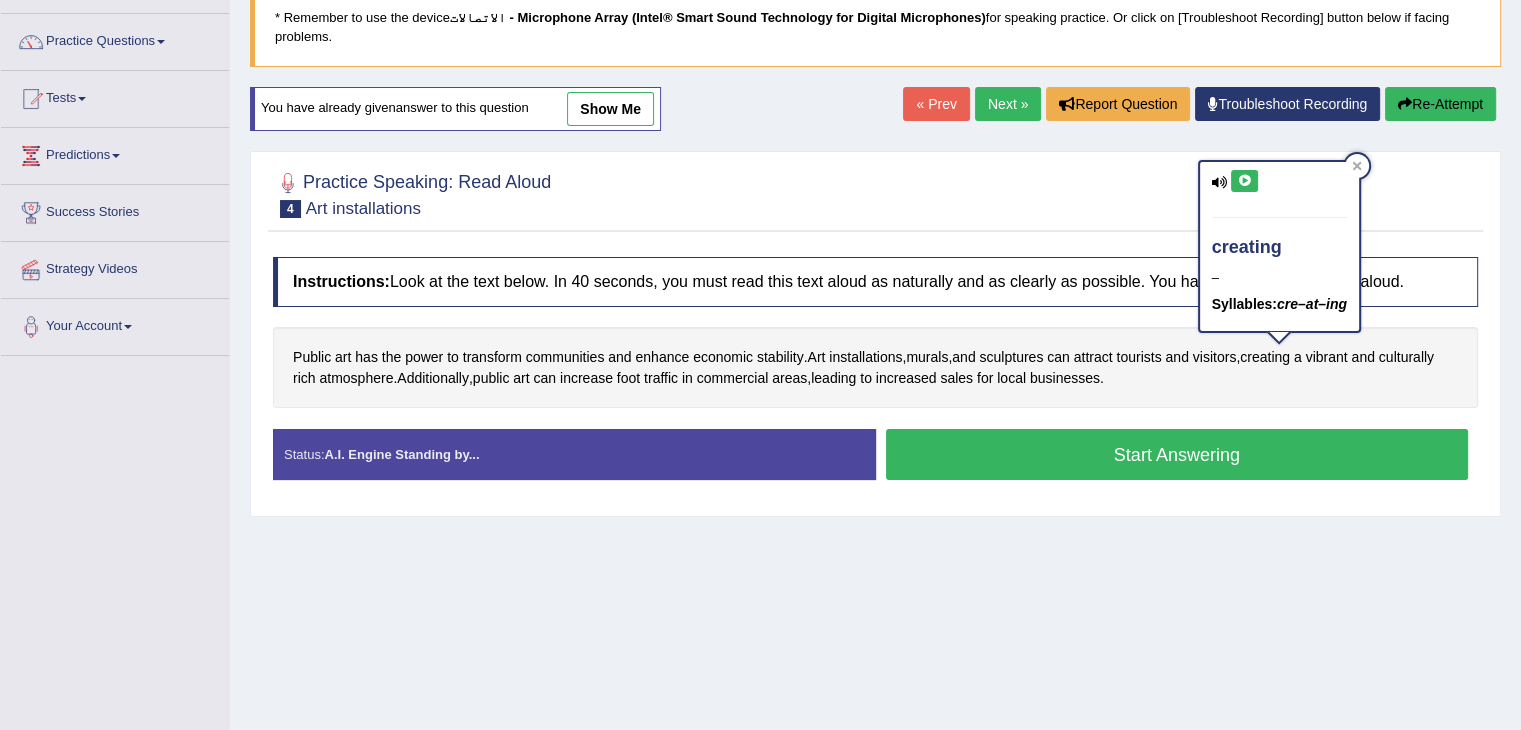 click at bounding box center (1244, 181) 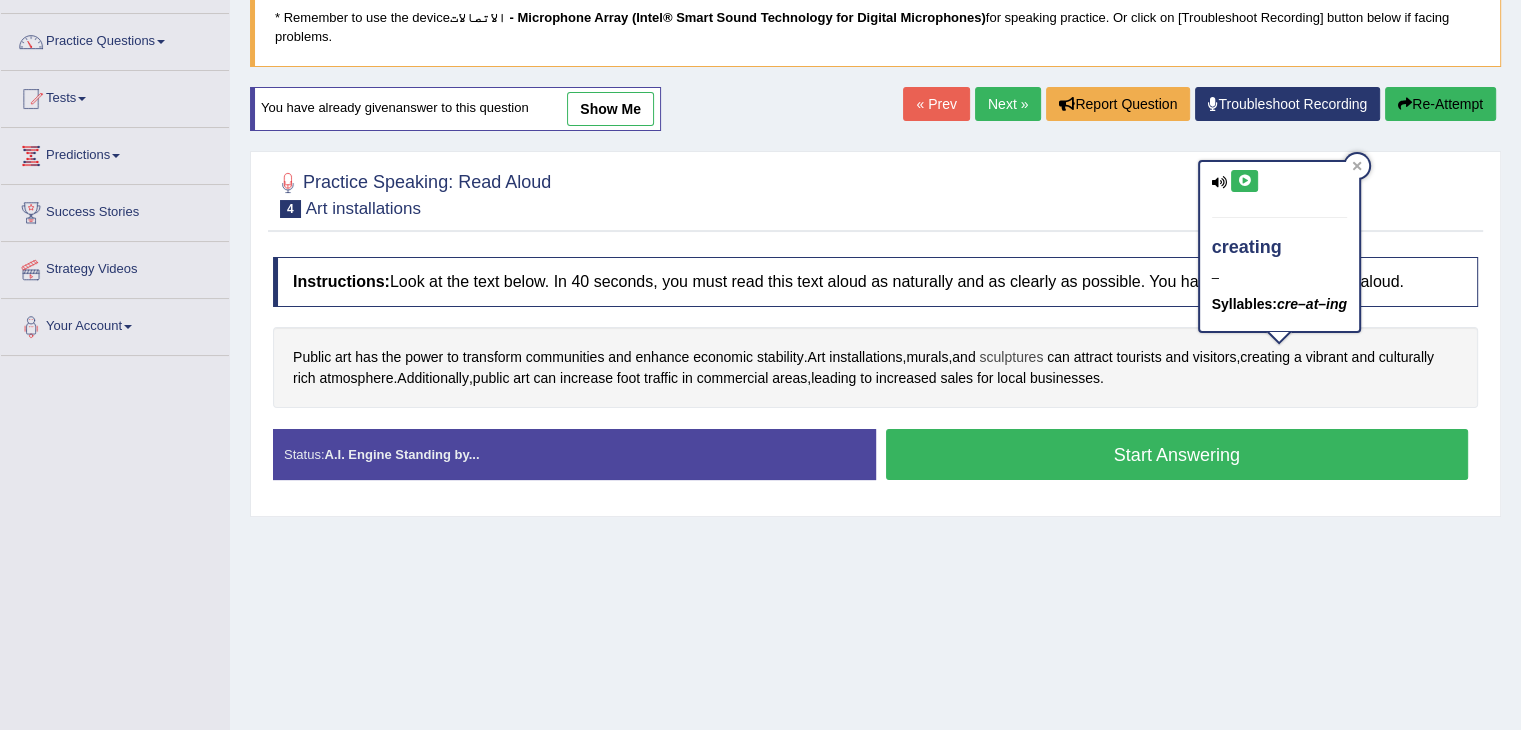 click on "sculptures" at bounding box center [1011, 357] 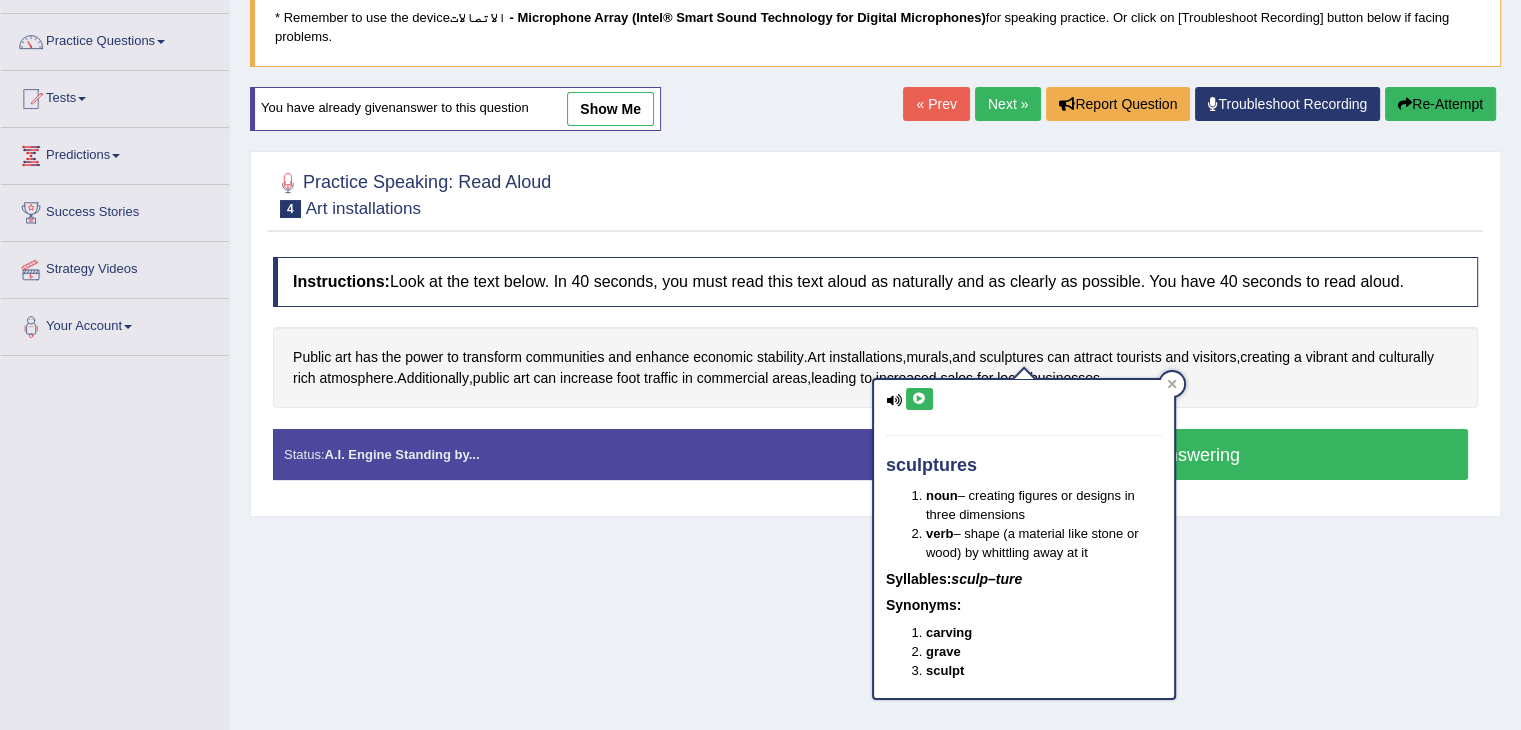 click at bounding box center (919, 399) 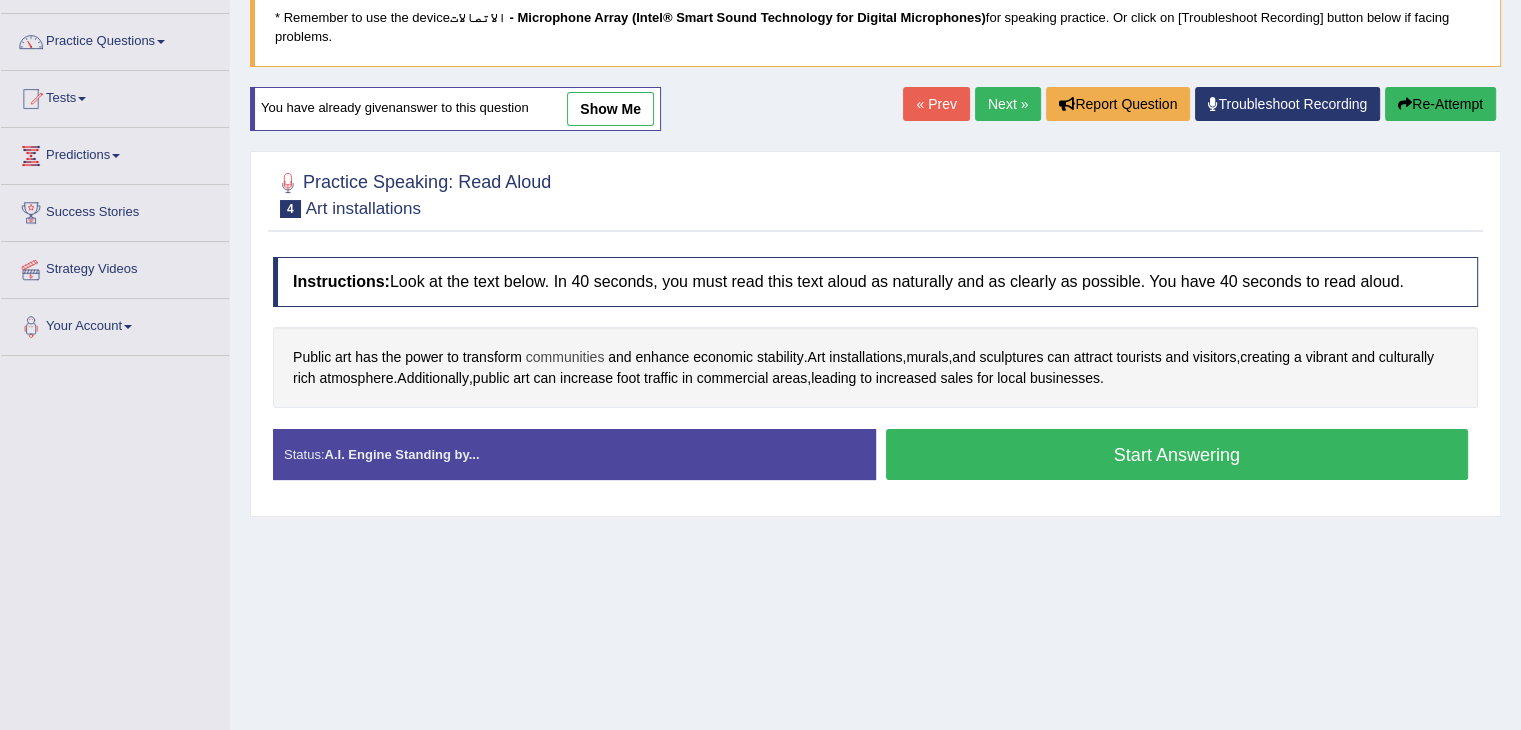 click on "communities" at bounding box center (565, 357) 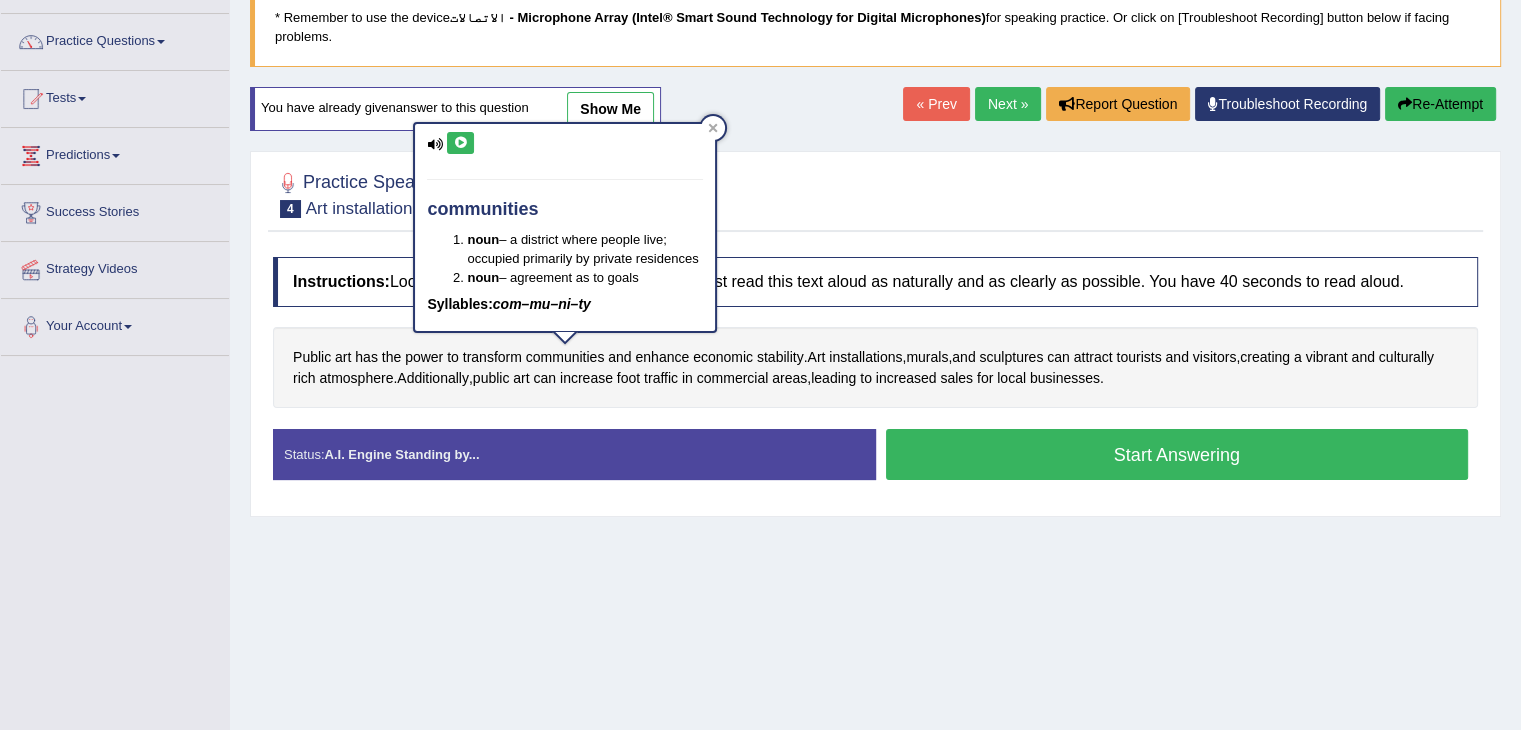 click at bounding box center (460, 143) 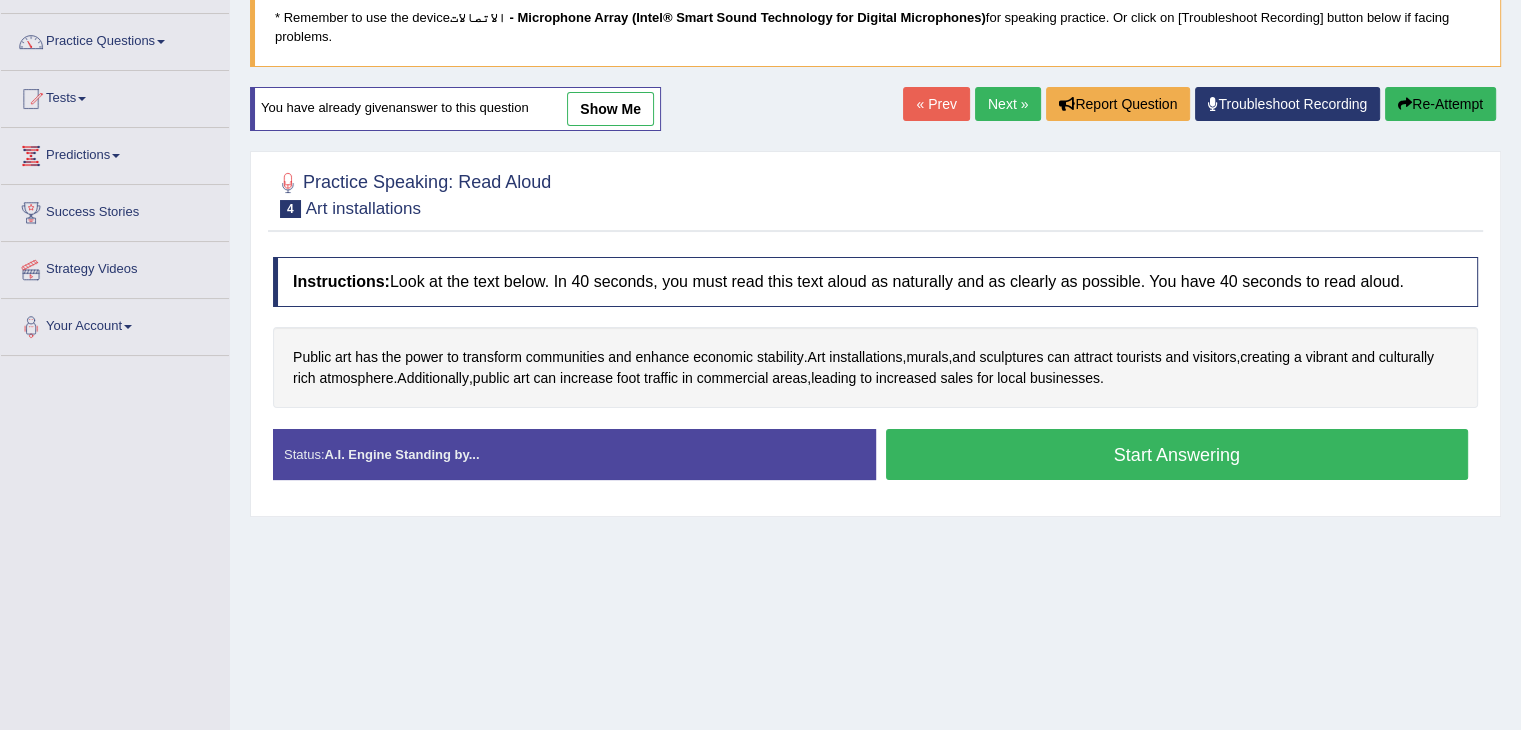 click on "Start Answering" at bounding box center (1177, 454) 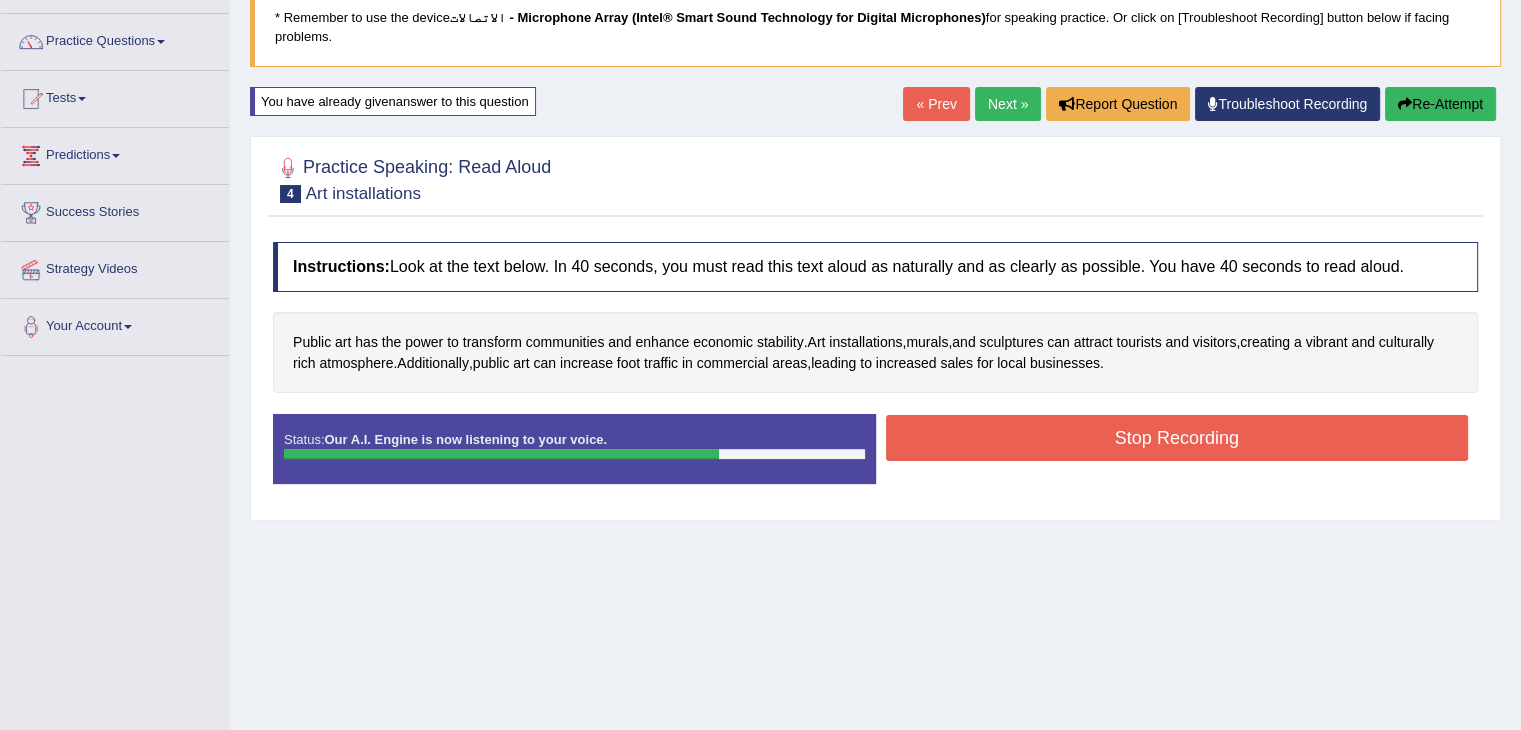 click on "Stop Recording" at bounding box center (1177, 438) 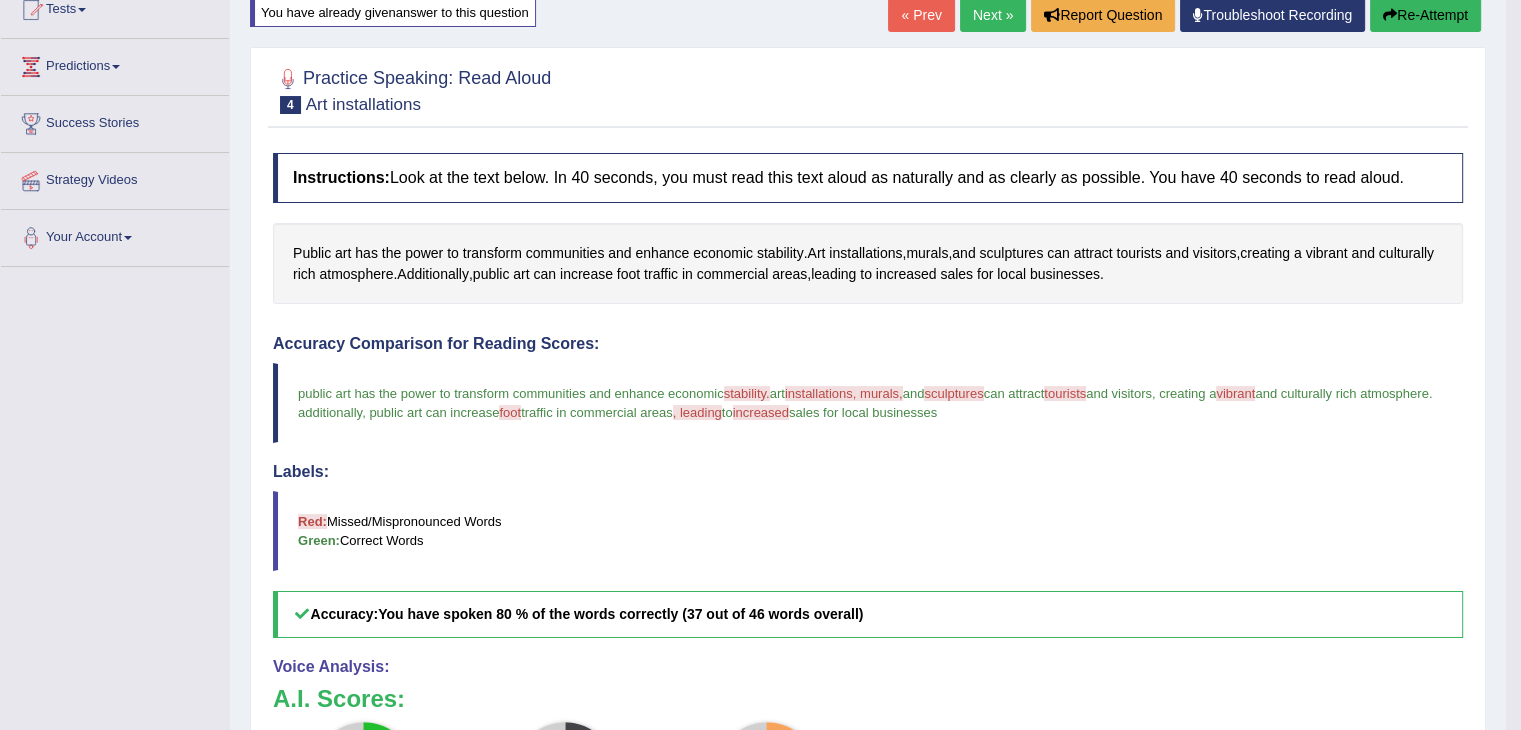 scroll, scrollTop: 202, scrollLeft: 0, axis: vertical 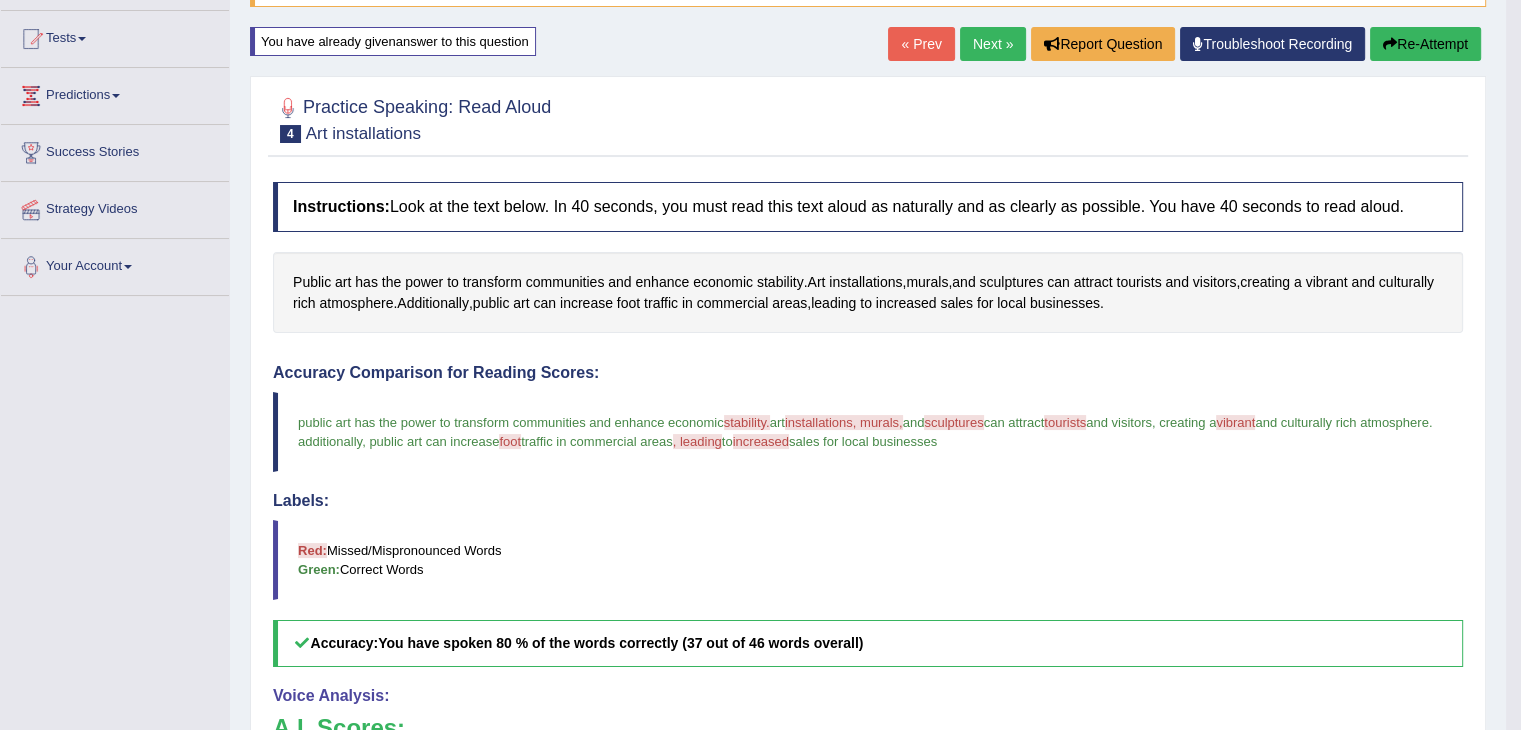 click on "Re-Attempt" at bounding box center [1425, 44] 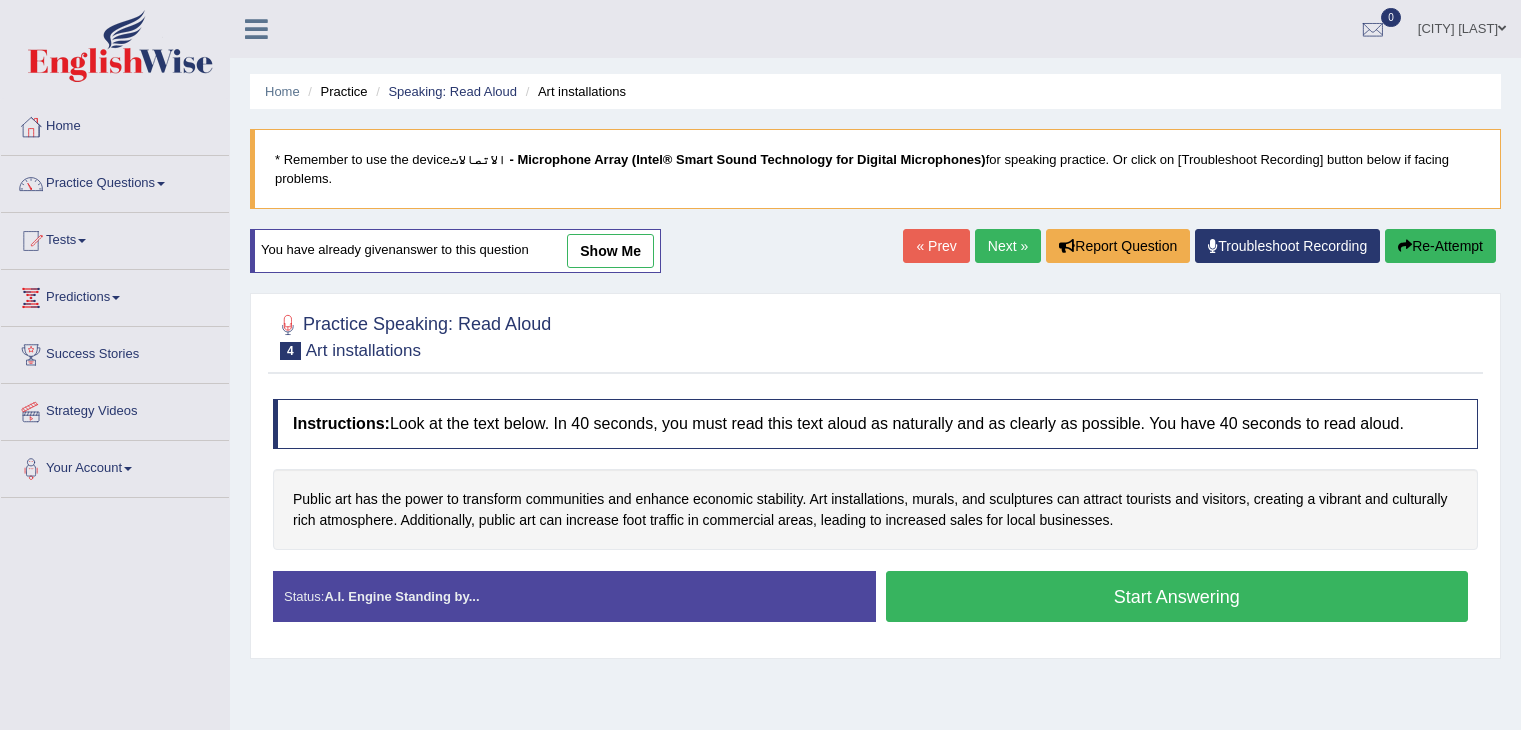 scroll, scrollTop: 217, scrollLeft: 0, axis: vertical 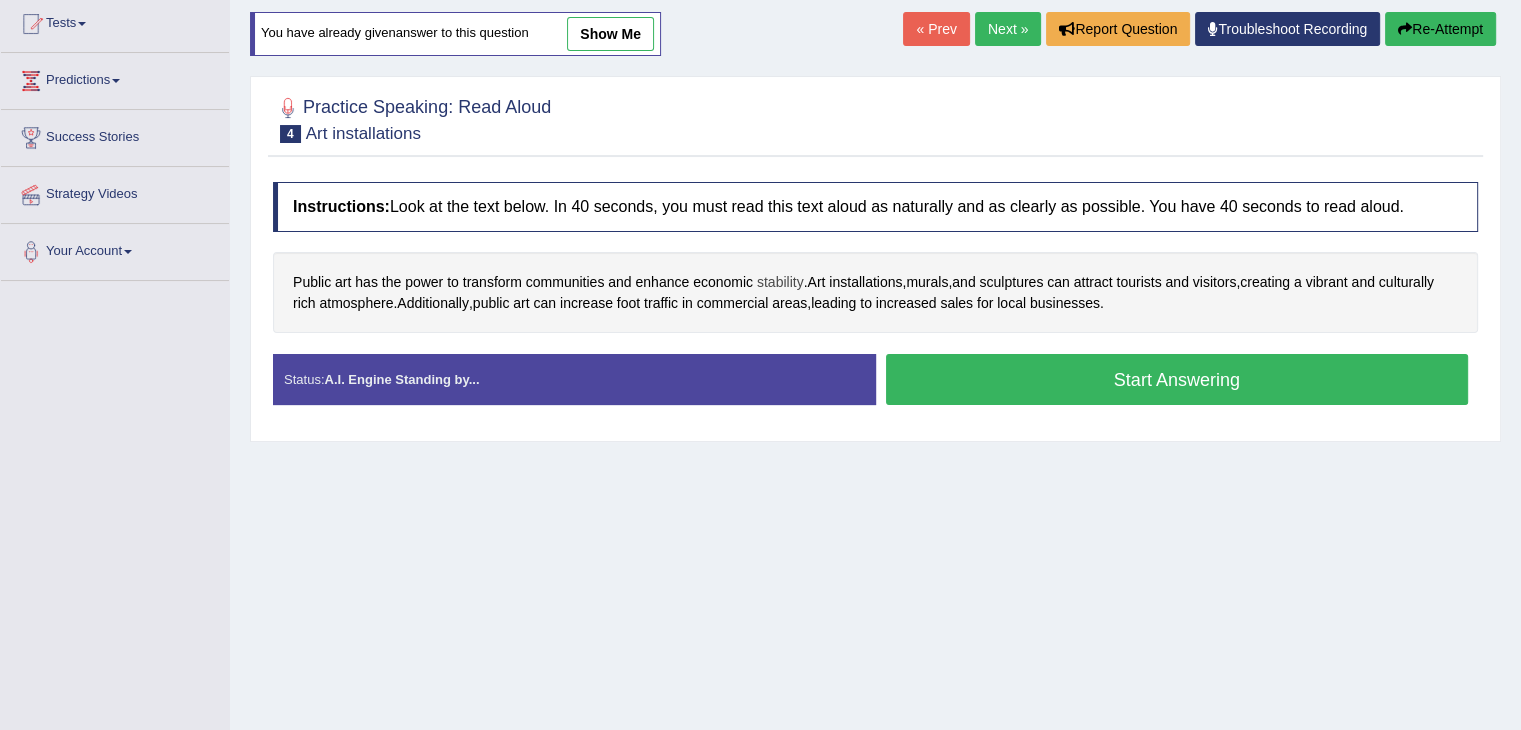 click on "stability" at bounding box center [780, 282] 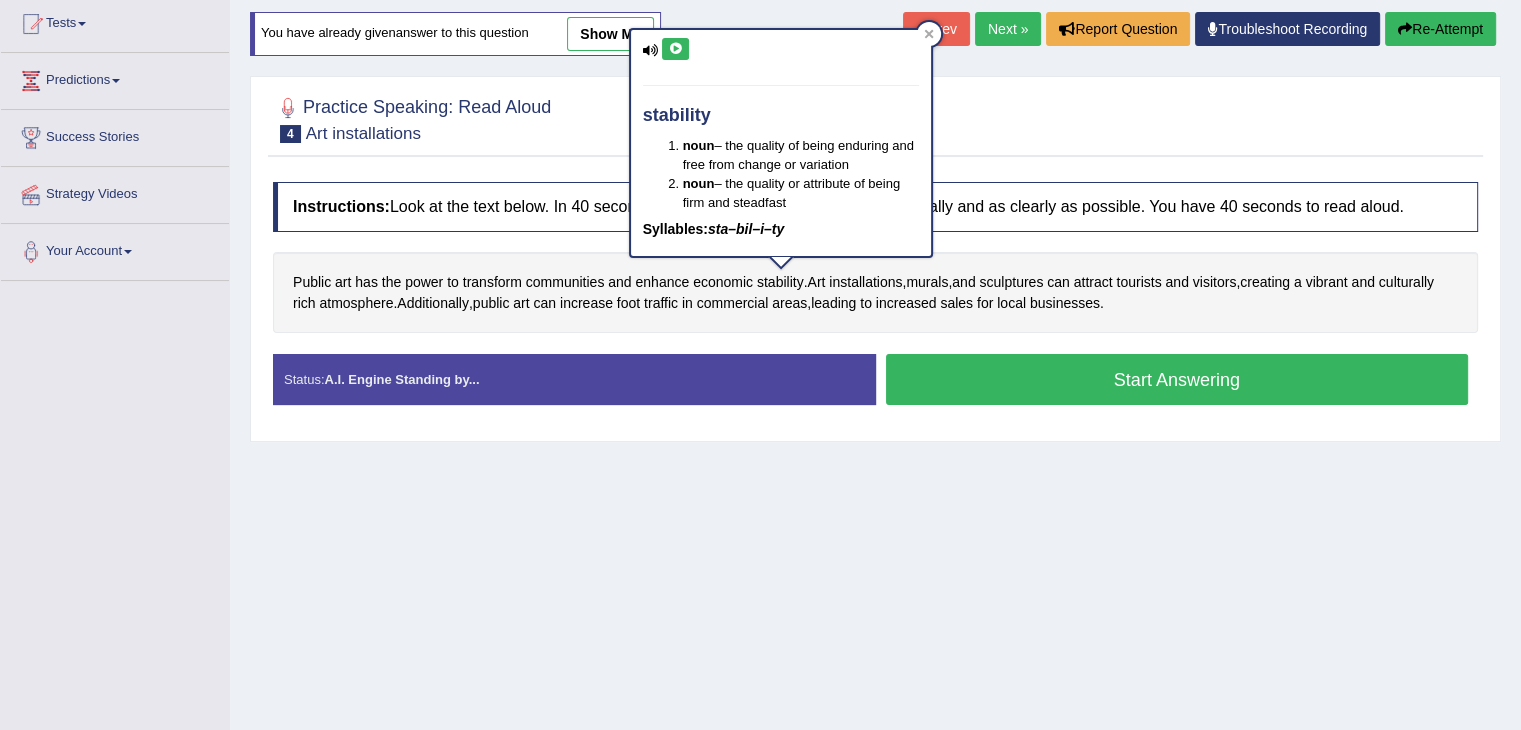 click at bounding box center [675, 49] 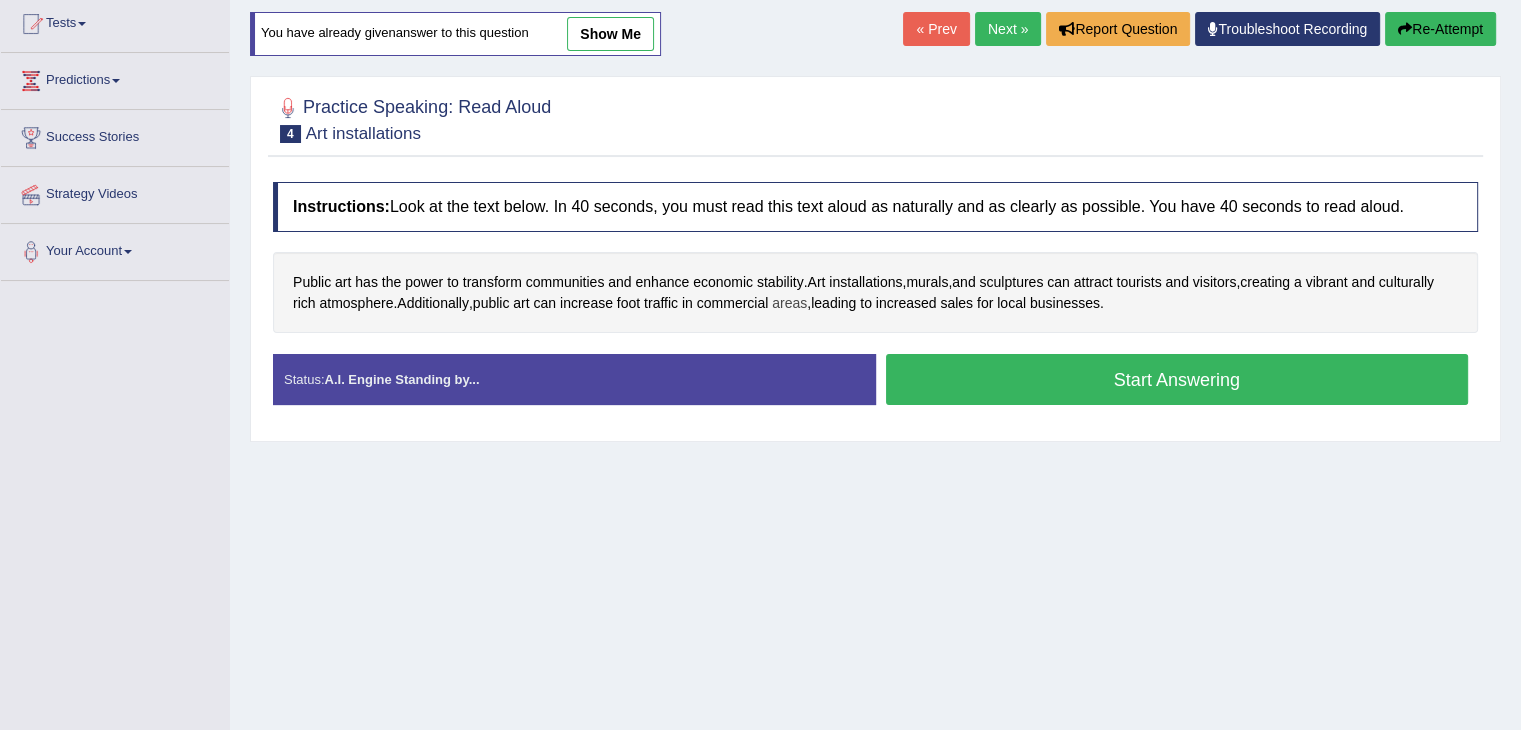 click on "areas" at bounding box center (789, 303) 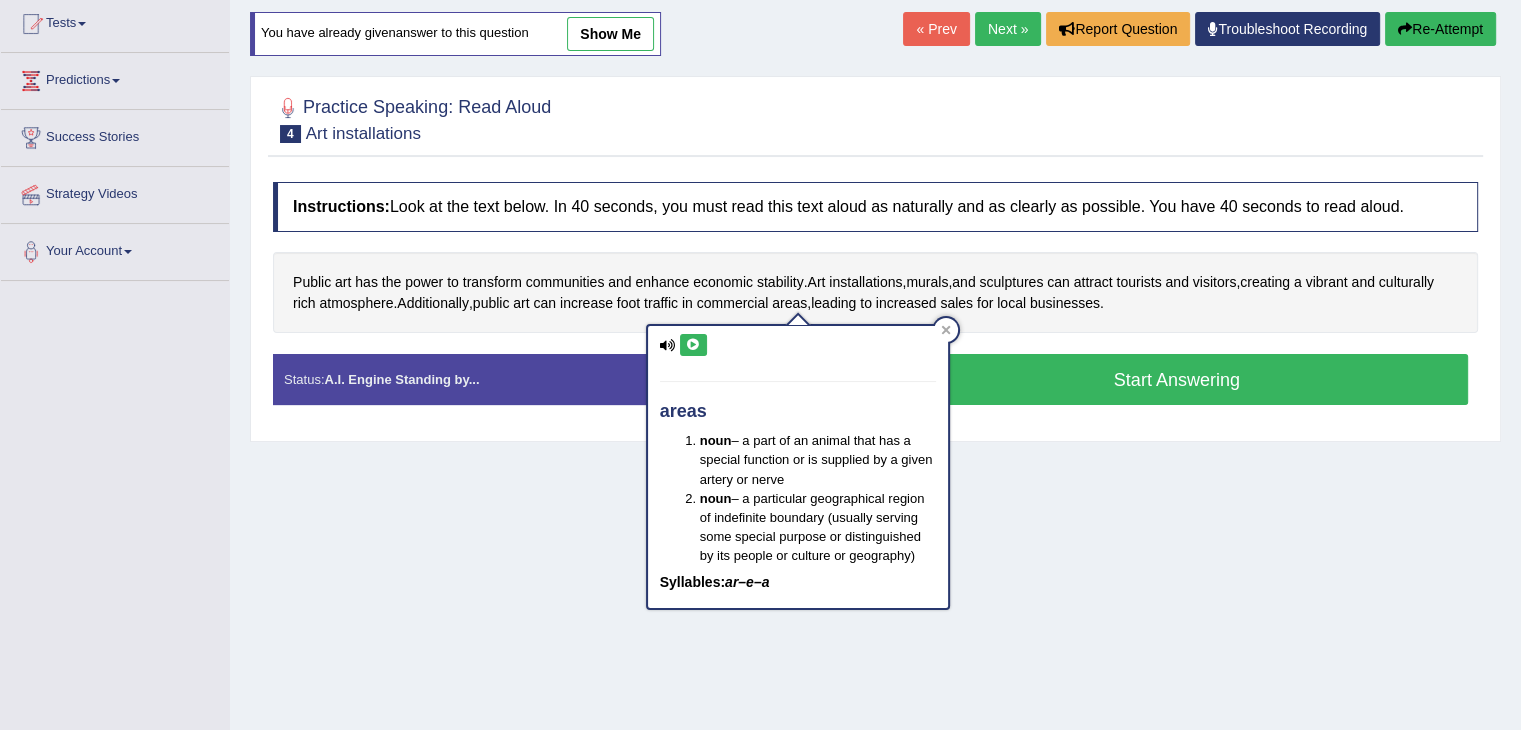 click at bounding box center (693, 345) 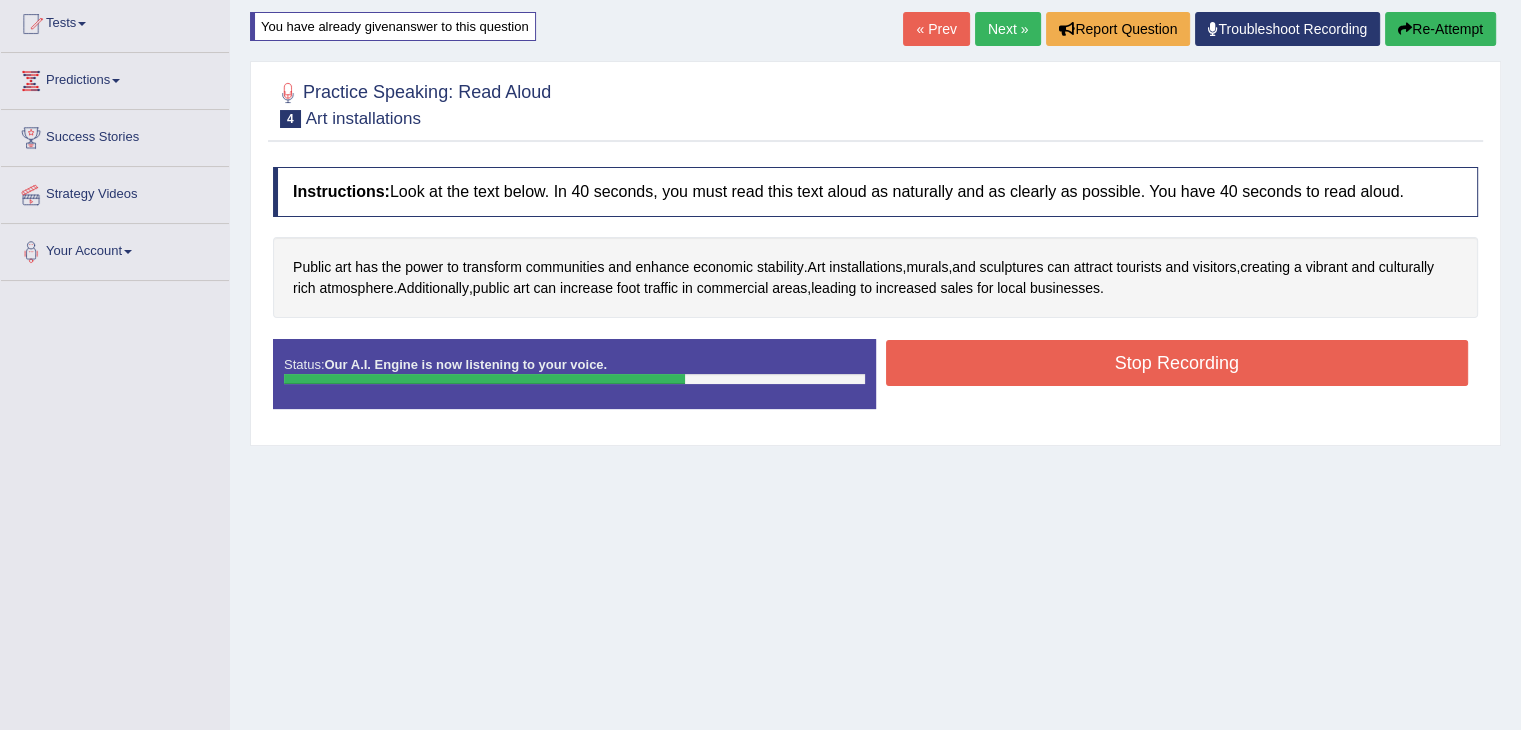 click on "Stop Recording" at bounding box center (1177, 363) 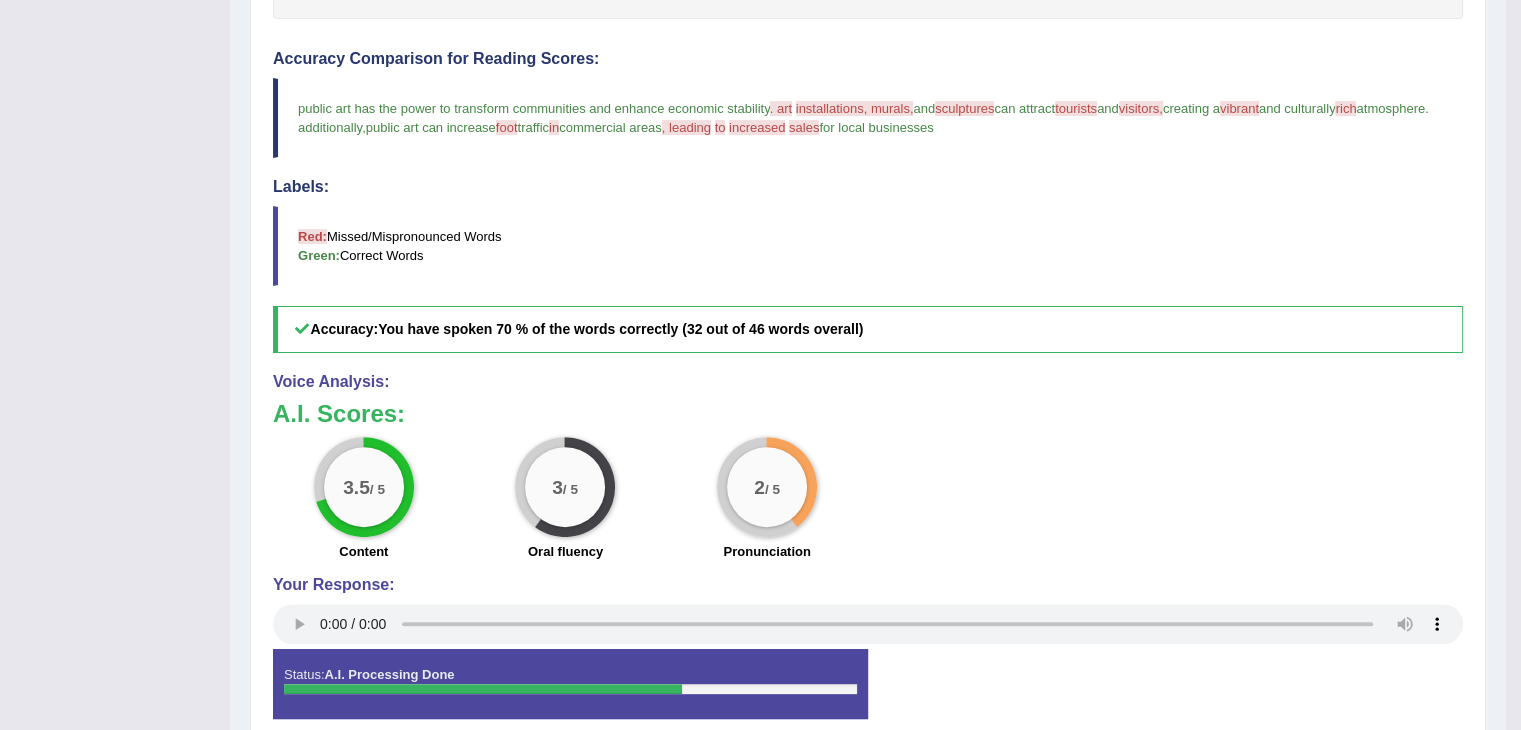scroll, scrollTop: 604, scrollLeft: 0, axis: vertical 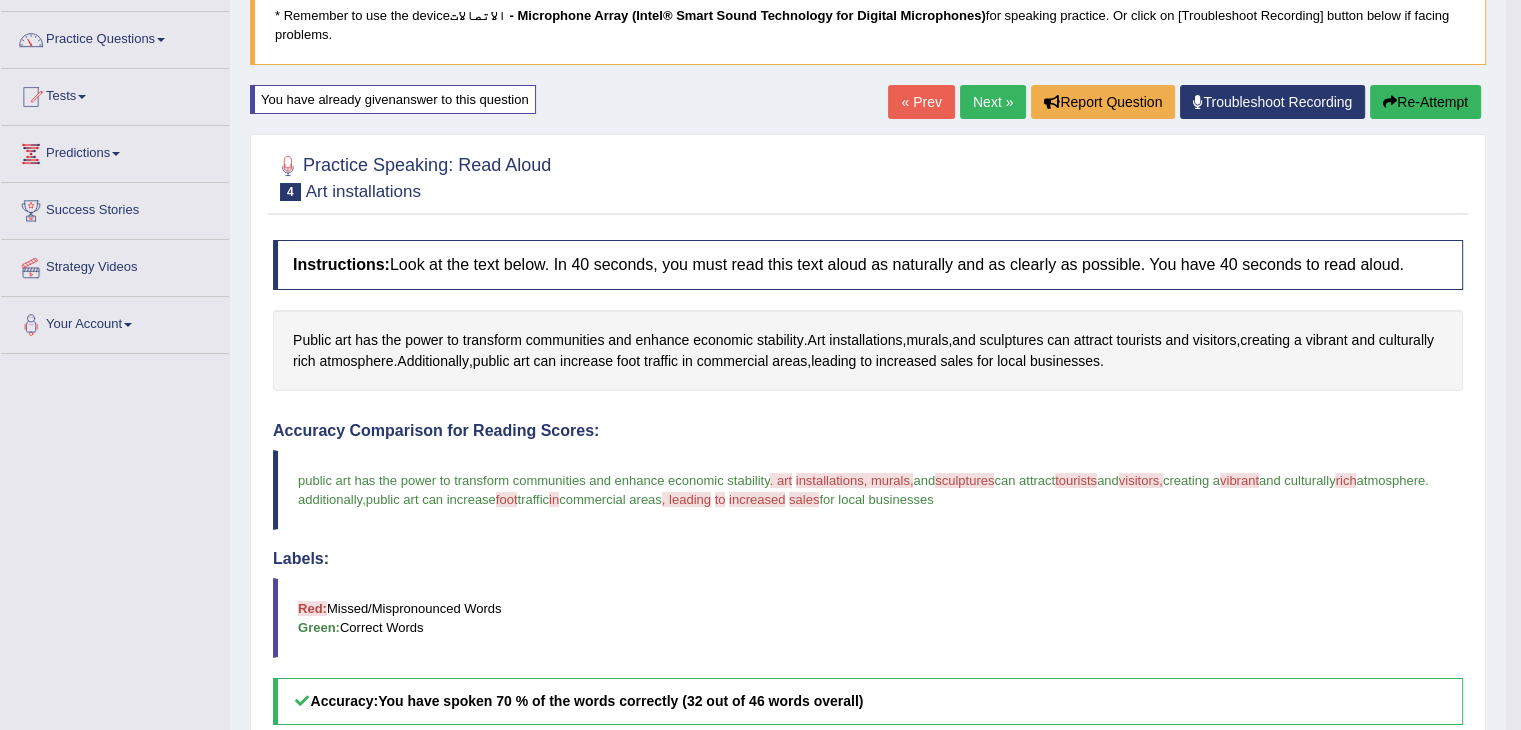 click on "Re-Attempt" at bounding box center [1425, 102] 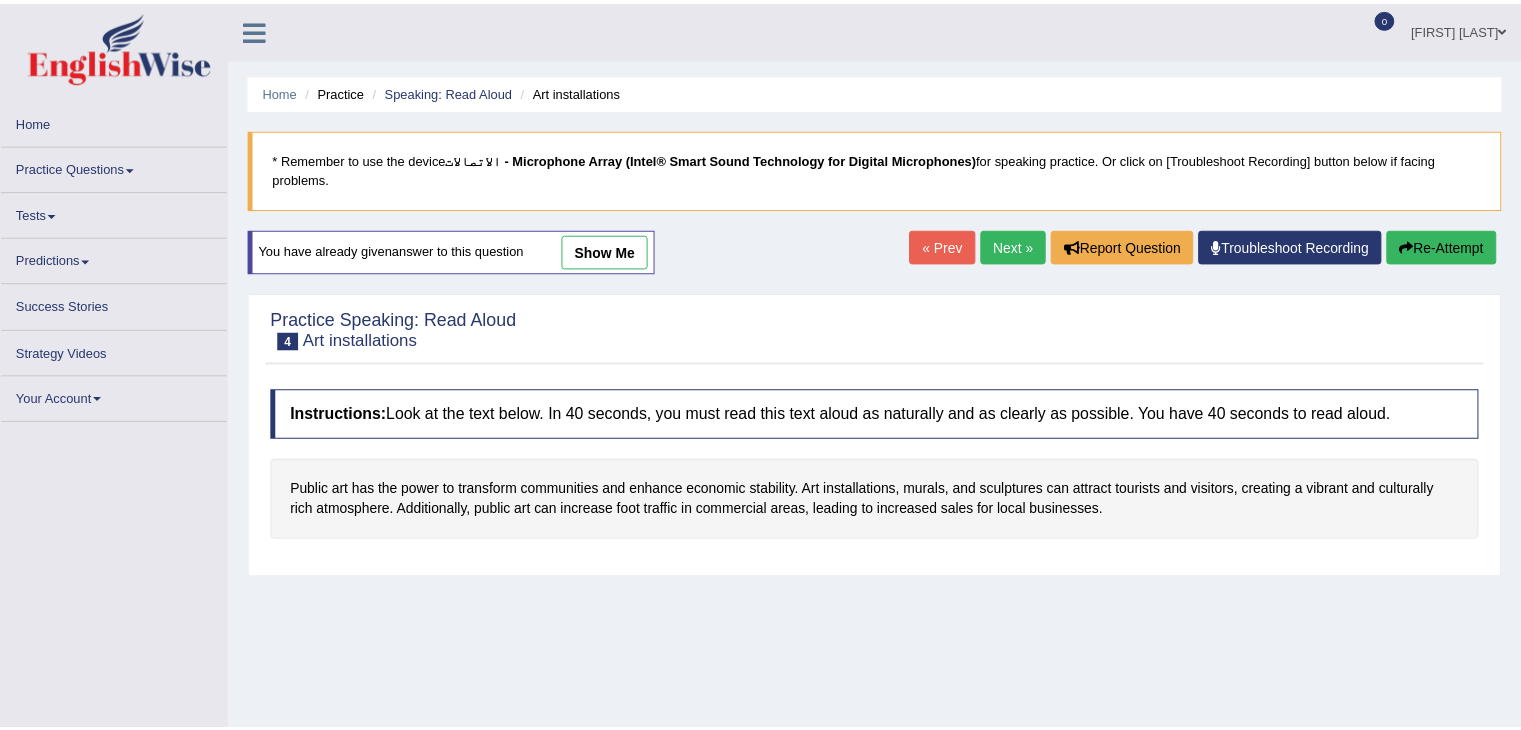 scroll, scrollTop: 144, scrollLeft: 0, axis: vertical 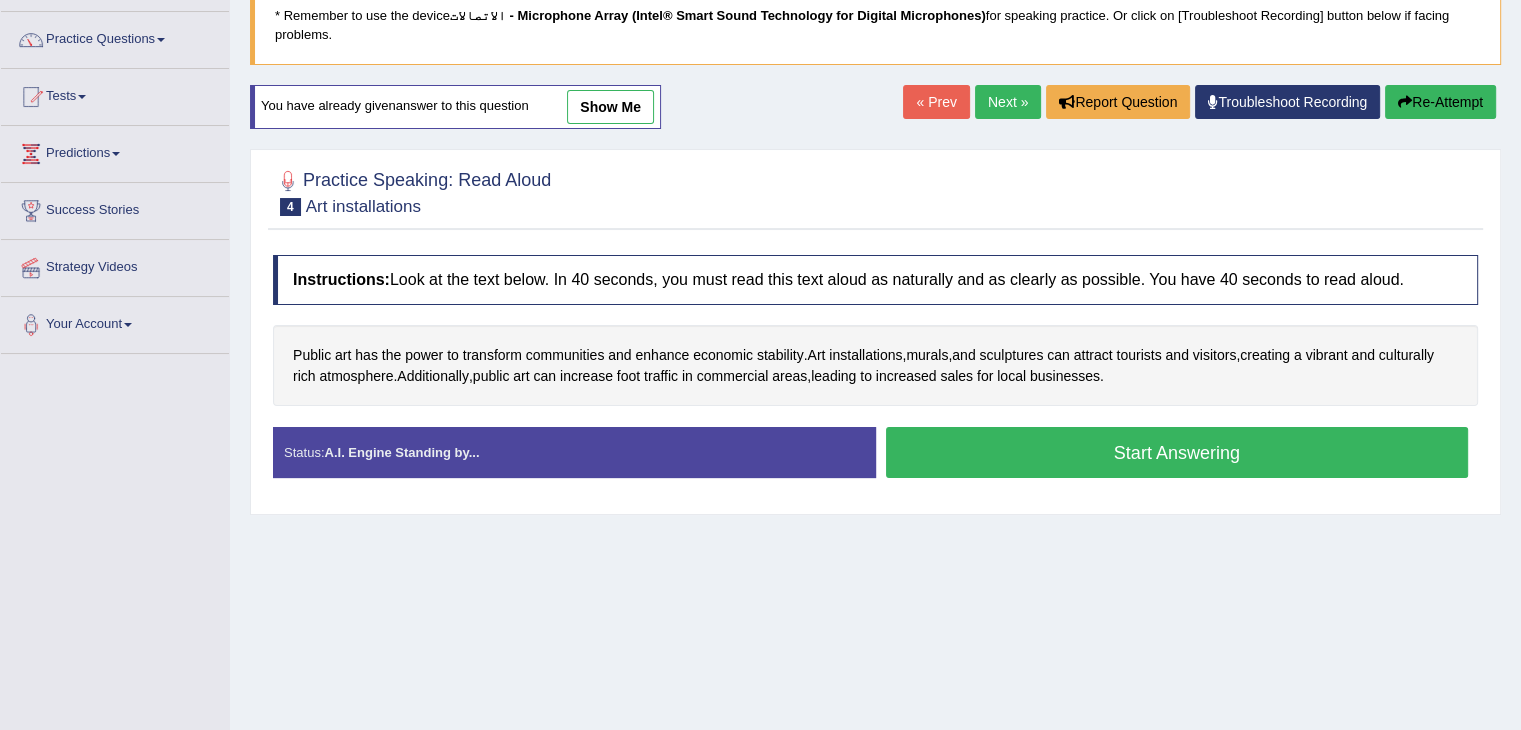 click on "Start Answering" at bounding box center [1177, 452] 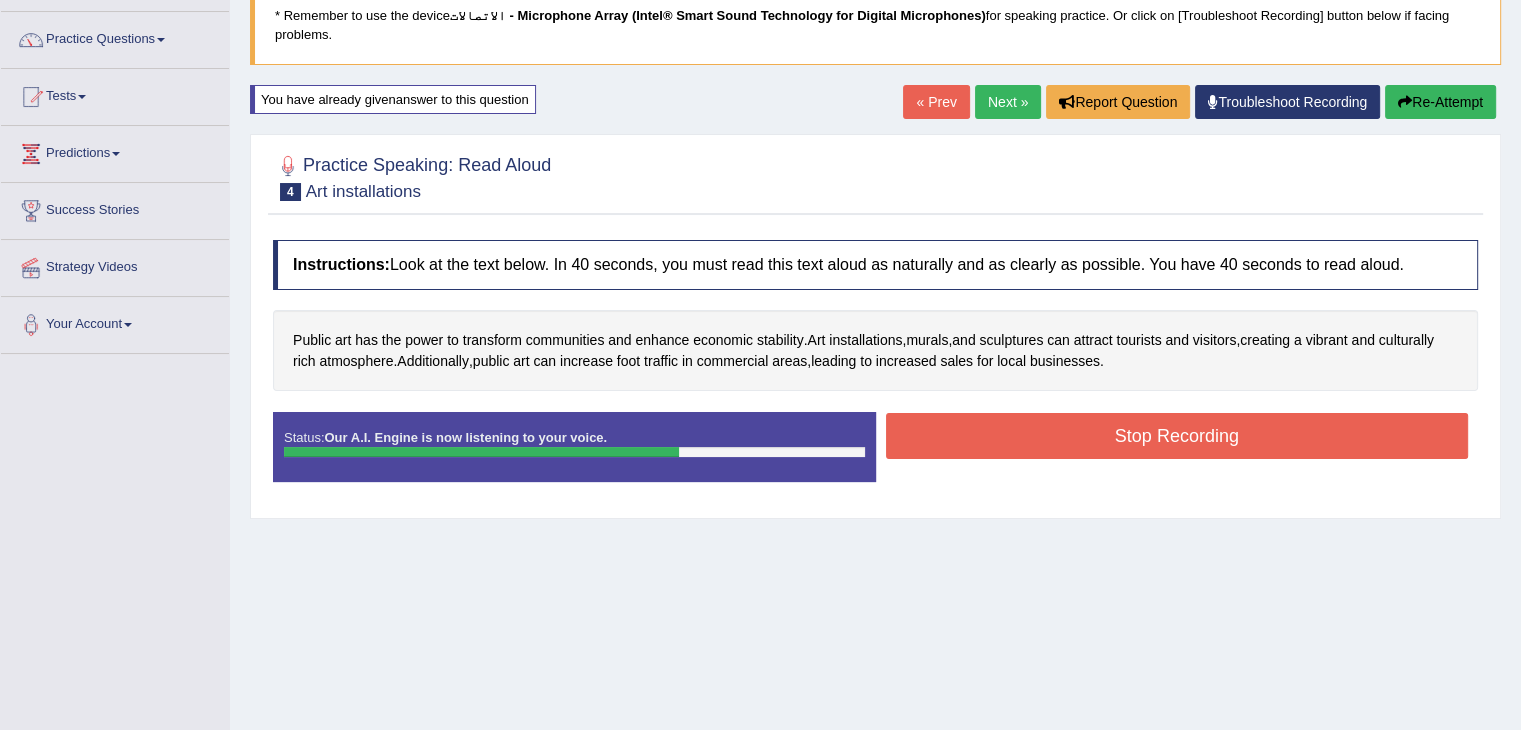 click on "Stop Recording" at bounding box center (1177, 436) 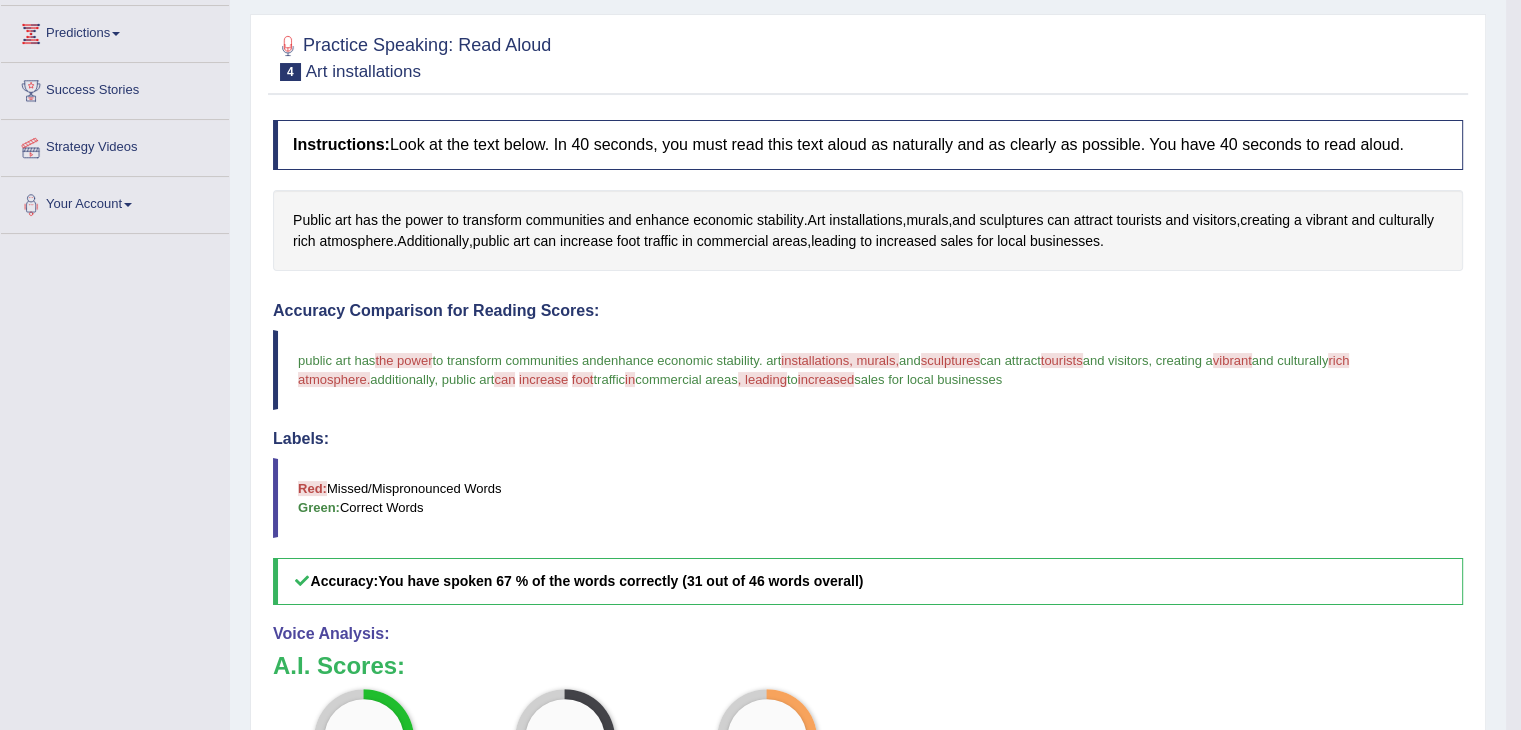 scroll, scrollTop: 266, scrollLeft: 0, axis: vertical 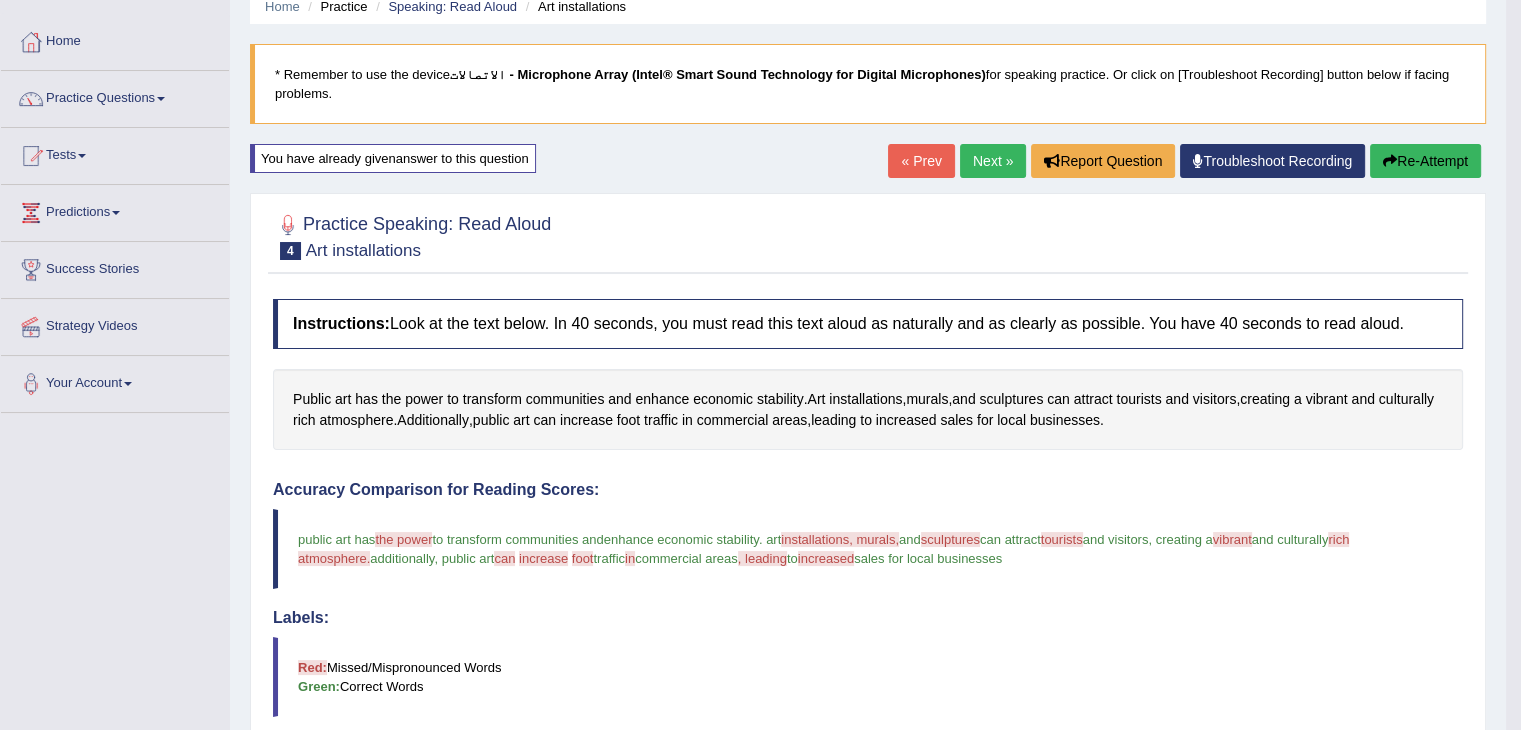 click on "Re-Attempt" at bounding box center (1425, 161) 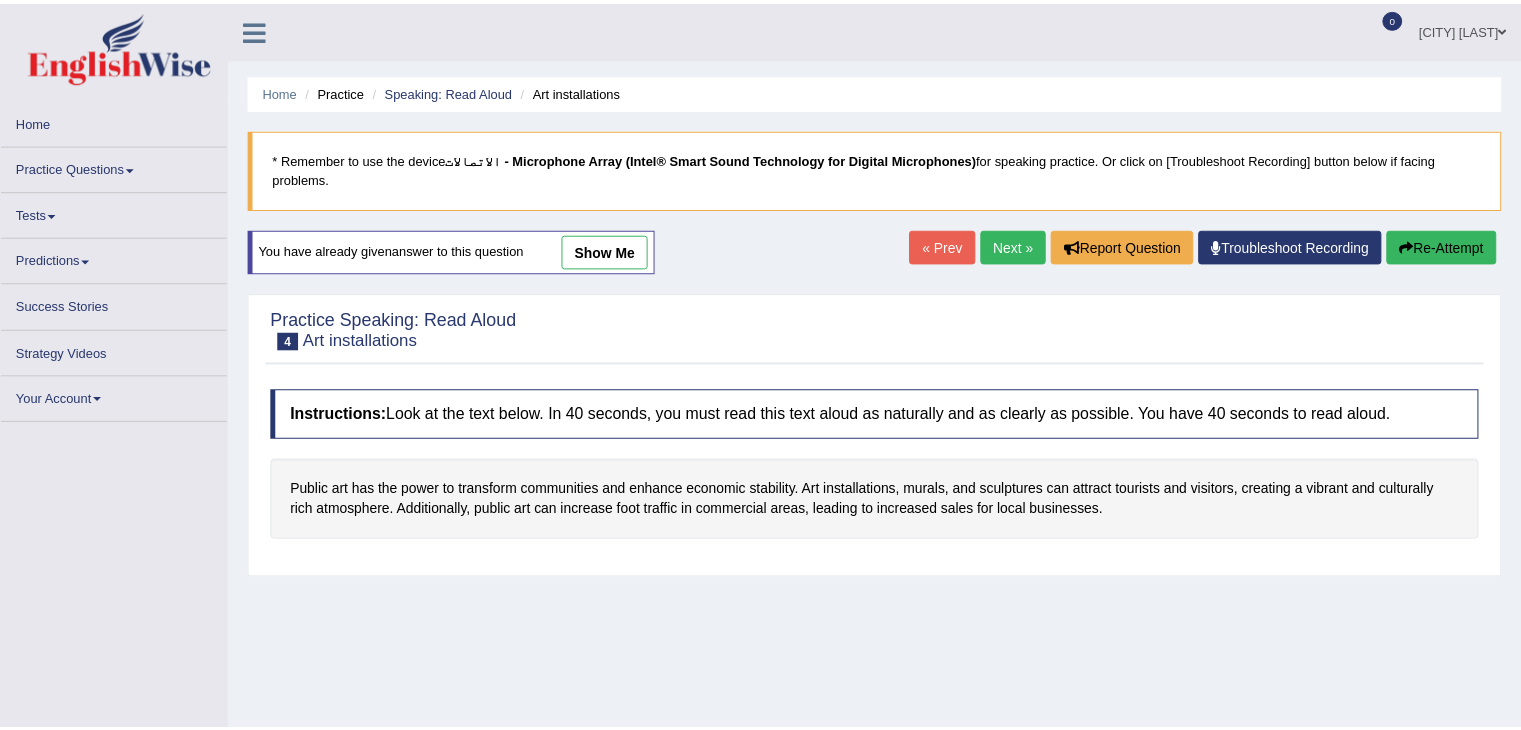 scroll, scrollTop: 85, scrollLeft: 0, axis: vertical 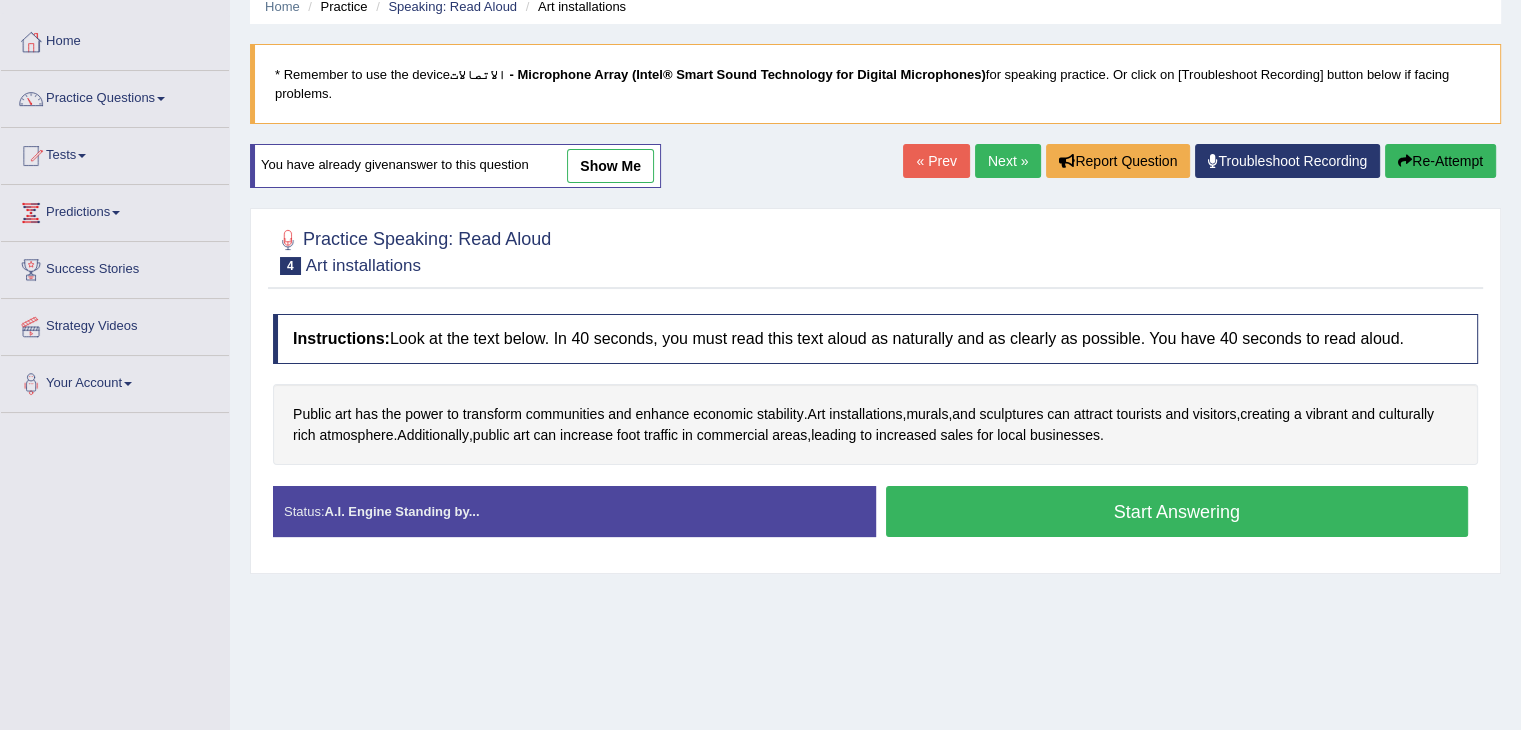 click on "Start Answering" at bounding box center (1177, 511) 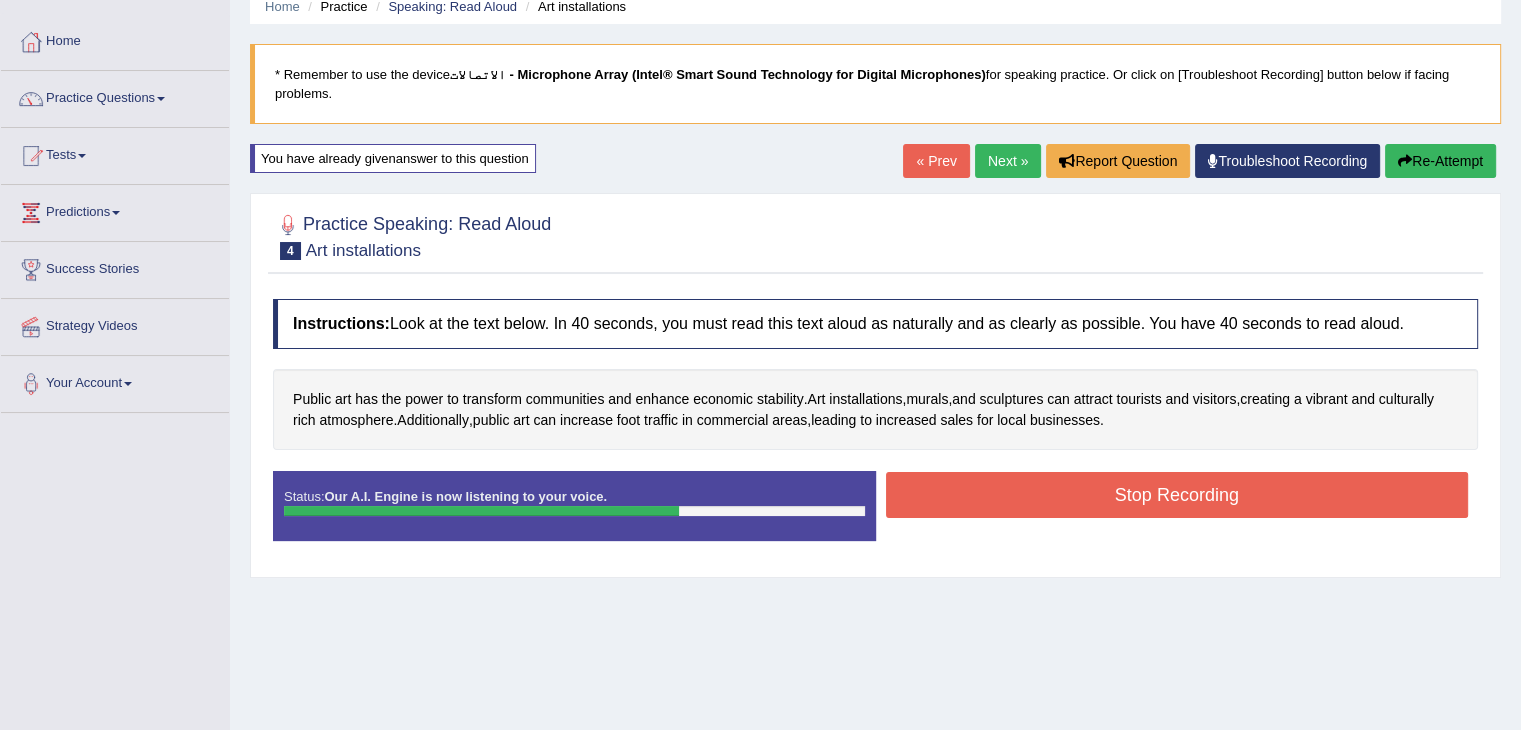 click on "Stop Recording" at bounding box center [1177, 495] 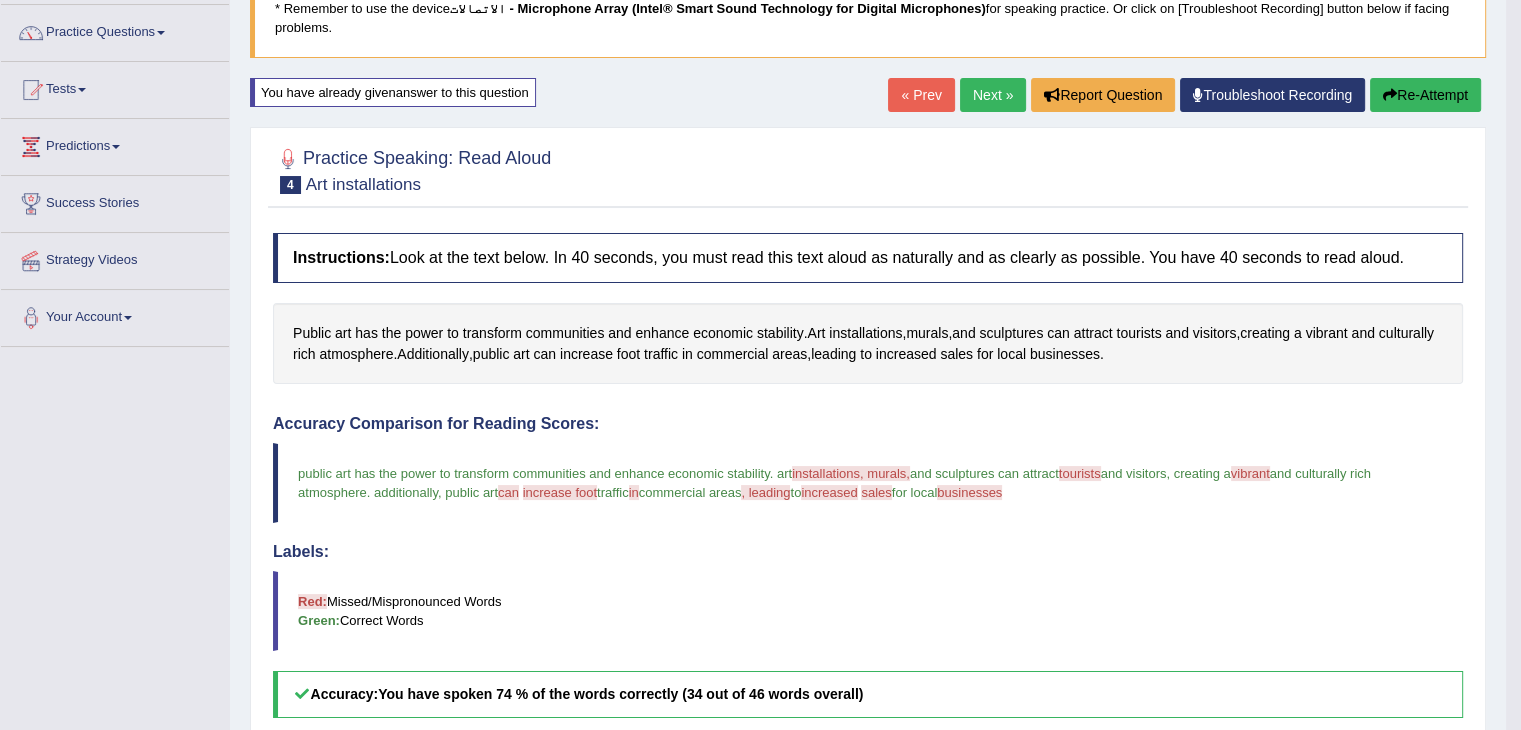 scroll, scrollTop: 149, scrollLeft: 0, axis: vertical 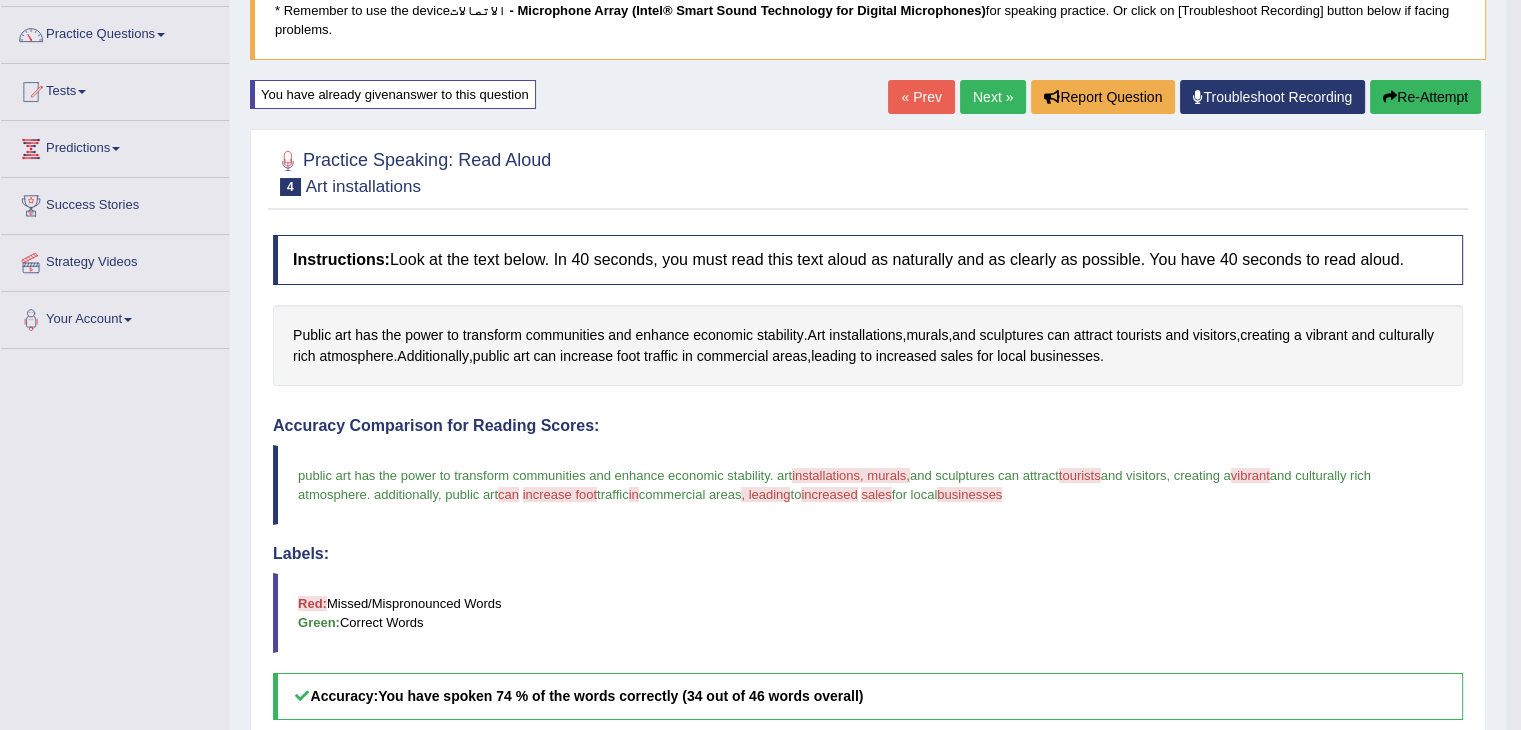 click on "Re-Attempt" at bounding box center (1425, 97) 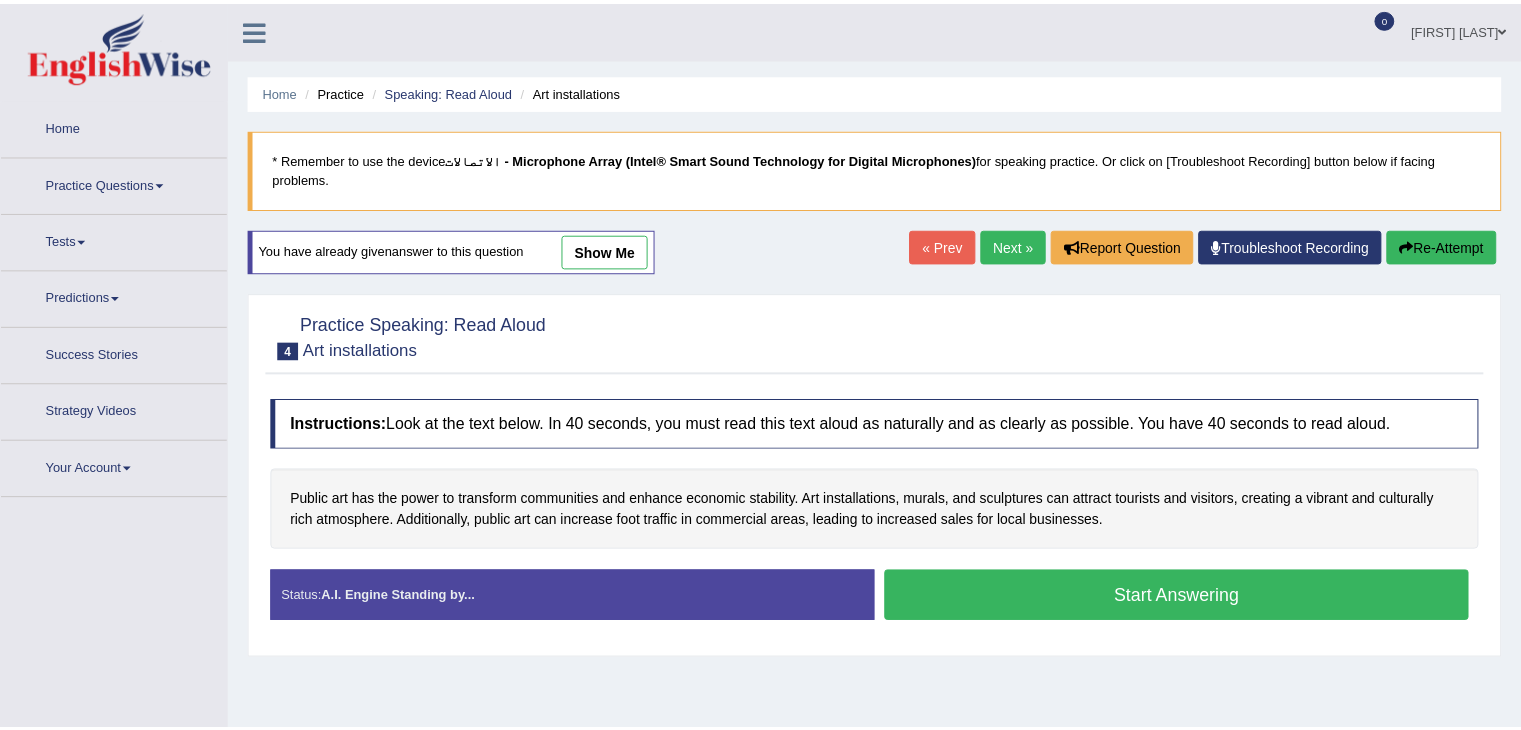 scroll, scrollTop: 165, scrollLeft: 0, axis: vertical 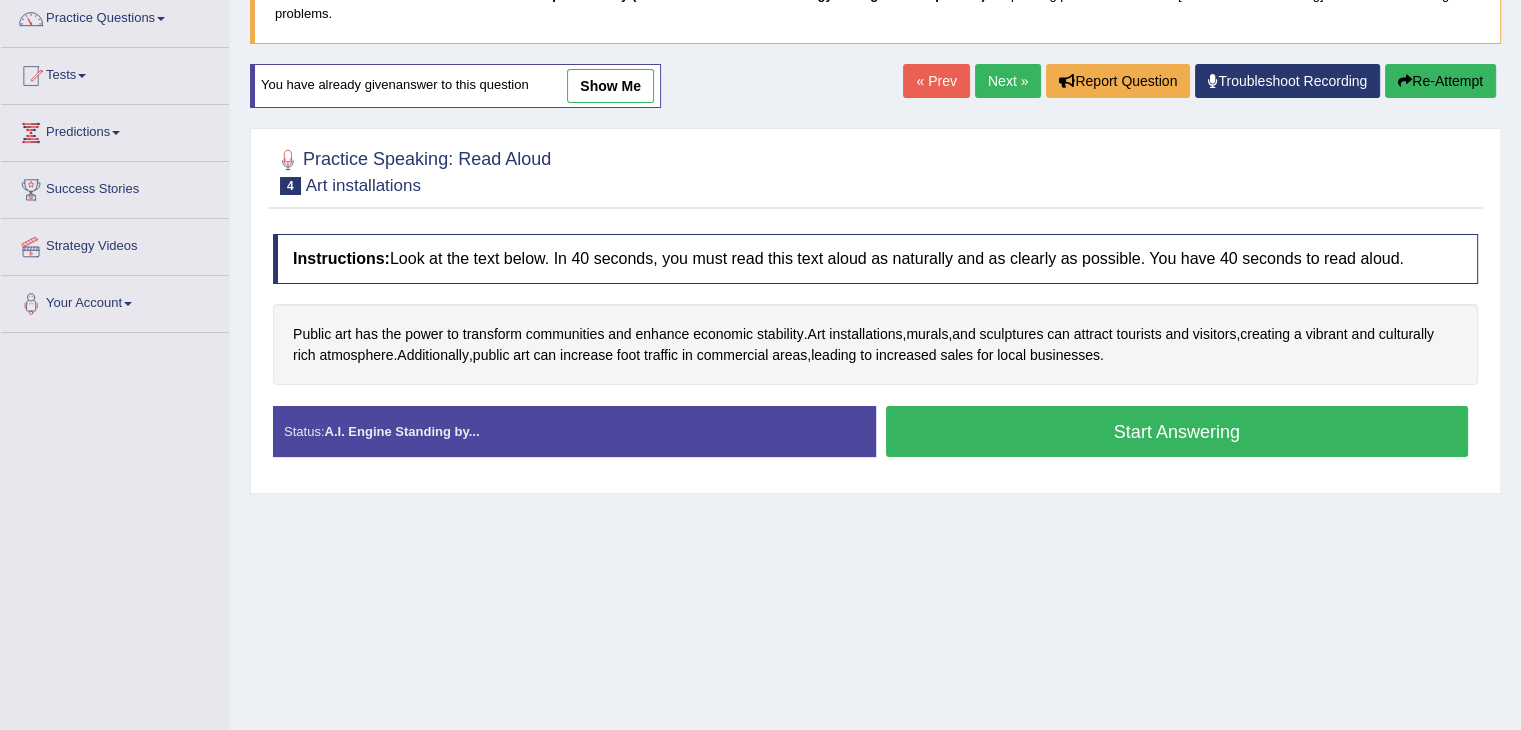 click on "Start Answering" at bounding box center [1177, 431] 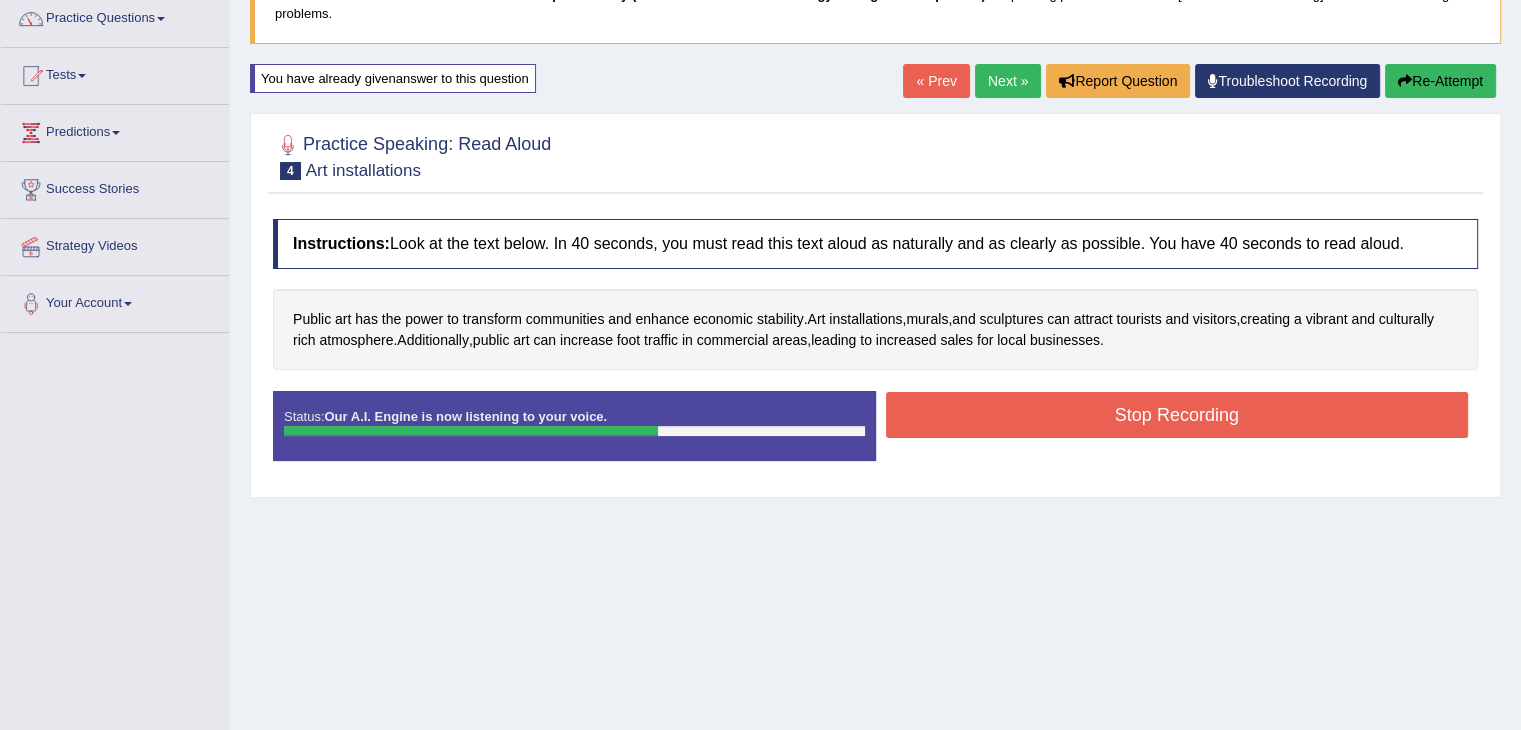 click on "Stop Recording" at bounding box center (1177, 415) 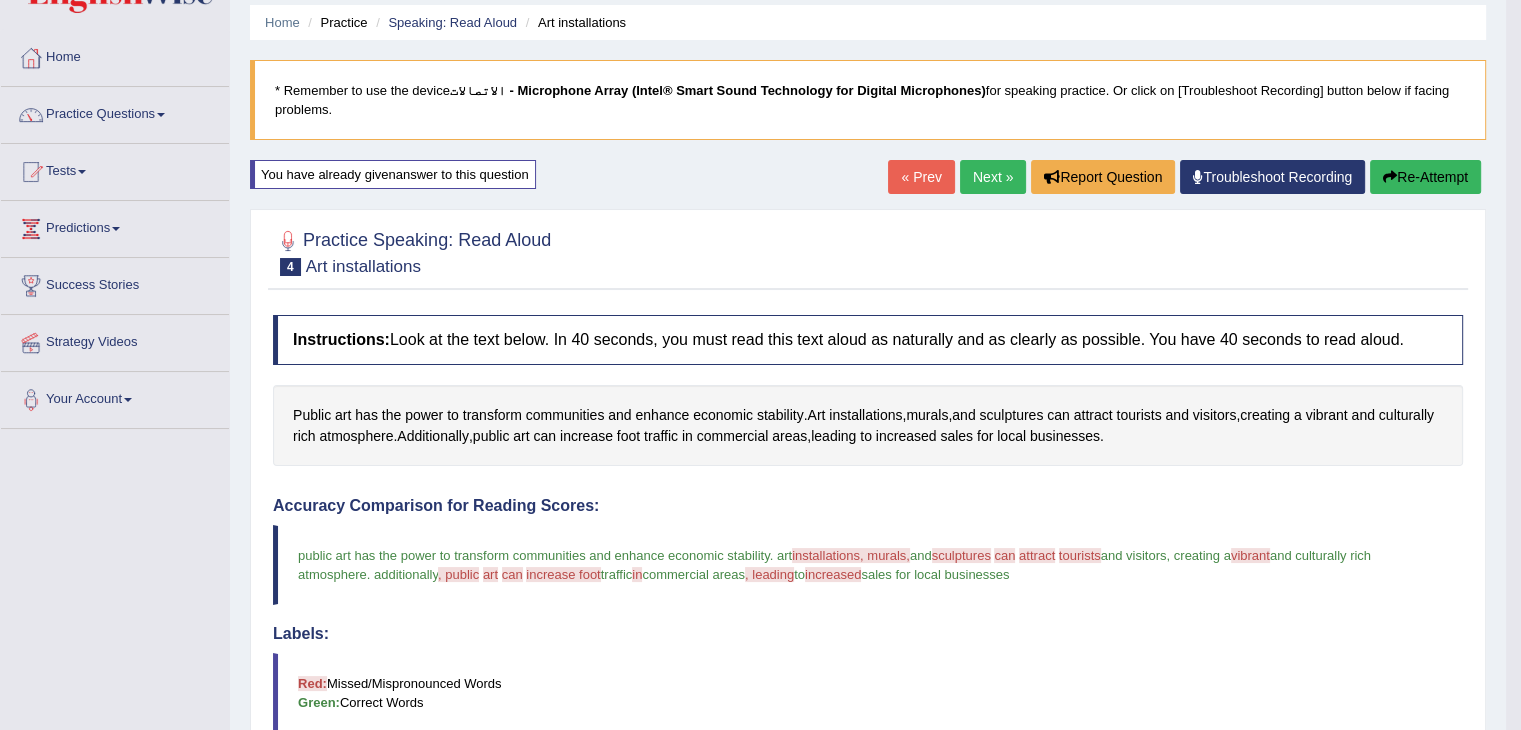 scroll, scrollTop: 59, scrollLeft: 0, axis: vertical 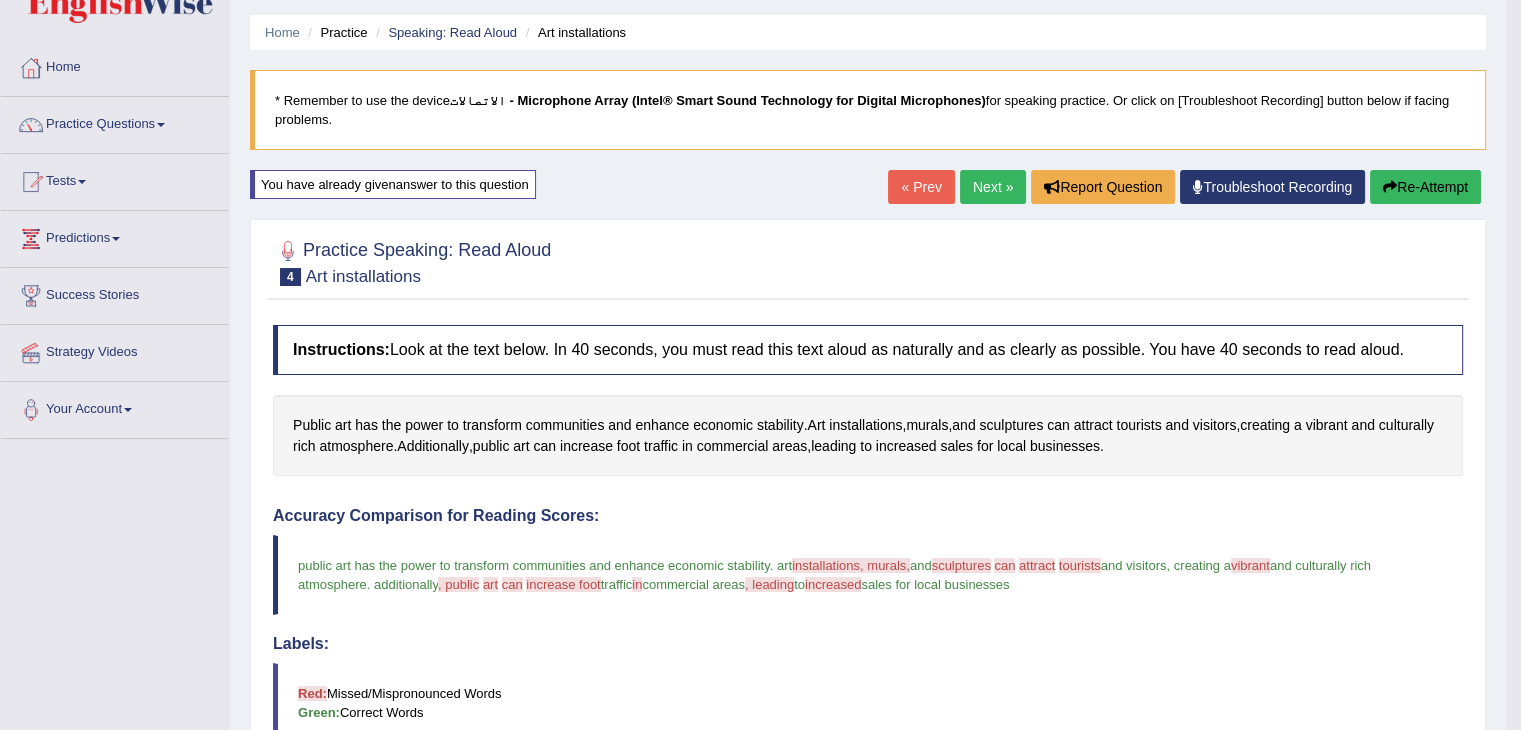 click on "Re-Attempt" at bounding box center (1425, 187) 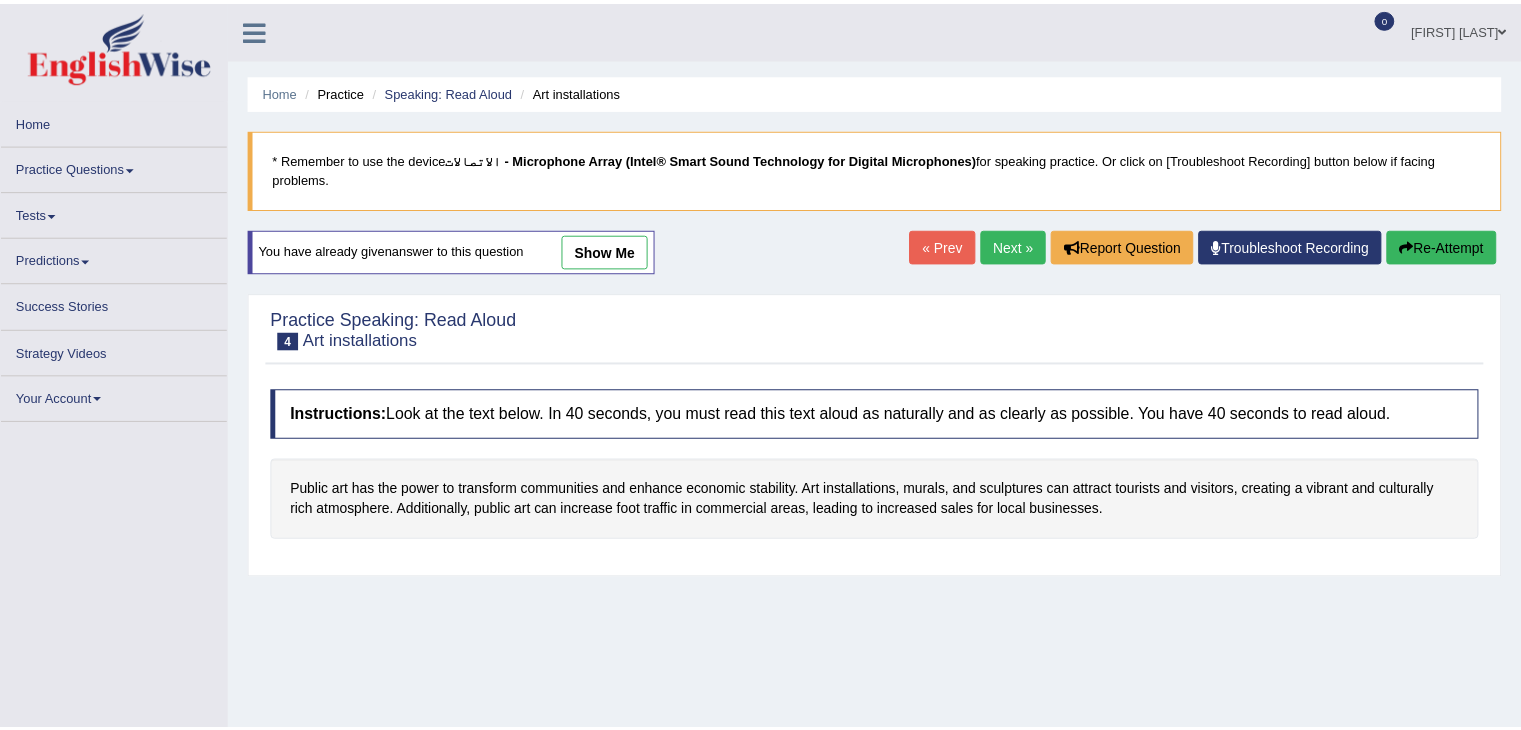 scroll, scrollTop: 59, scrollLeft: 0, axis: vertical 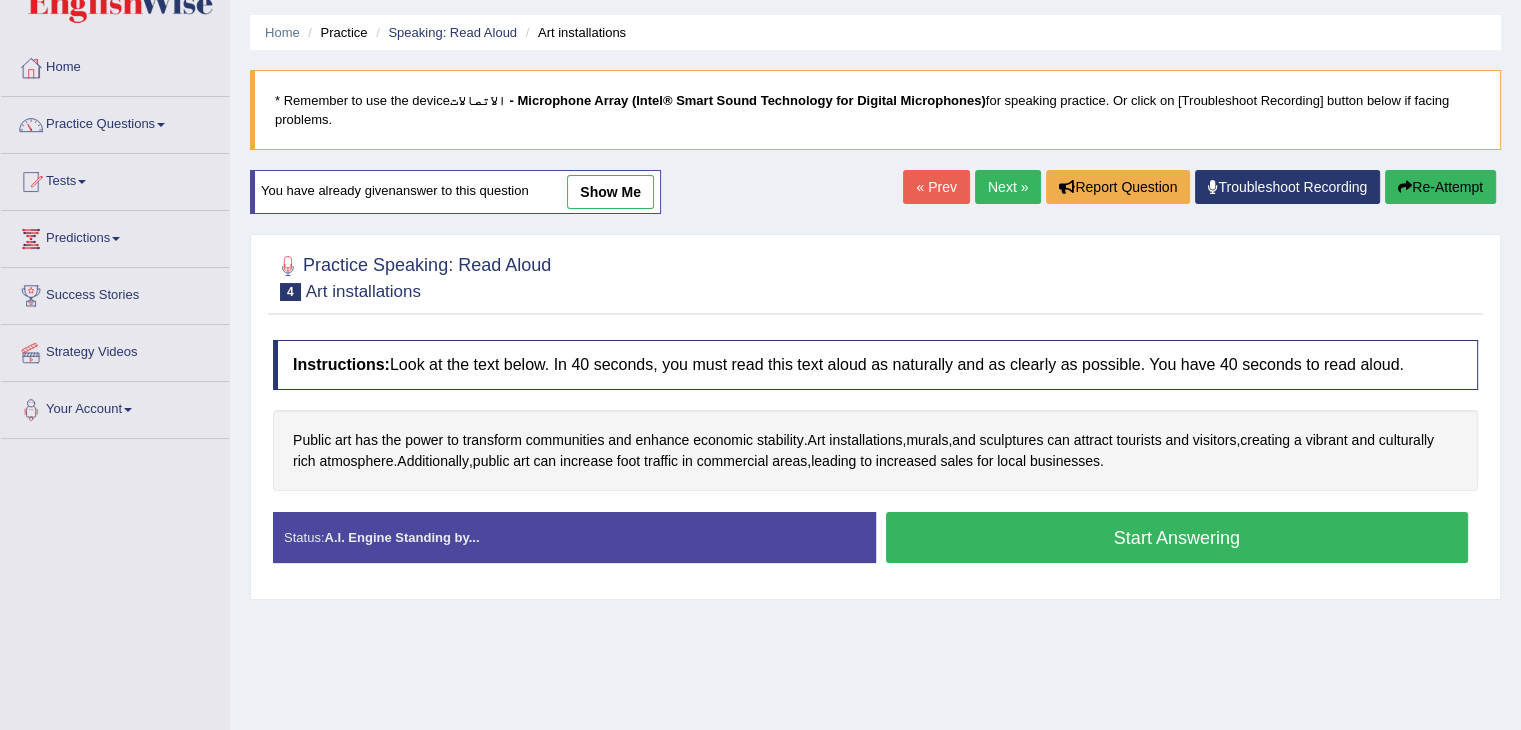click on "Start Answering" at bounding box center [1177, 537] 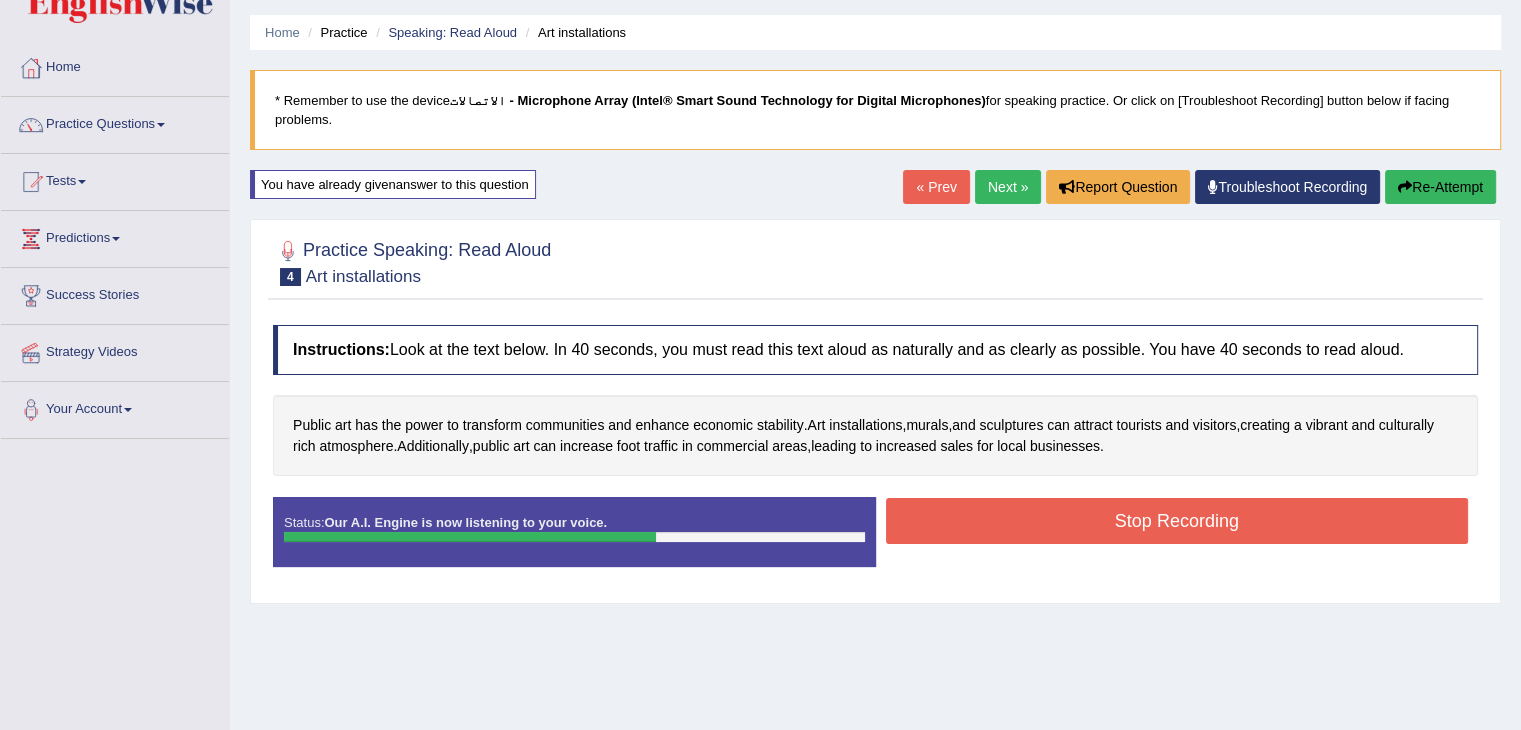click on "Stop Recording" at bounding box center (1177, 521) 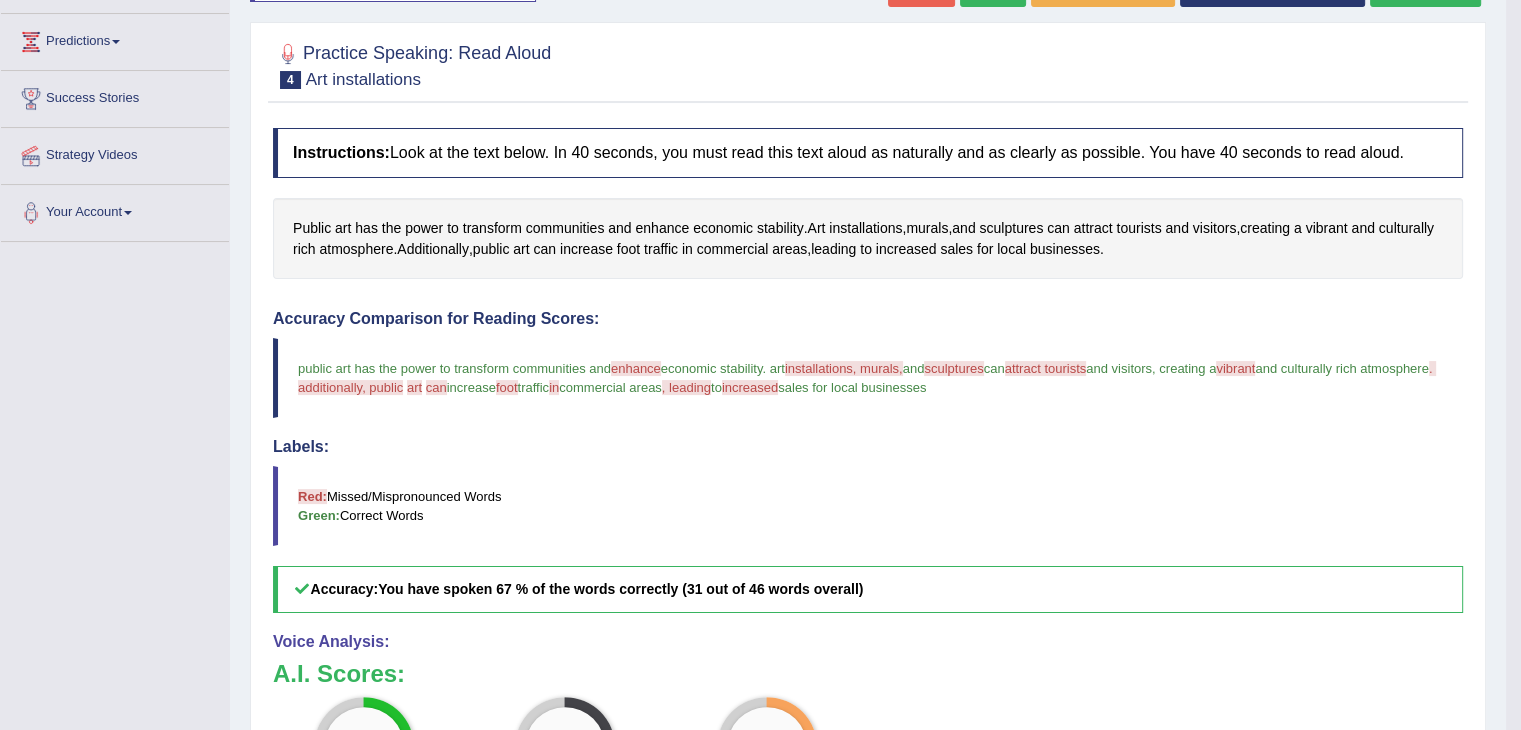 scroll, scrollTop: 254, scrollLeft: 0, axis: vertical 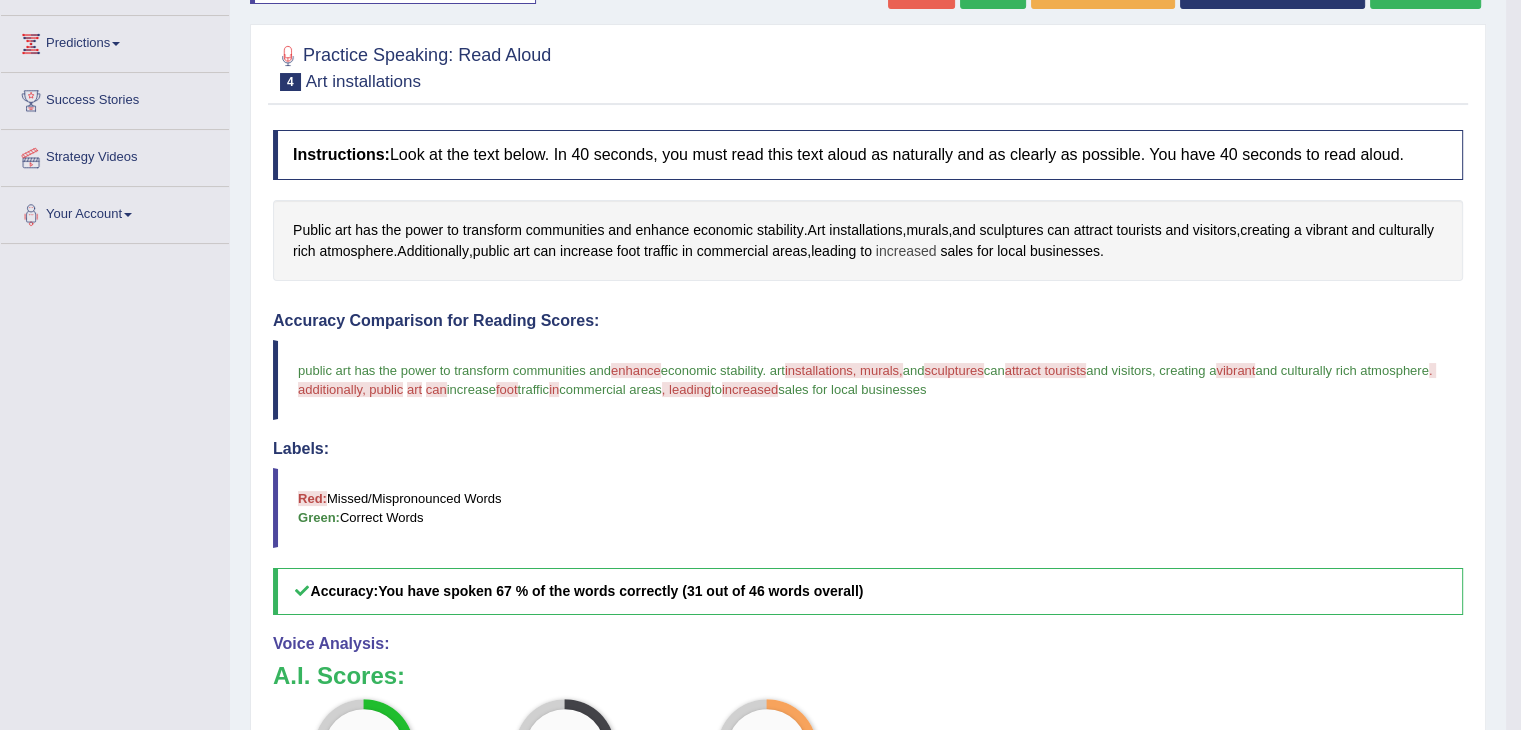 click on "increased" at bounding box center [906, 251] 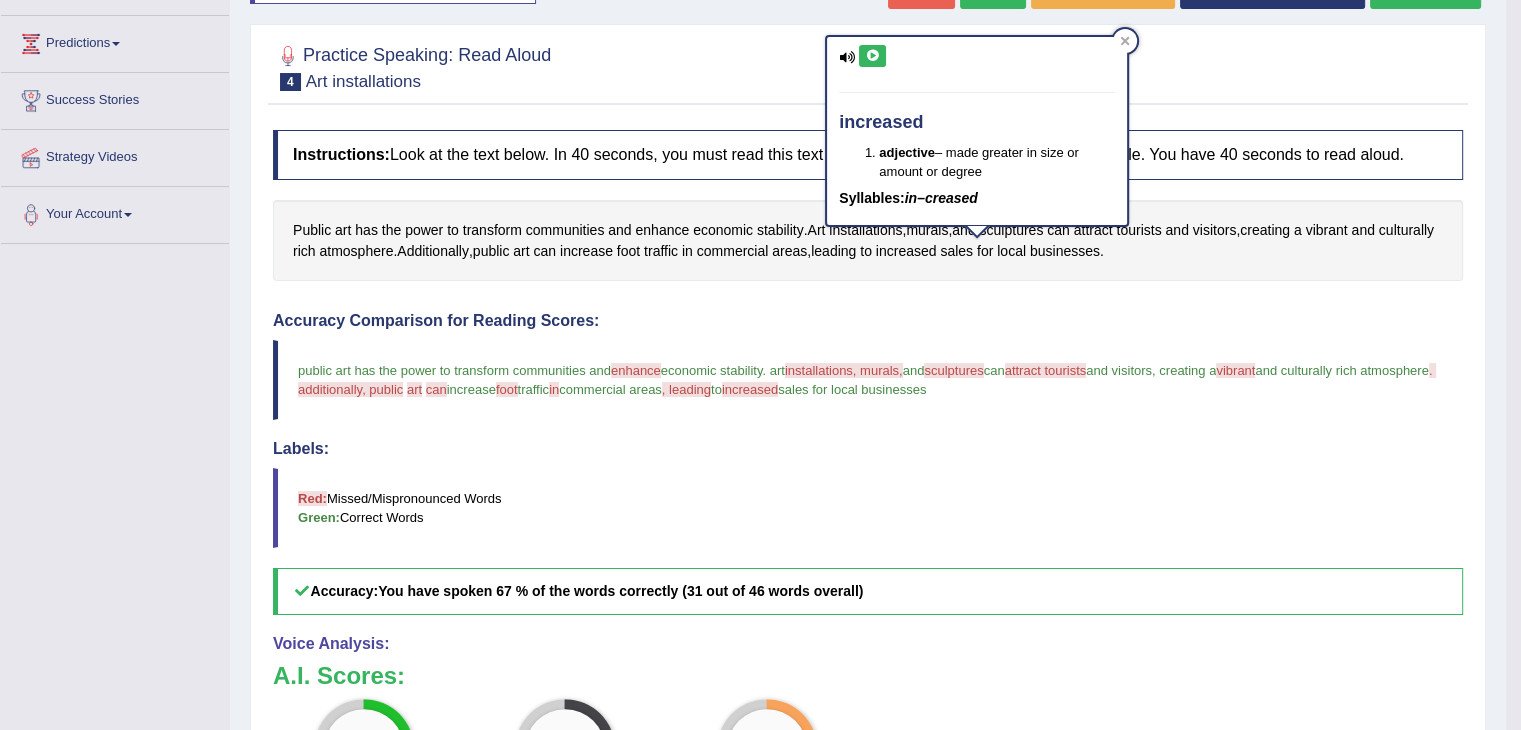 click at bounding box center [872, 56] 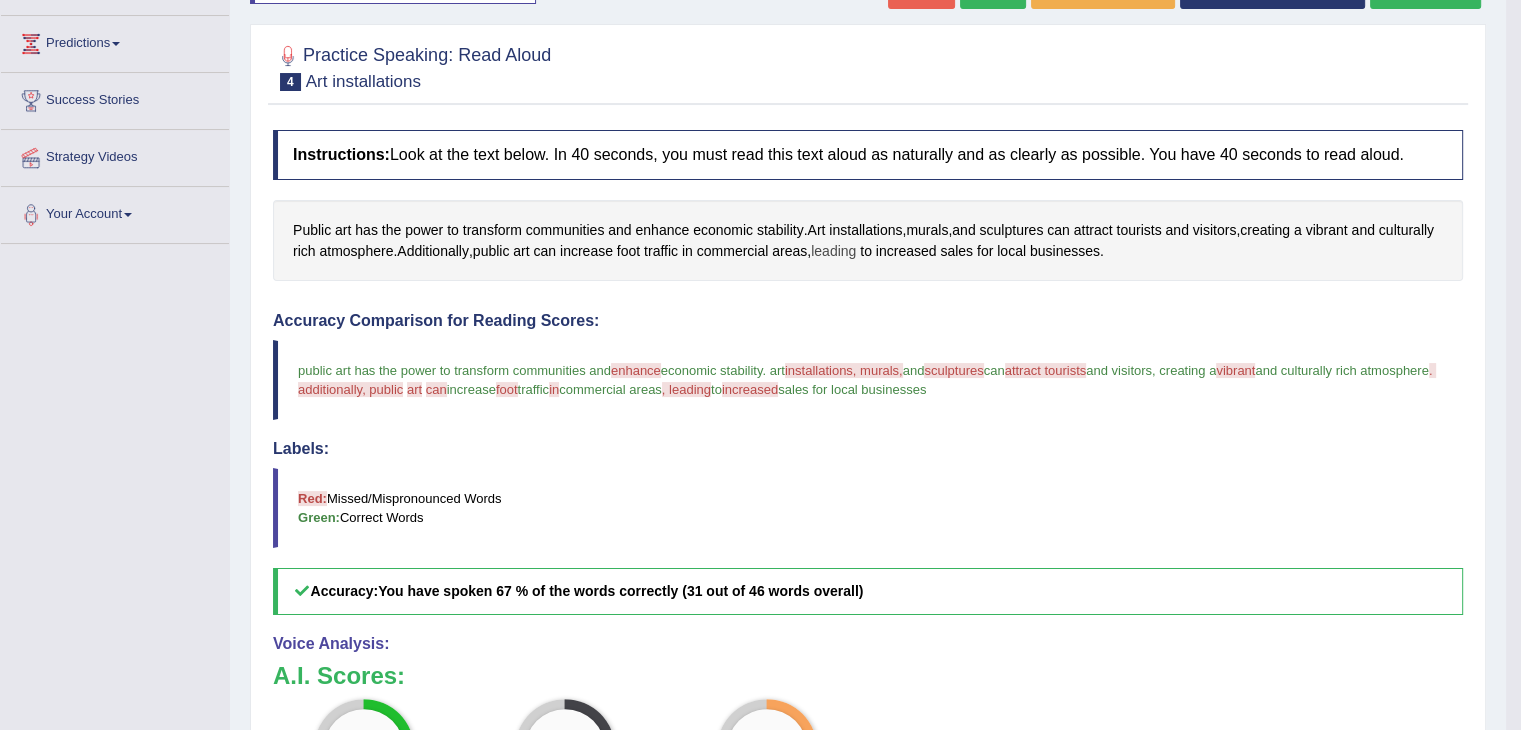 click on "leading" at bounding box center [833, 251] 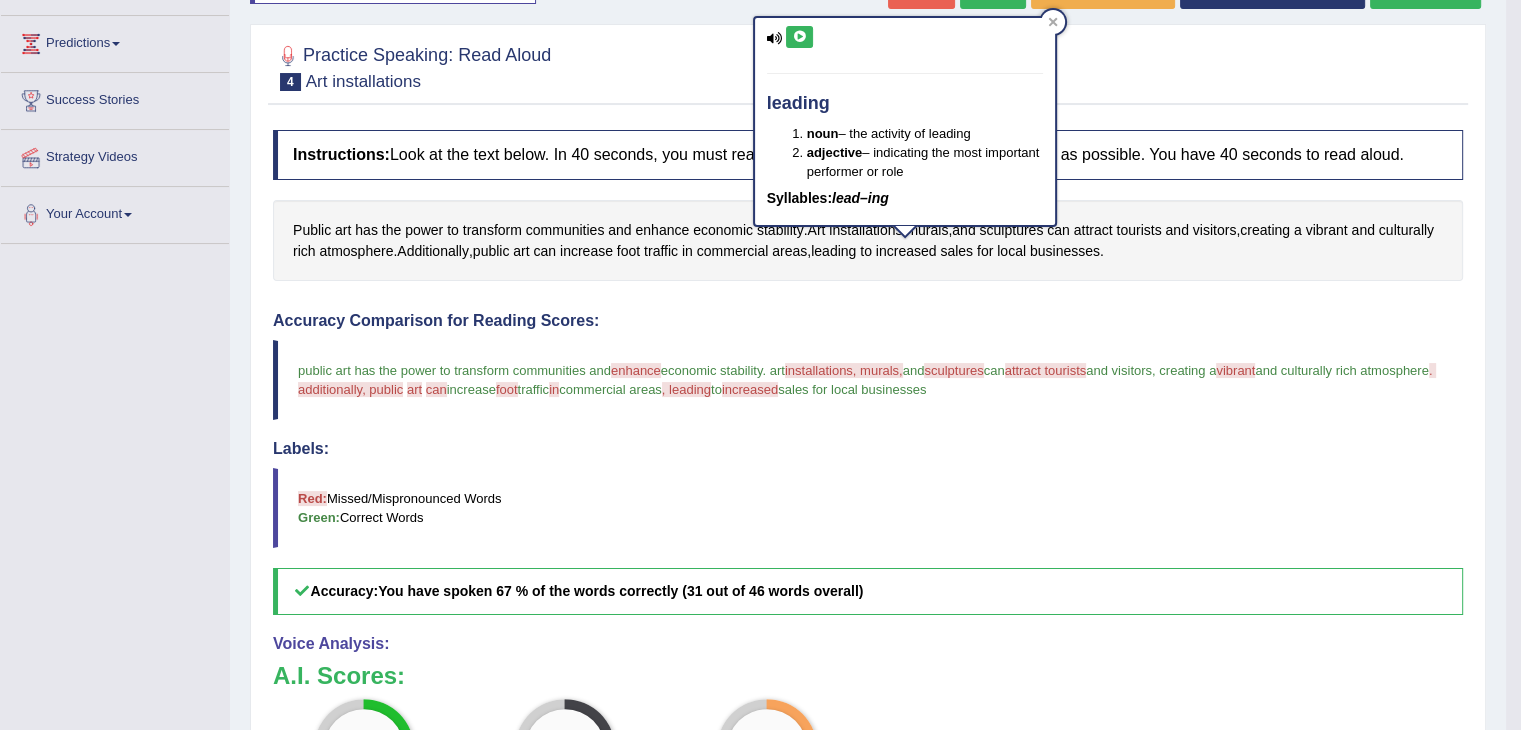 click at bounding box center (799, 37) 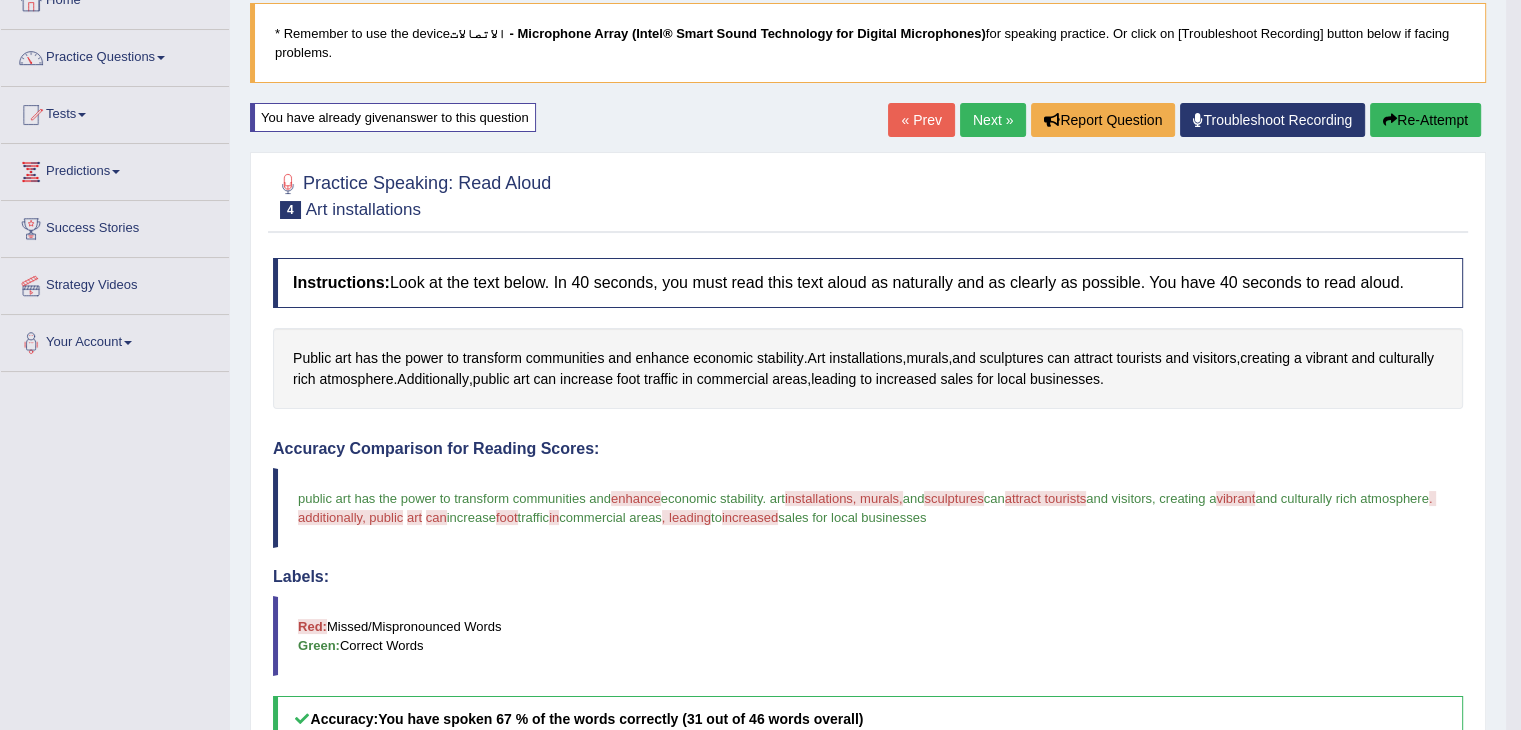 scroll, scrollTop: 123, scrollLeft: 0, axis: vertical 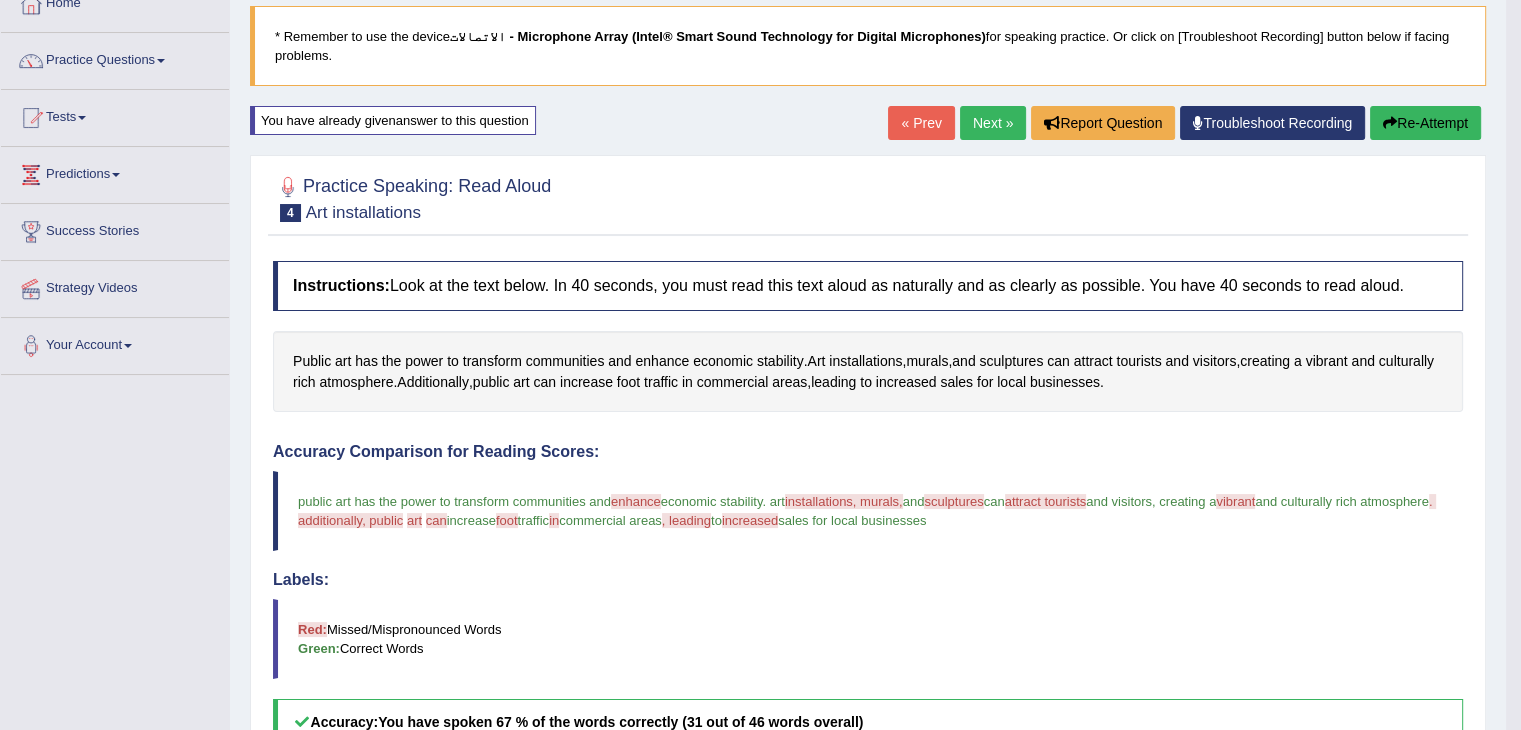 click on "Re-Attempt" at bounding box center [1425, 123] 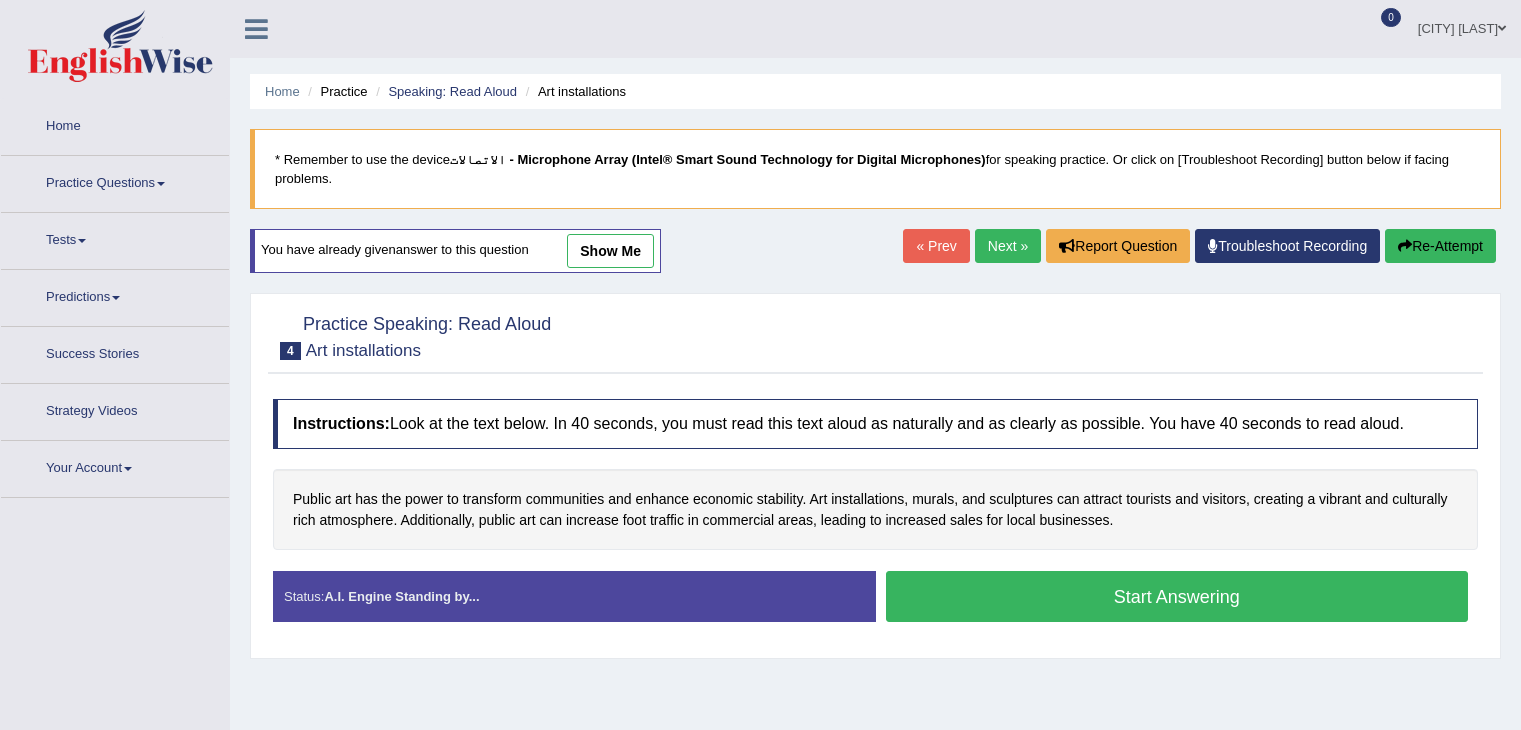 scroll, scrollTop: 128, scrollLeft: 0, axis: vertical 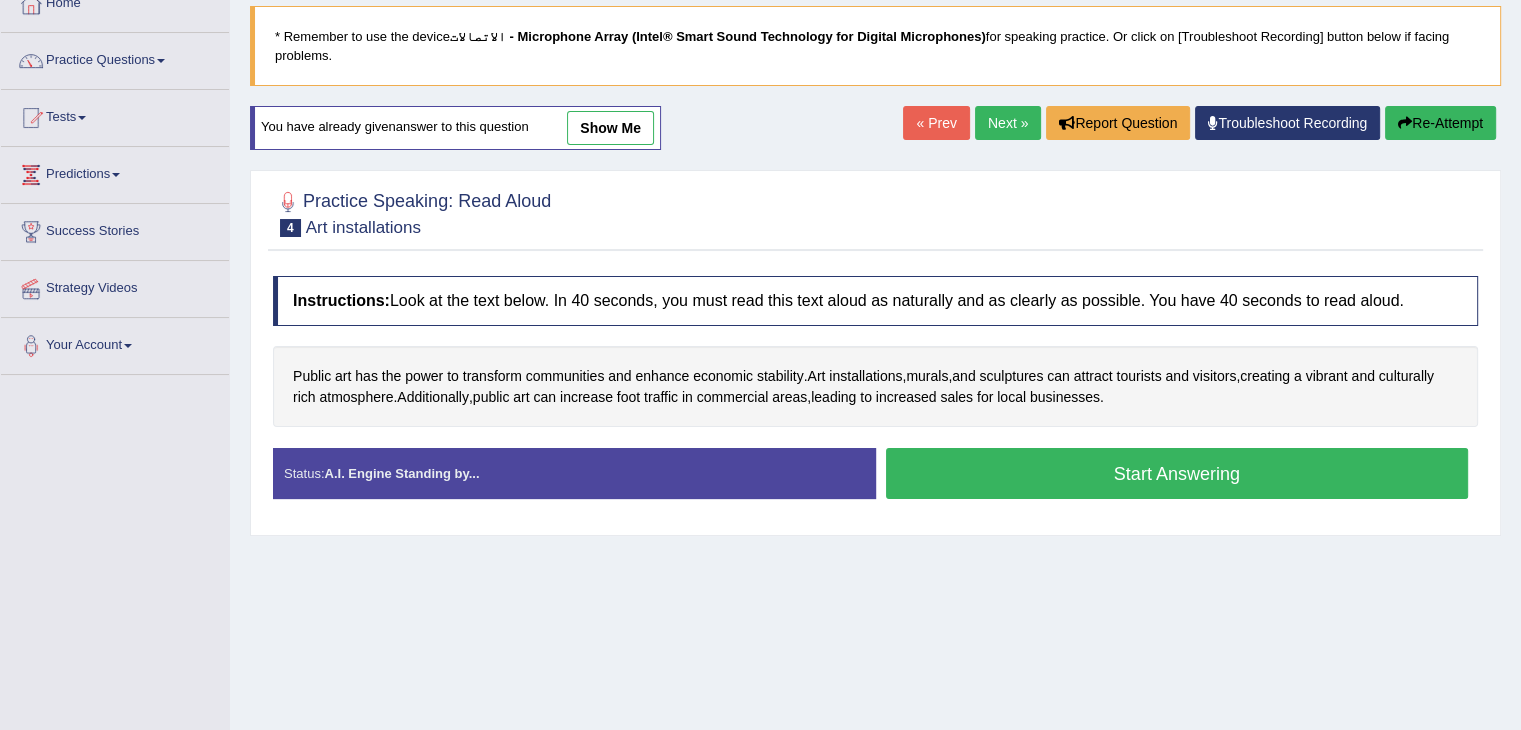click on "Start Answering" at bounding box center [1177, 473] 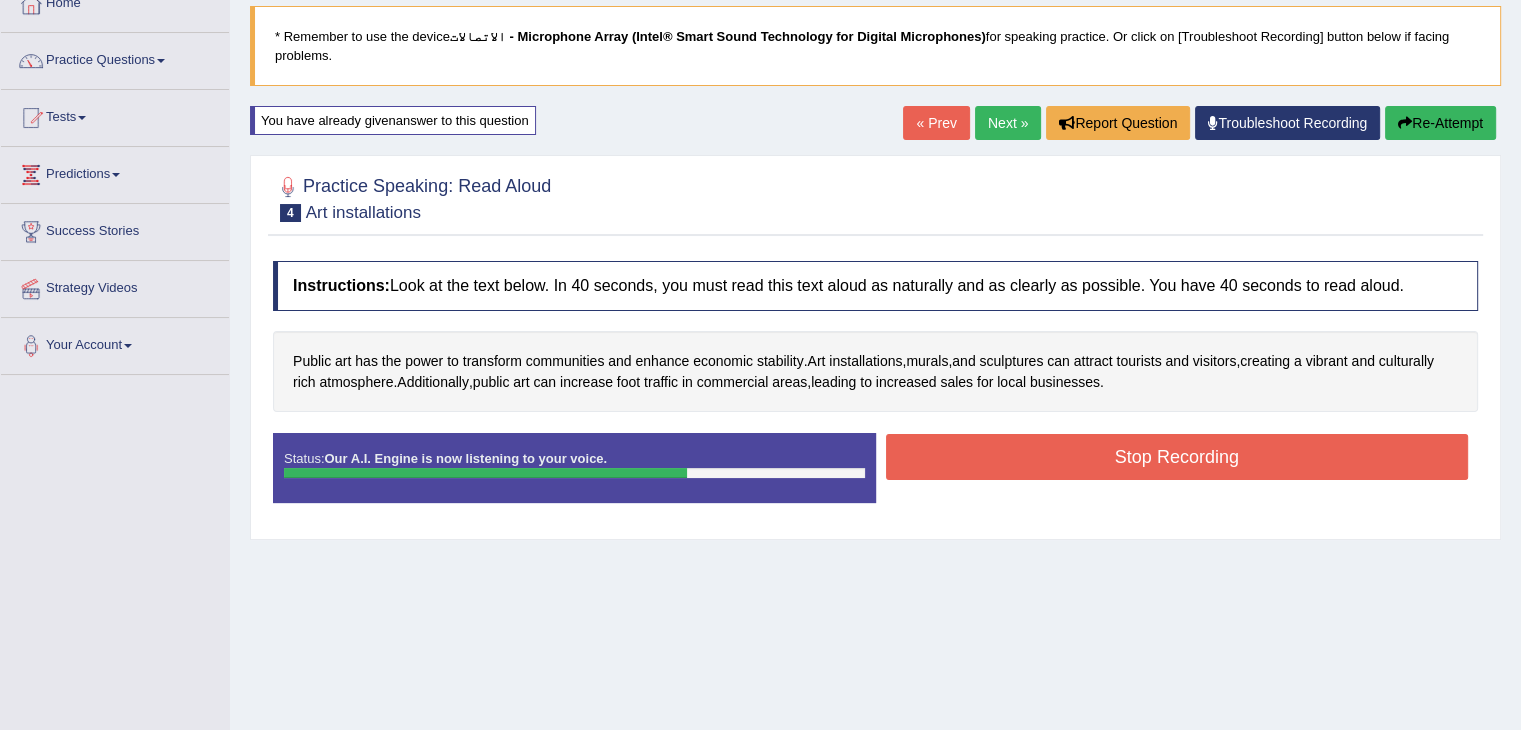 click on "Stop Recording" at bounding box center [1177, 457] 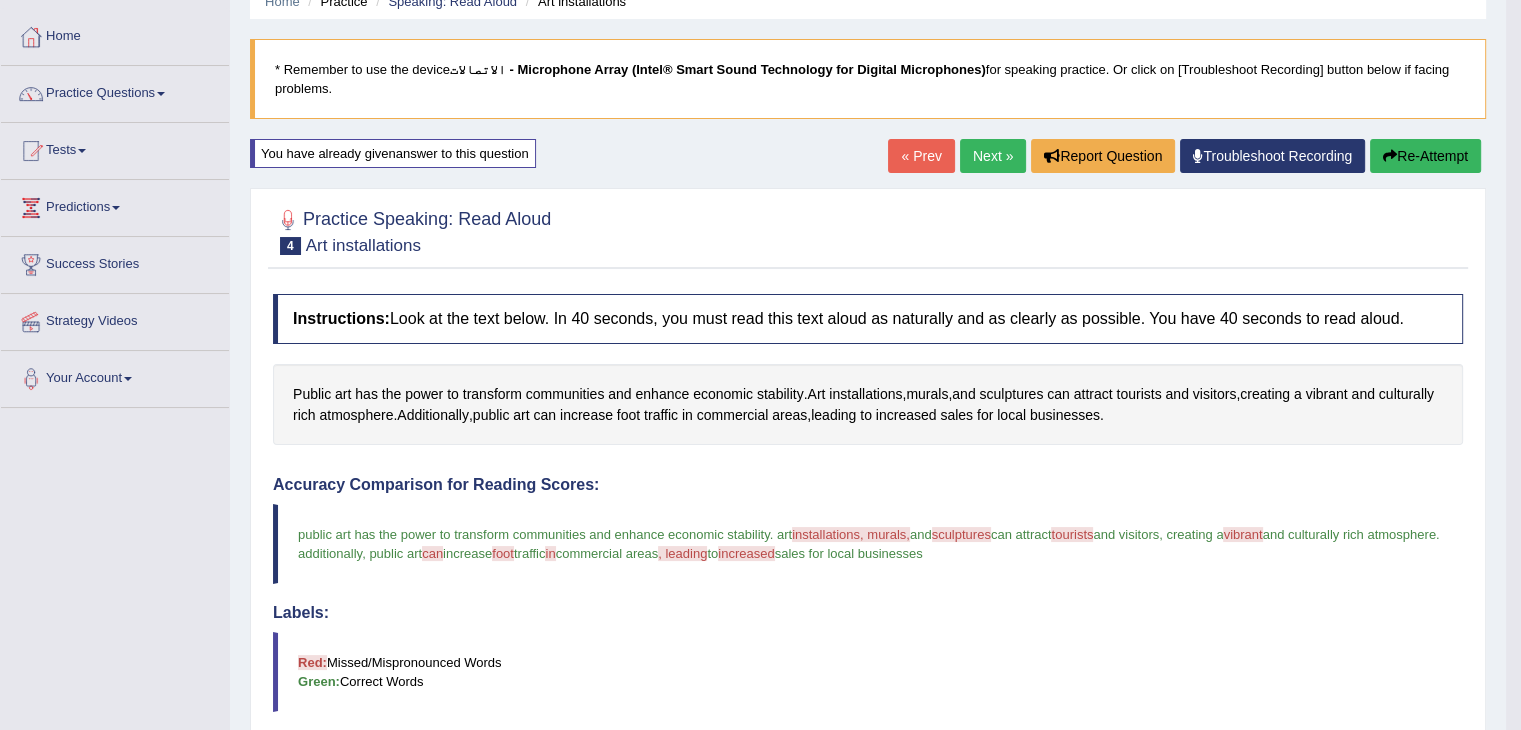 scroll, scrollTop: 0, scrollLeft: 0, axis: both 